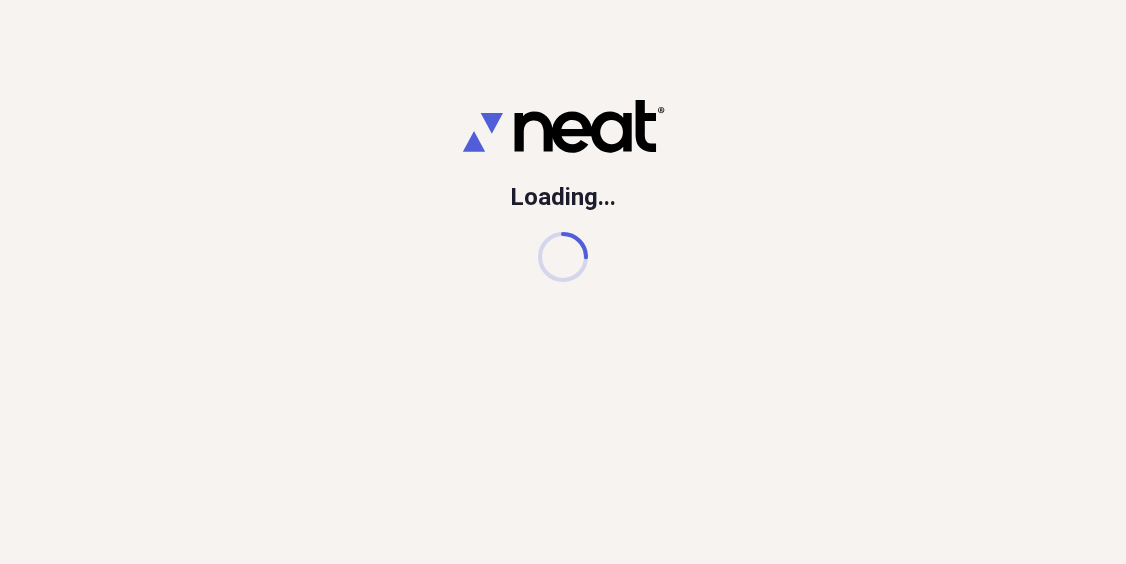 scroll, scrollTop: 0, scrollLeft: 0, axis: both 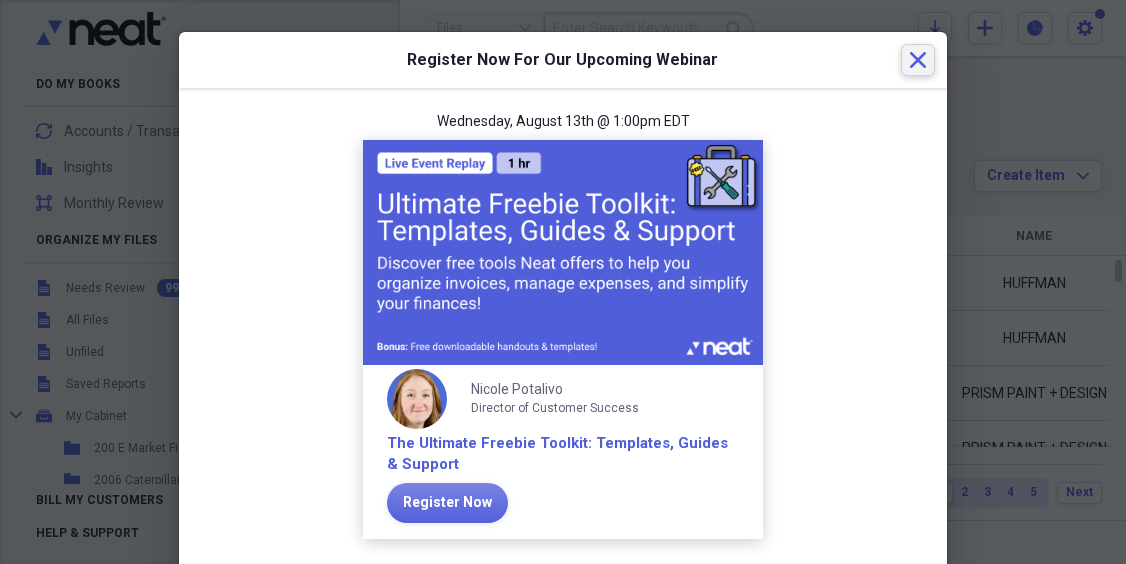 click on "Close" at bounding box center (918, 60) 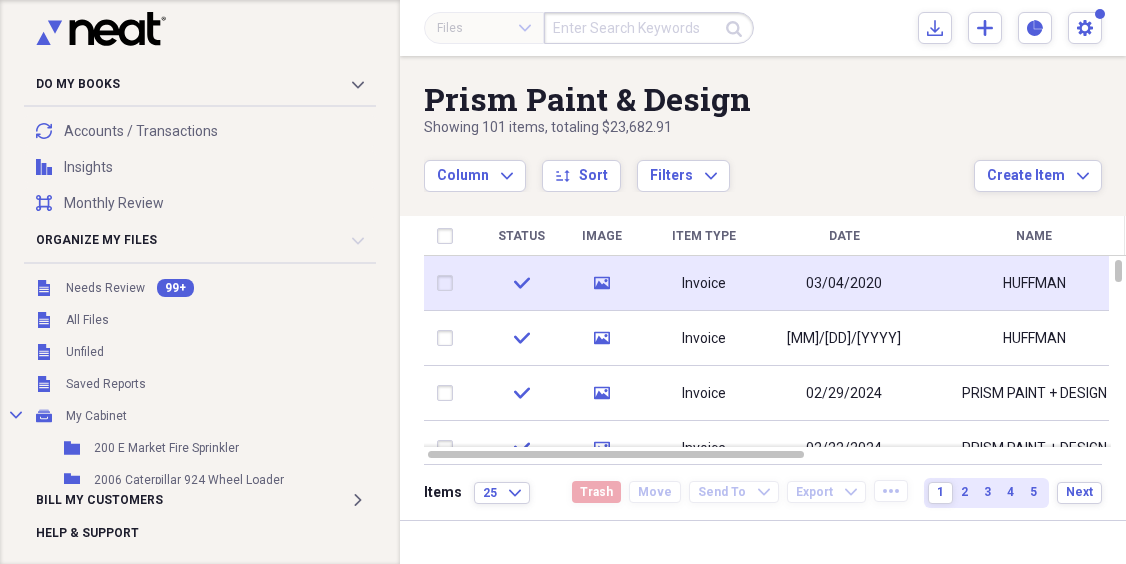 click on "Invoice" at bounding box center [704, 284] 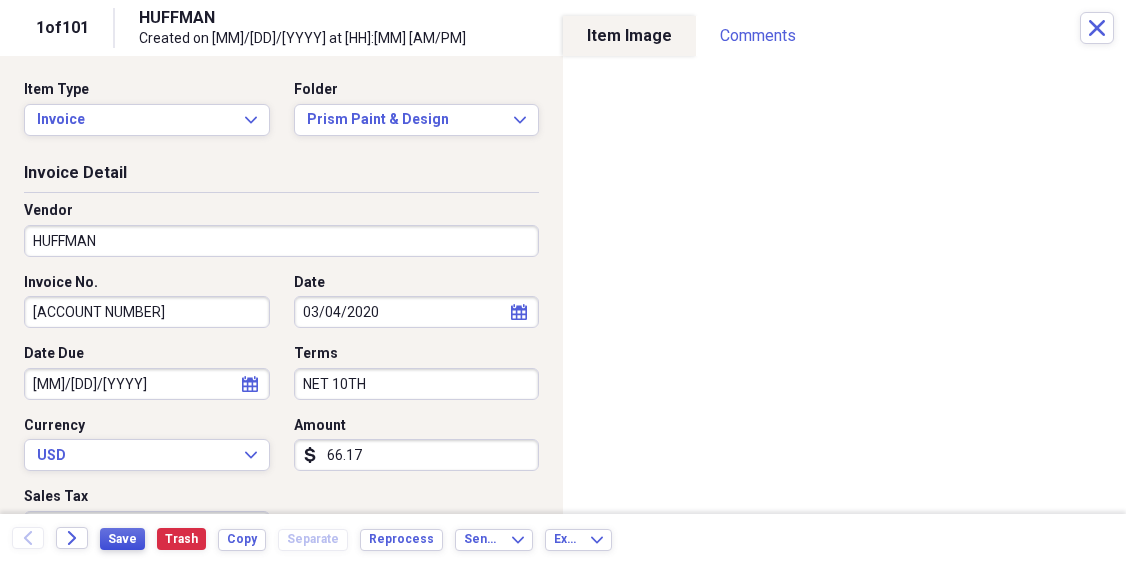 click on "Save" at bounding box center [122, 539] 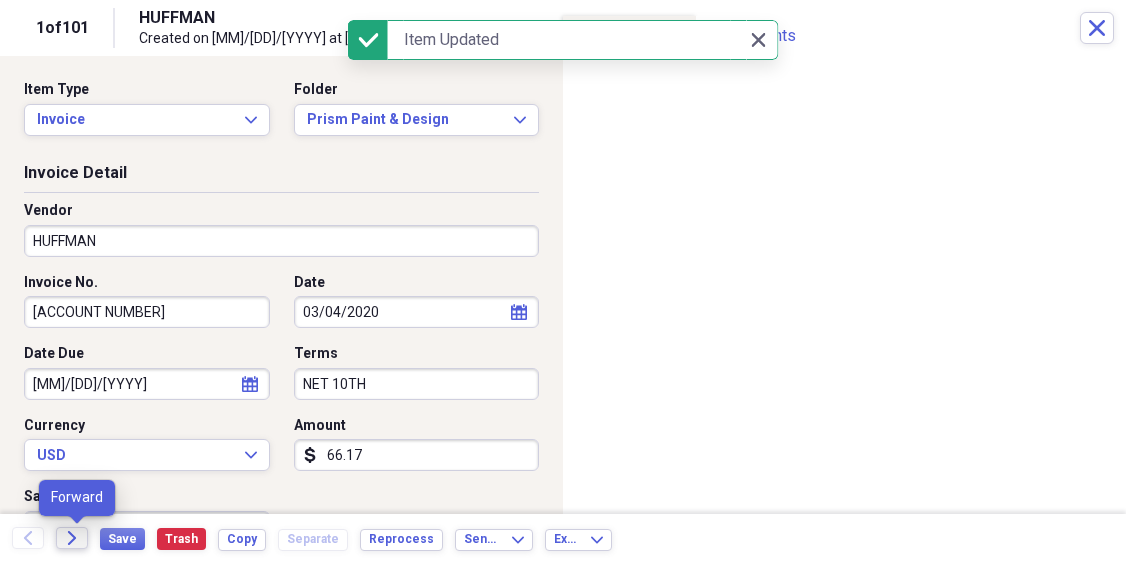 click on "Forward" 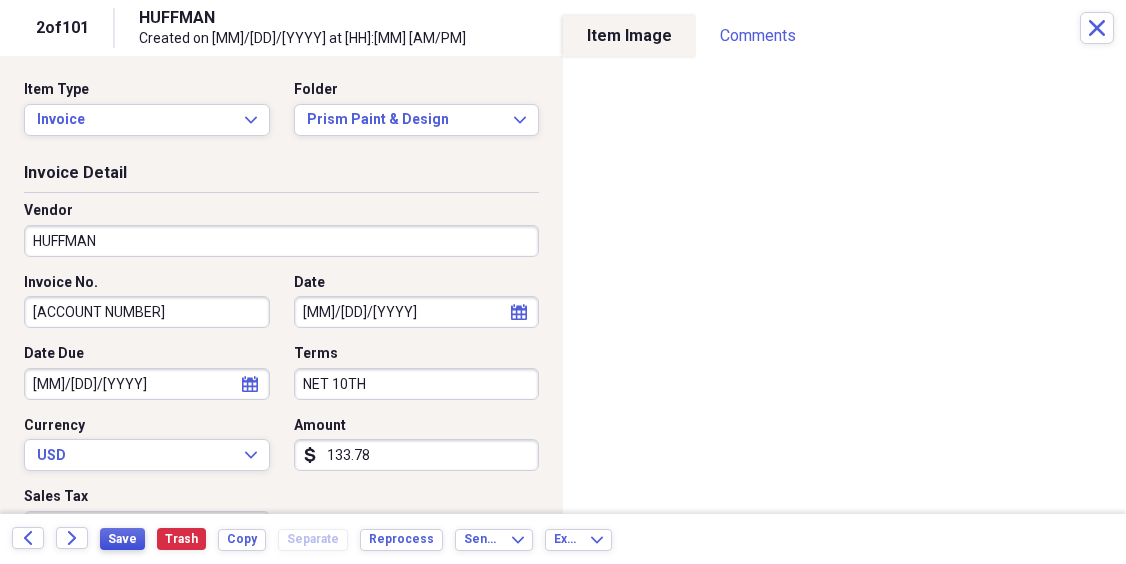 click on "Save" at bounding box center [122, 539] 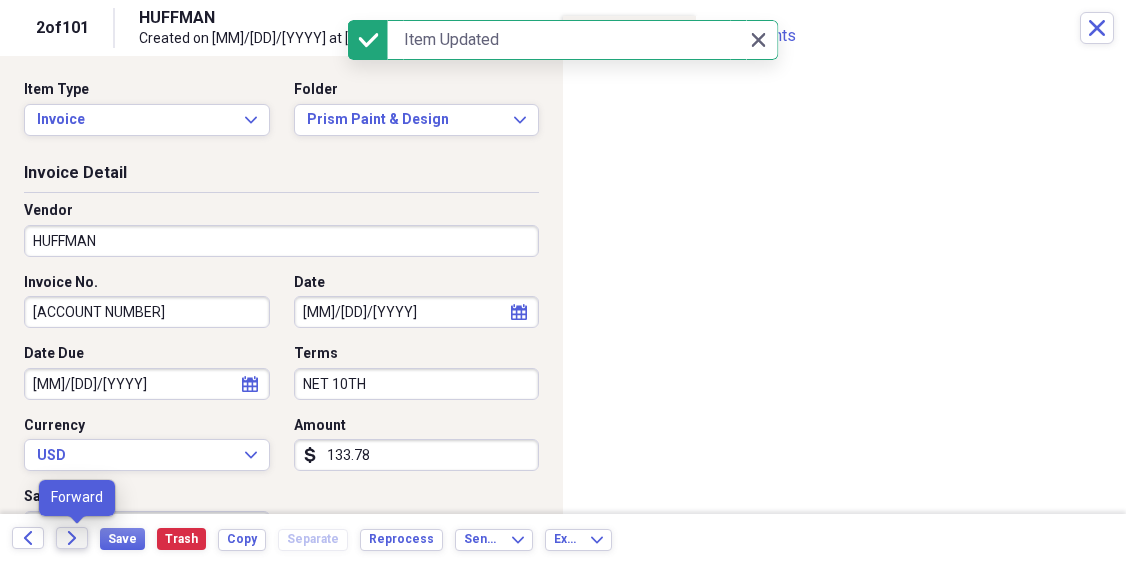 click on "Forward" 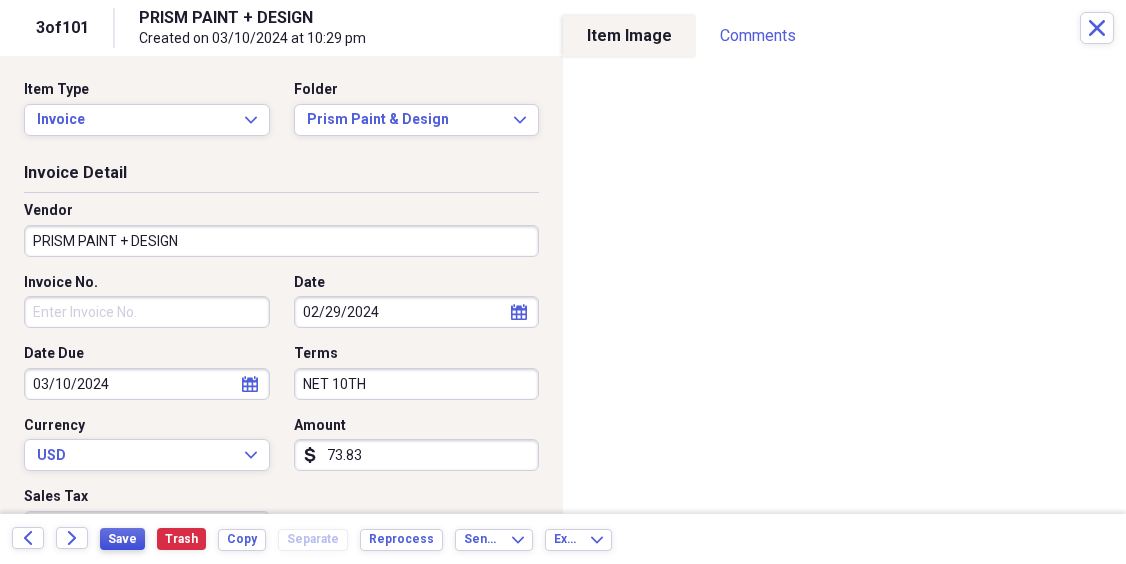 click on "Save" at bounding box center (122, 539) 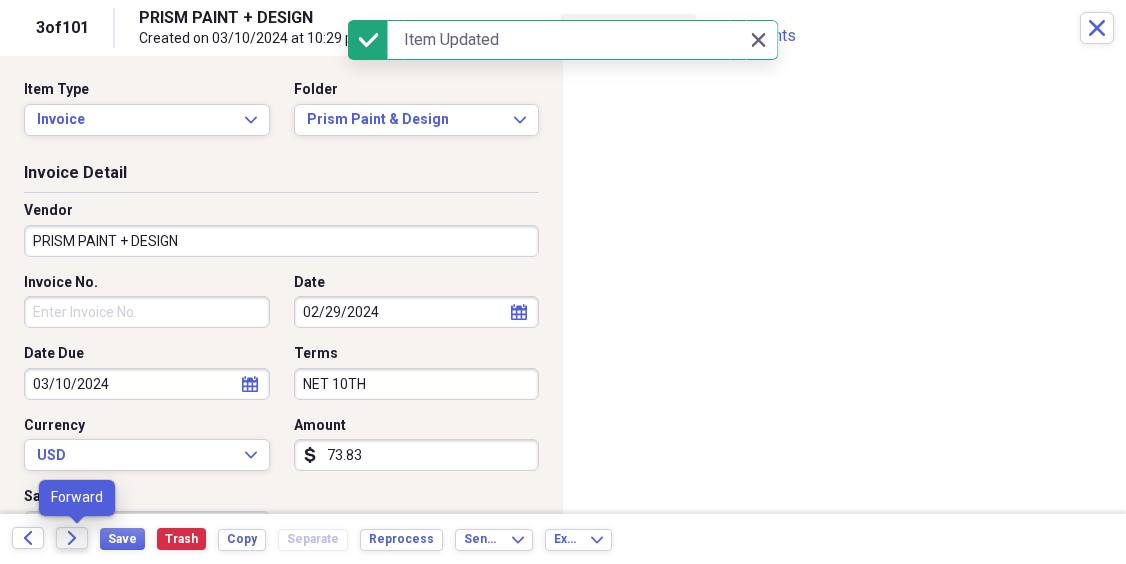 click on "Forward" 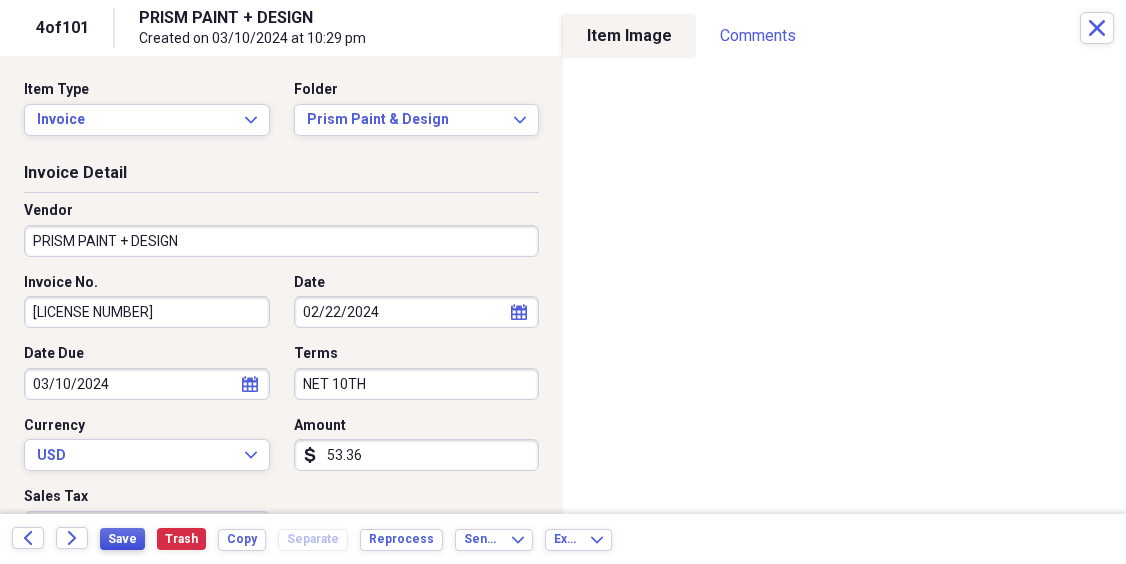 click on "Save" at bounding box center [122, 539] 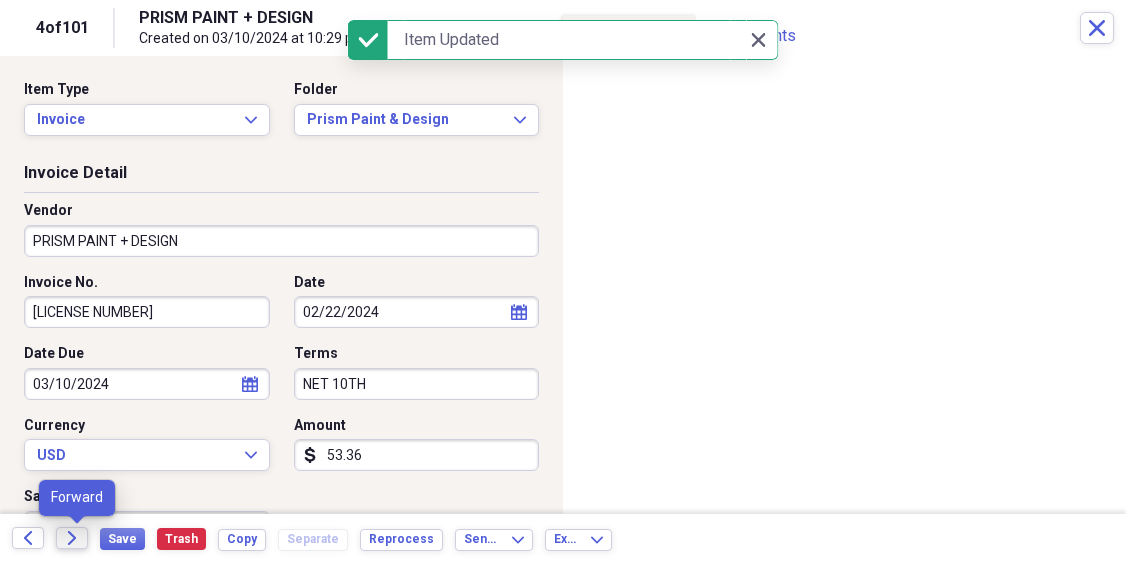 click on "Forward" 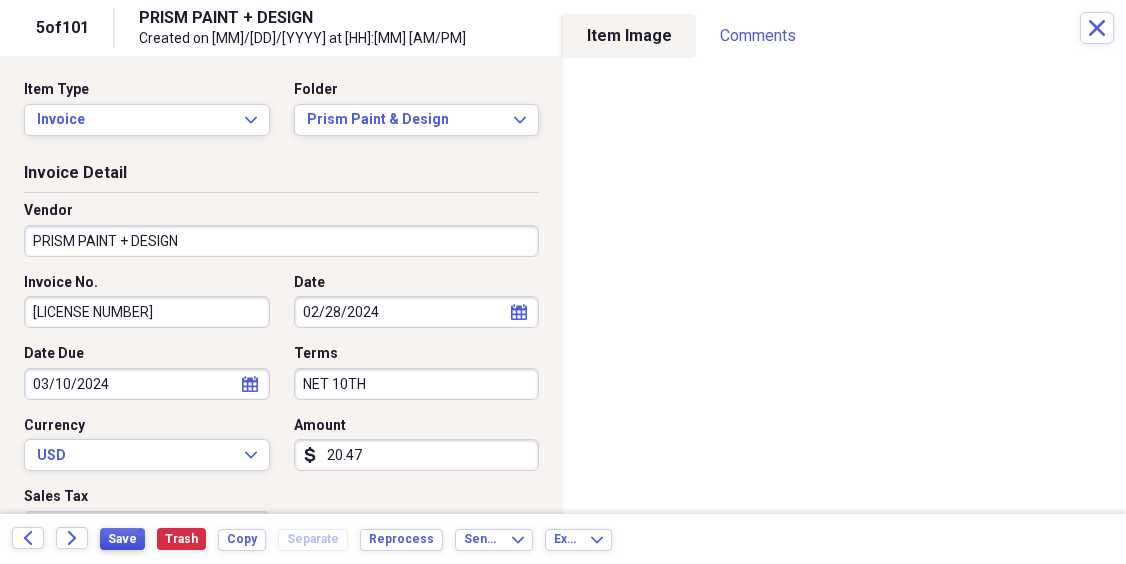 click on "Save" at bounding box center [122, 539] 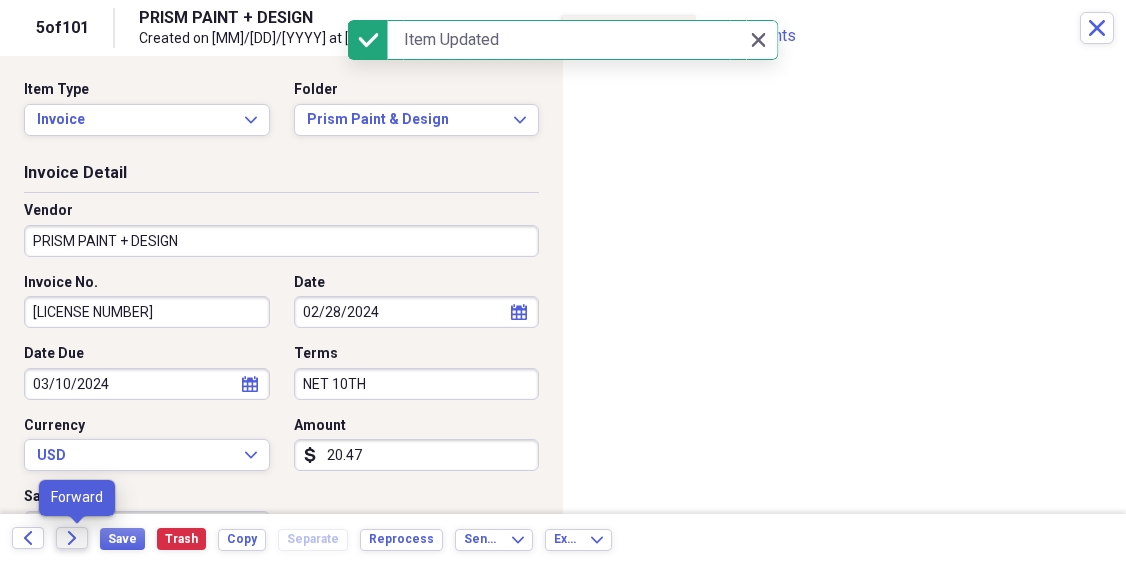 click on "Forward" 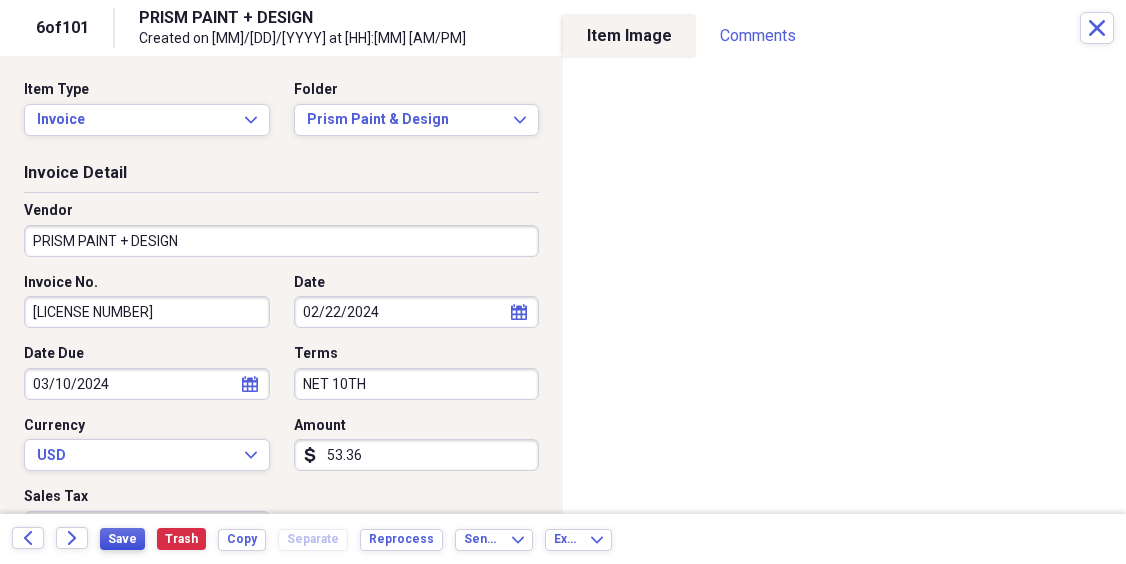 click on "Save" at bounding box center [122, 539] 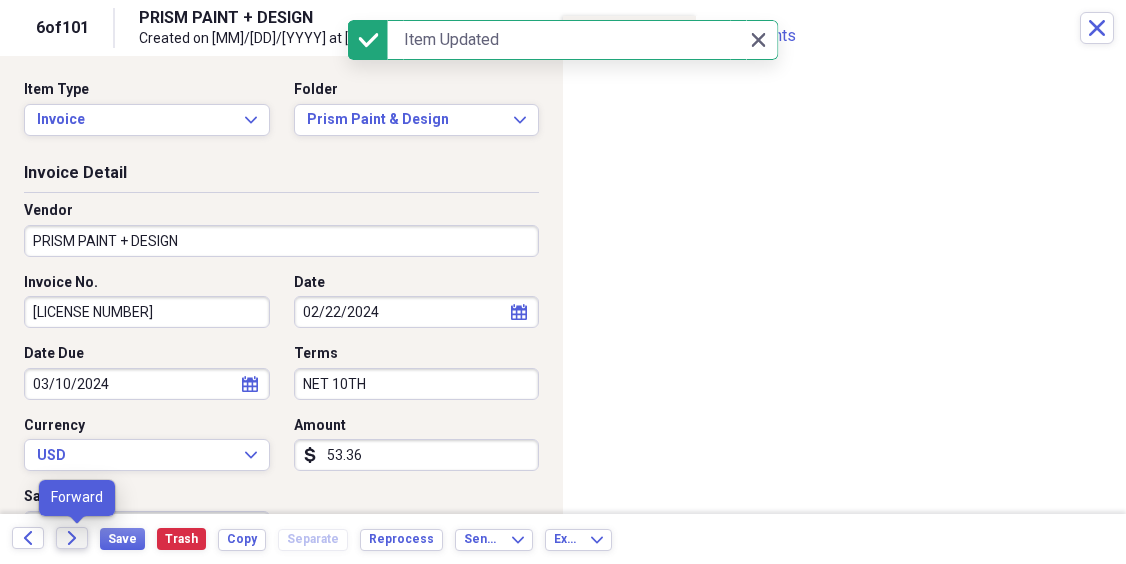 click on "Forward" 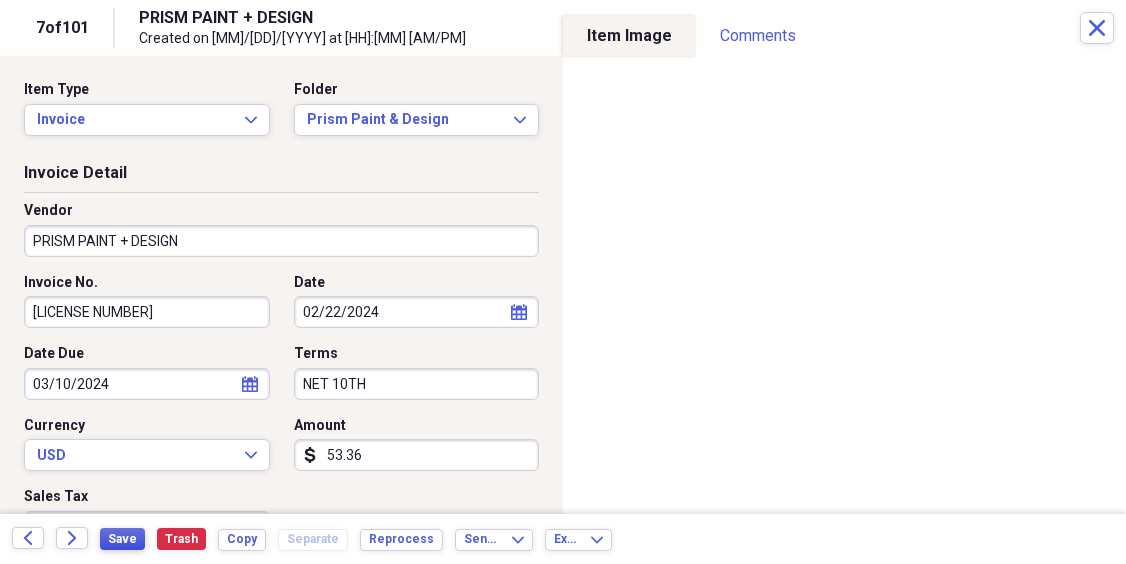 click on "Save" at bounding box center [122, 539] 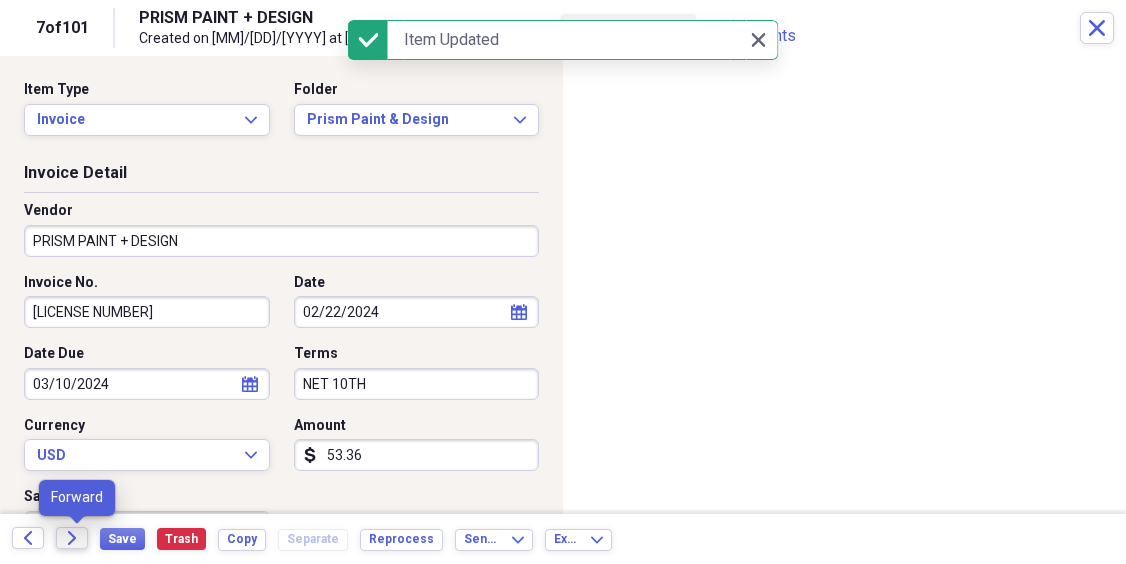 click on "Forward" 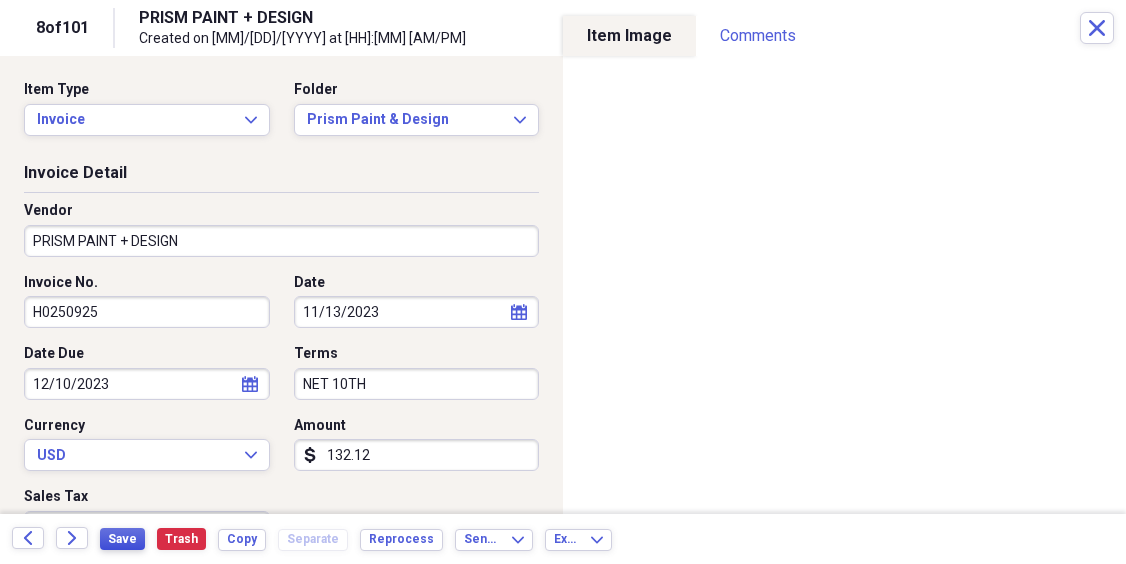 click on "Save" at bounding box center [122, 539] 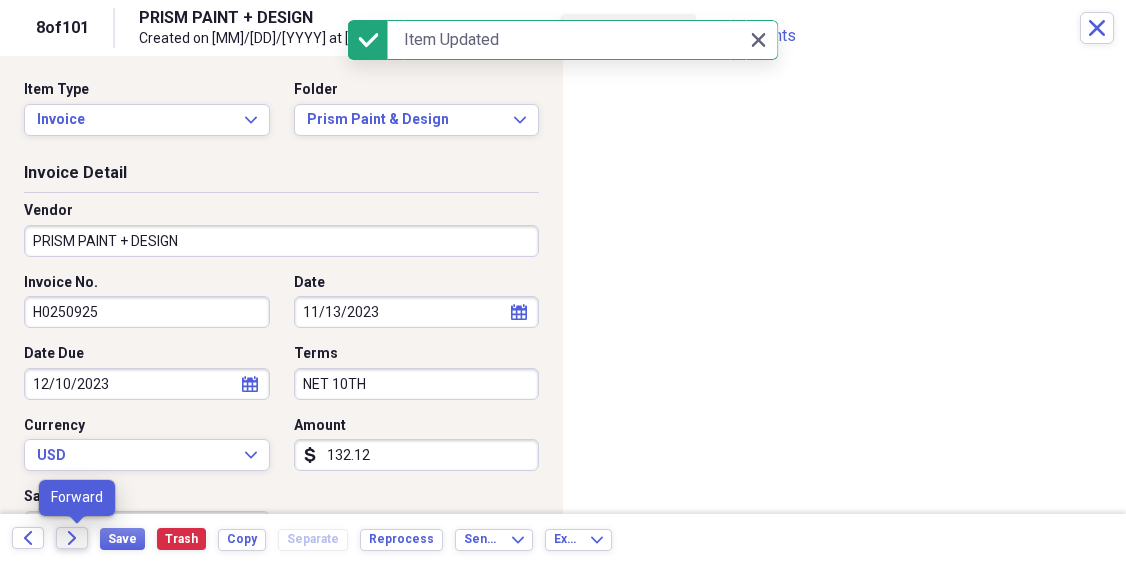 click on "Forward" 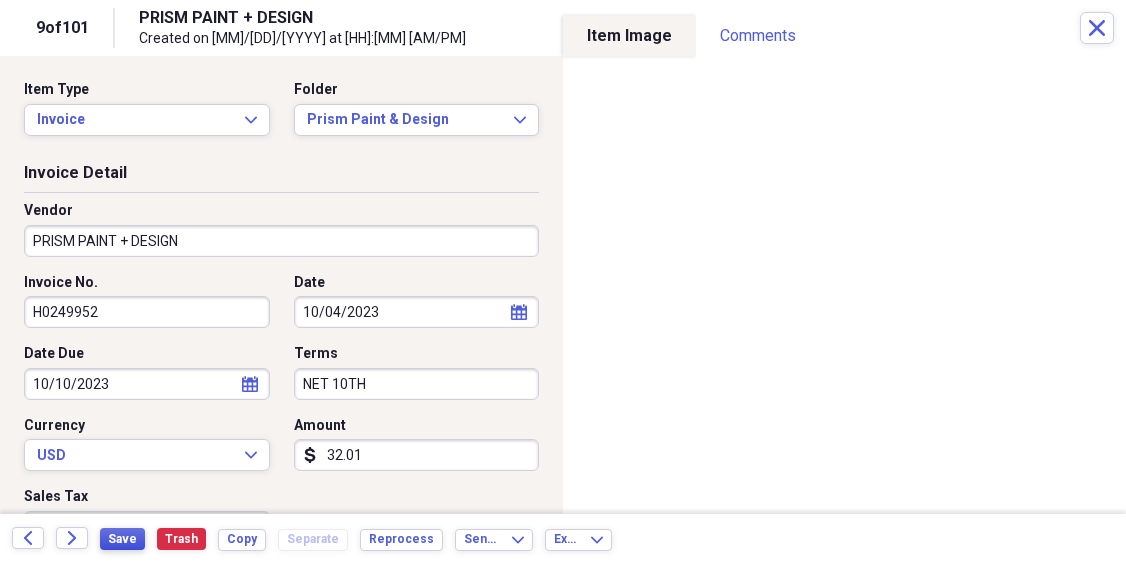 click on "Save" at bounding box center [122, 539] 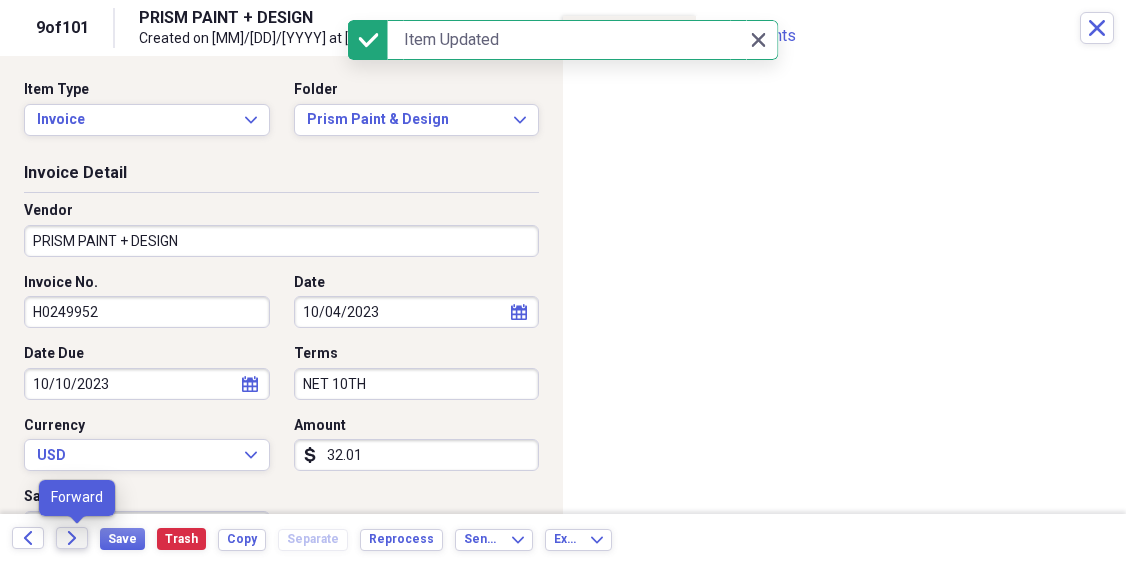 click on "Forward" 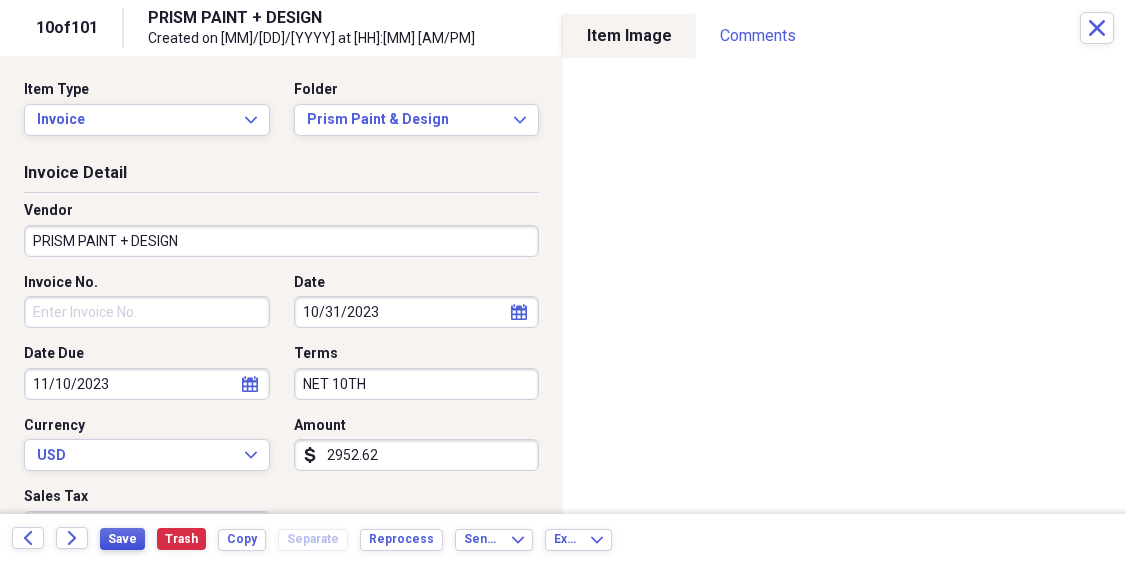 click on "Save" at bounding box center [122, 539] 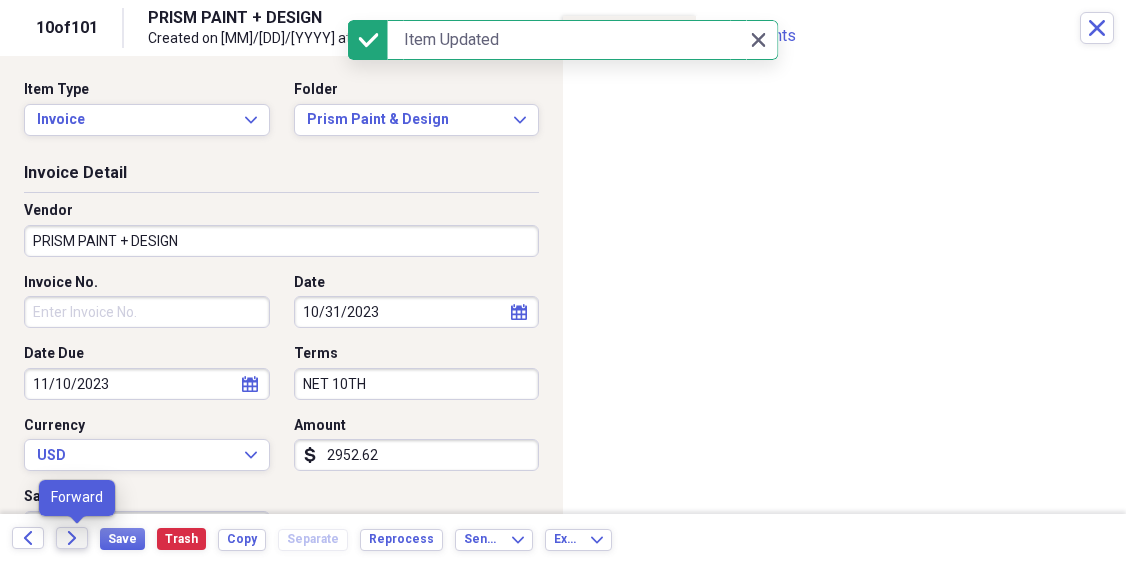 click on "Forward" 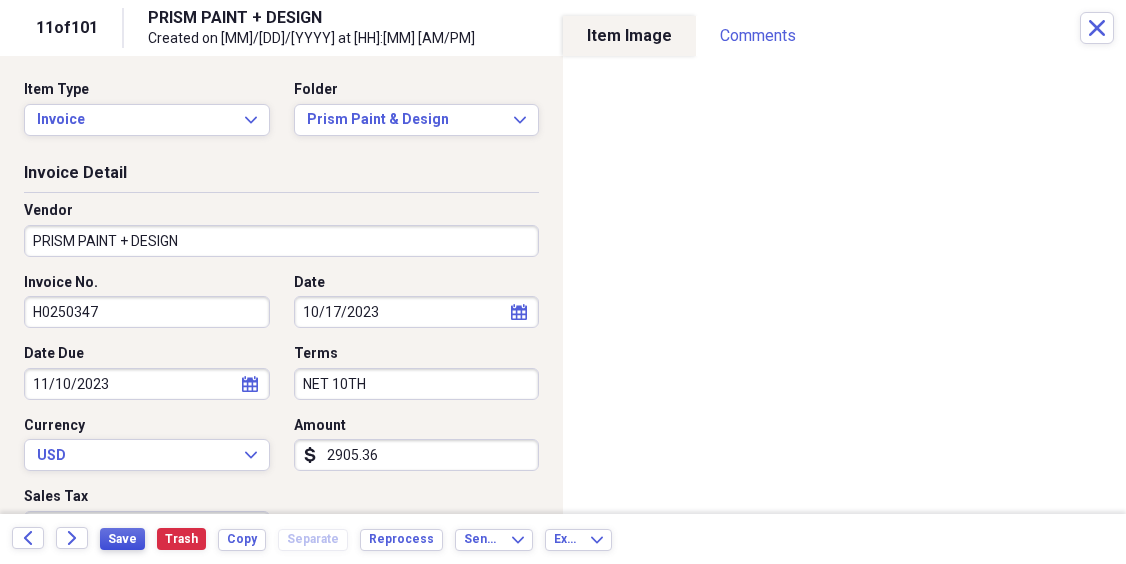 click on "Save" at bounding box center [122, 539] 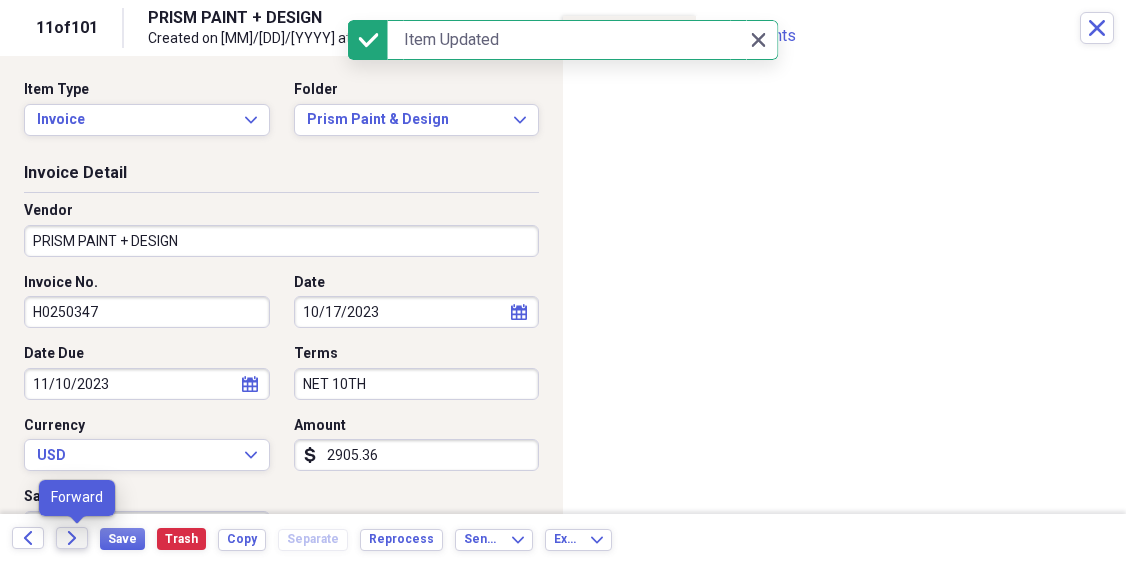 click on "Forward" 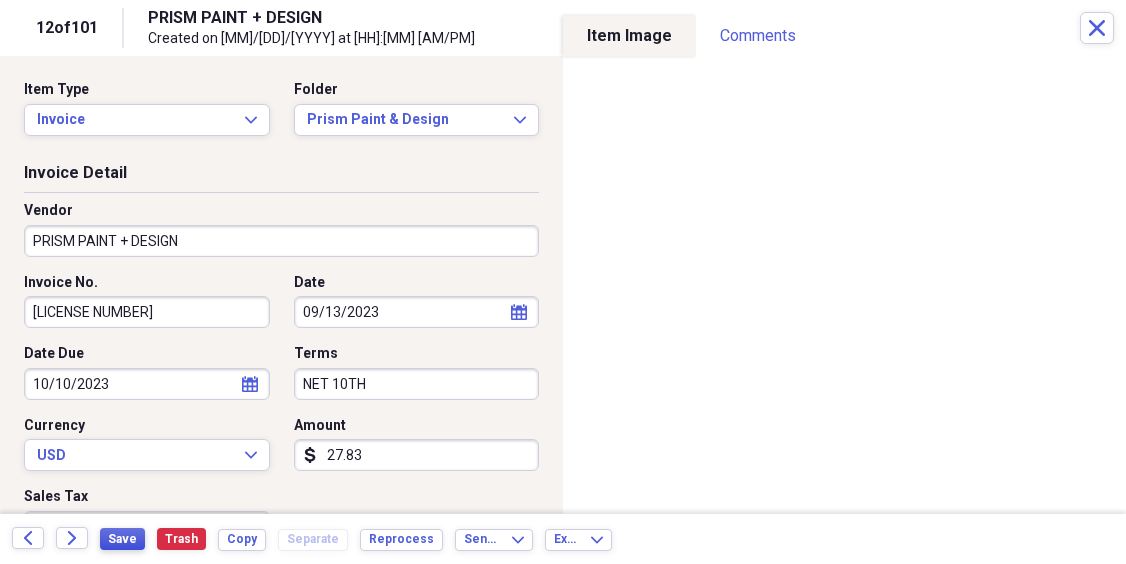 click on "Save" at bounding box center [122, 539] 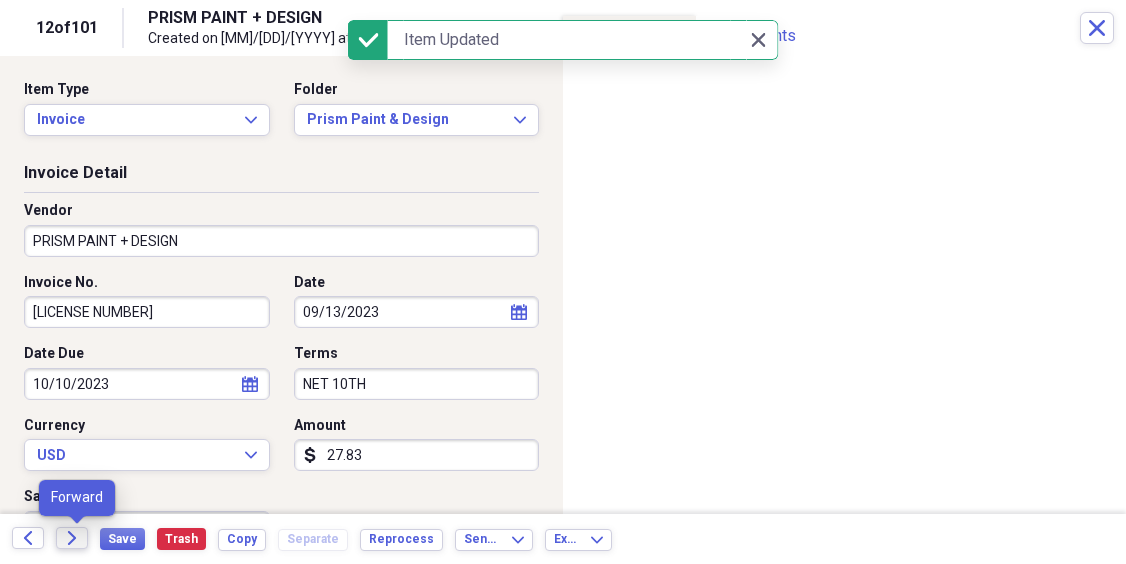 click on "Forward" 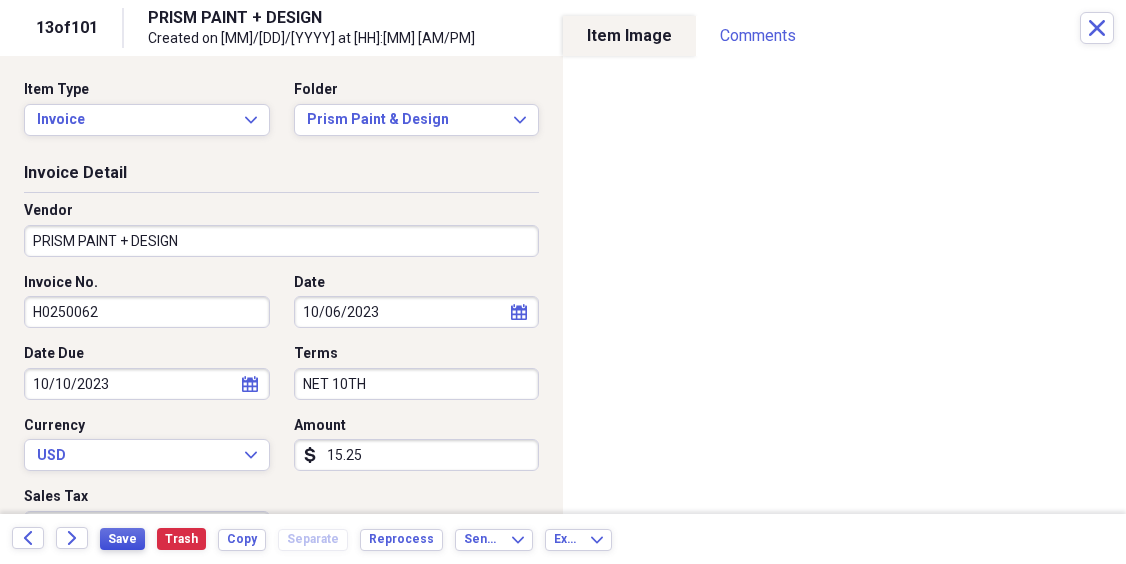click on "Save" at bounding box center (122, 539) 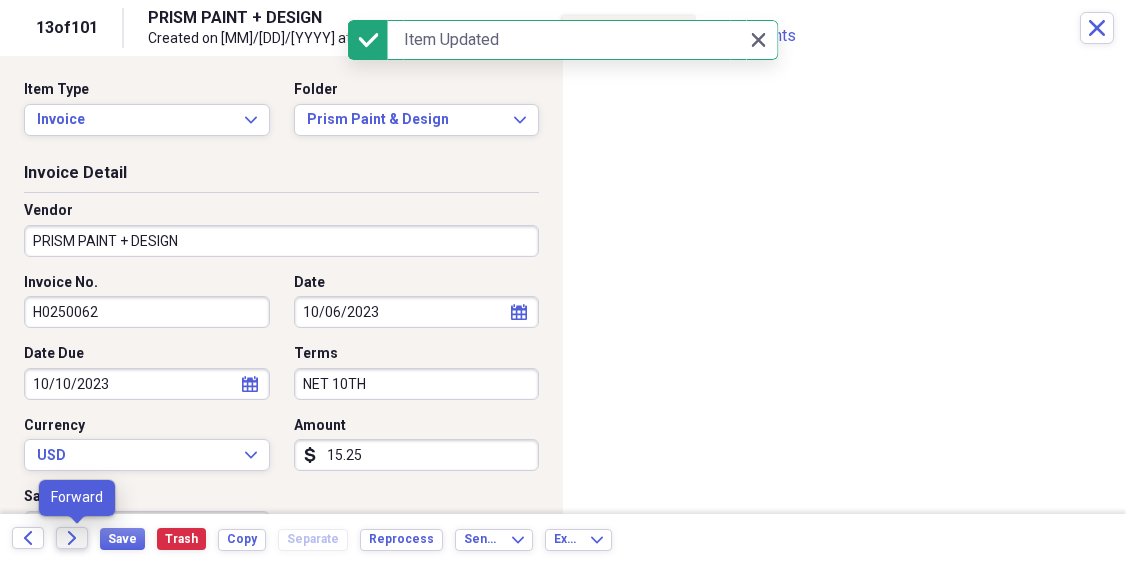 click on "Forward" 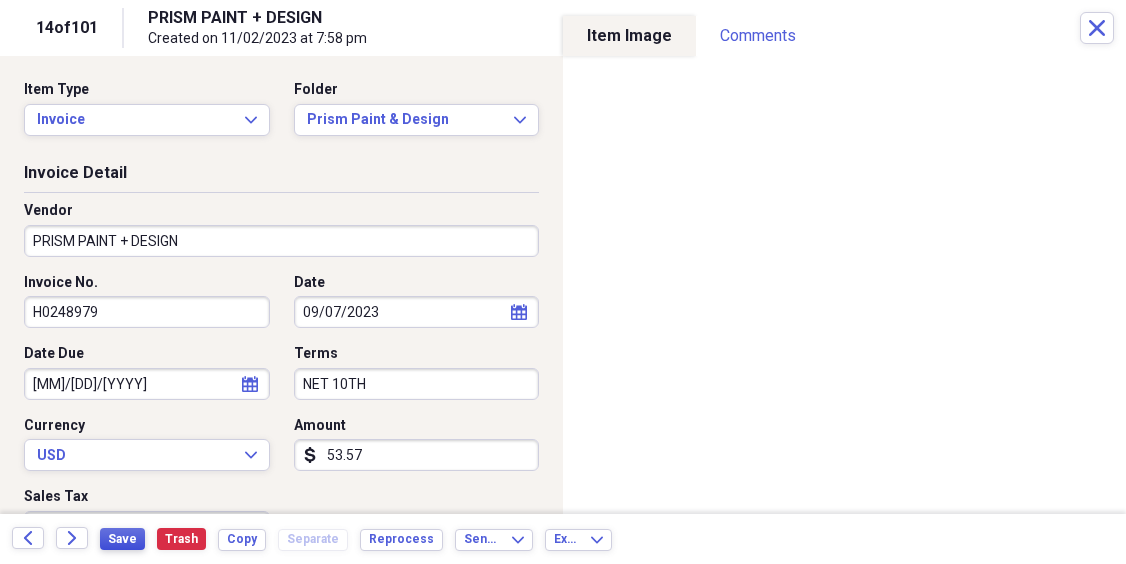 click on "Save" at bounding box center (122, 539) 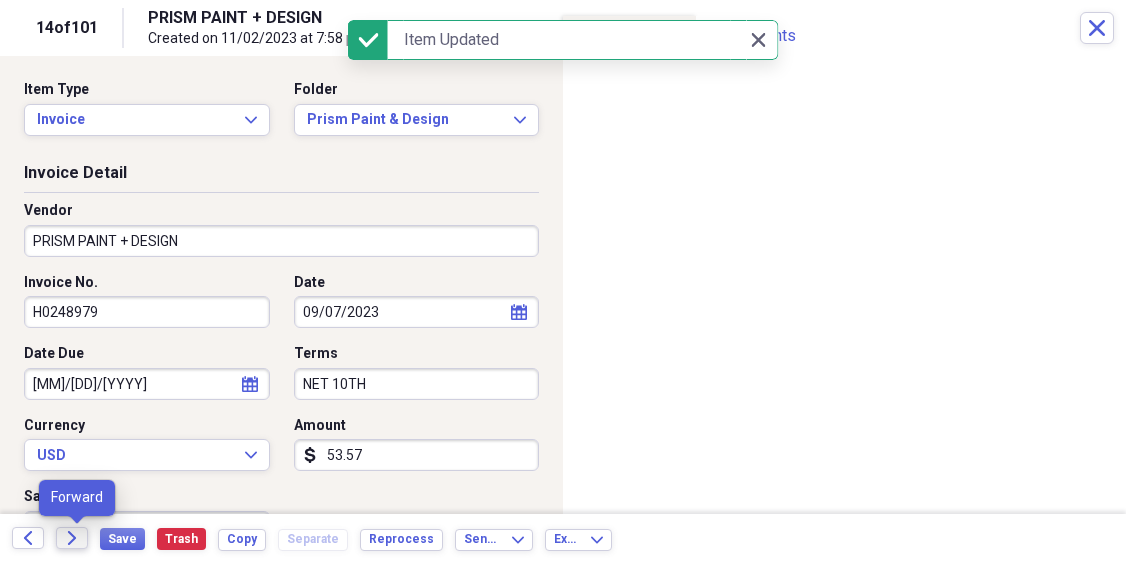 click 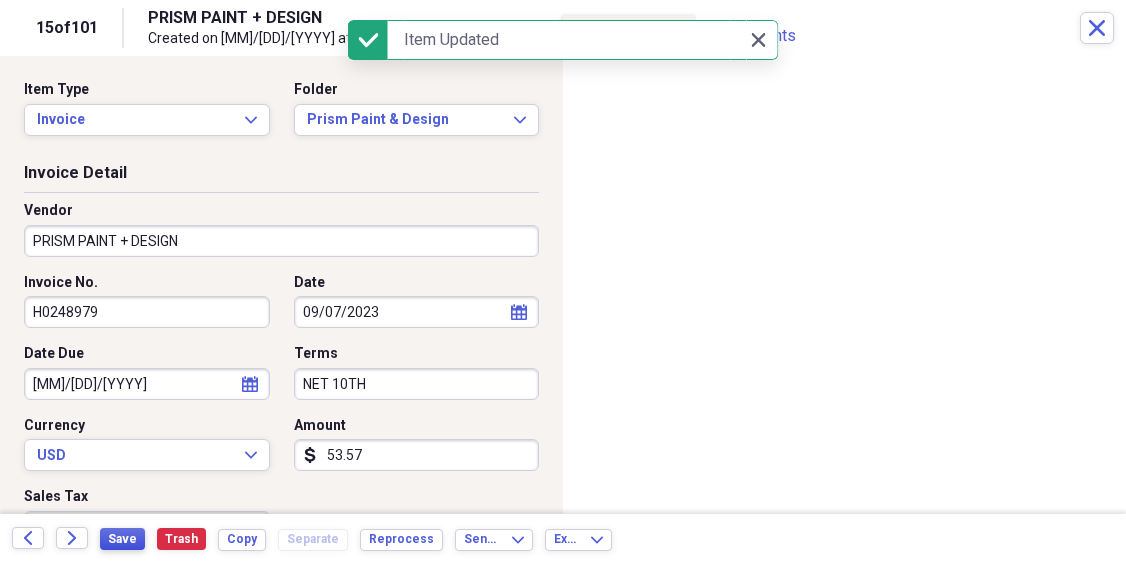 click on "Save" at bounding box center (122, 539) 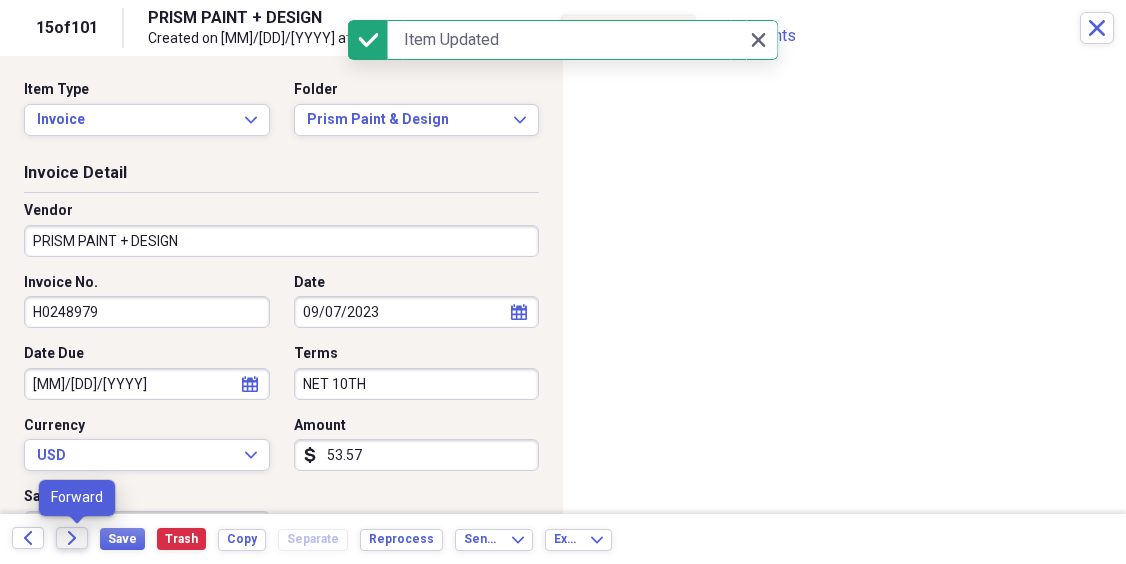 click on "Forward" at bounding box center [72, 538] 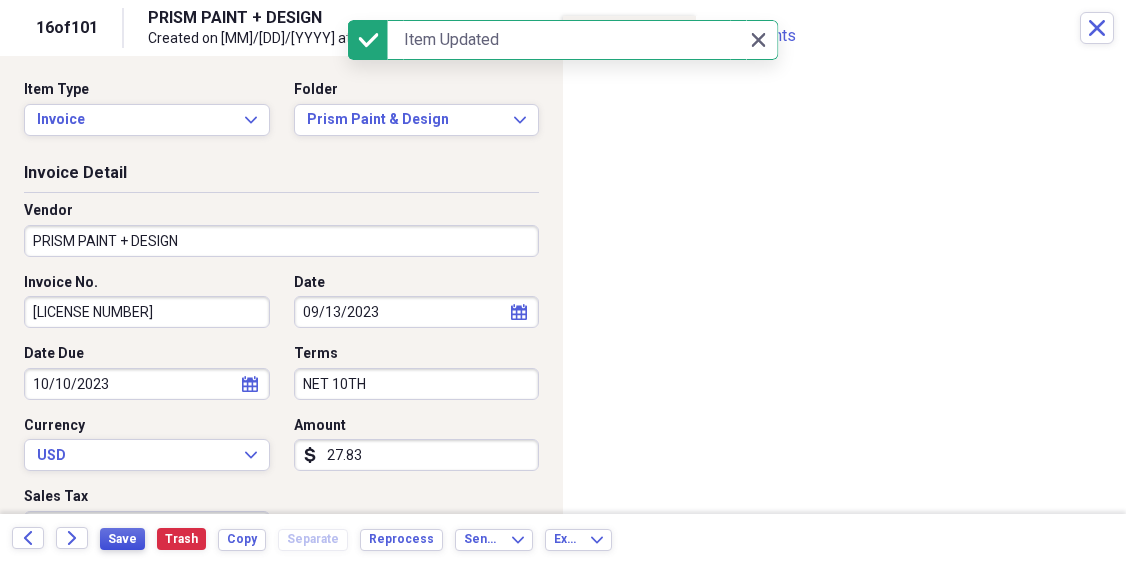 click on "Save" at bounding box center [122, 539] 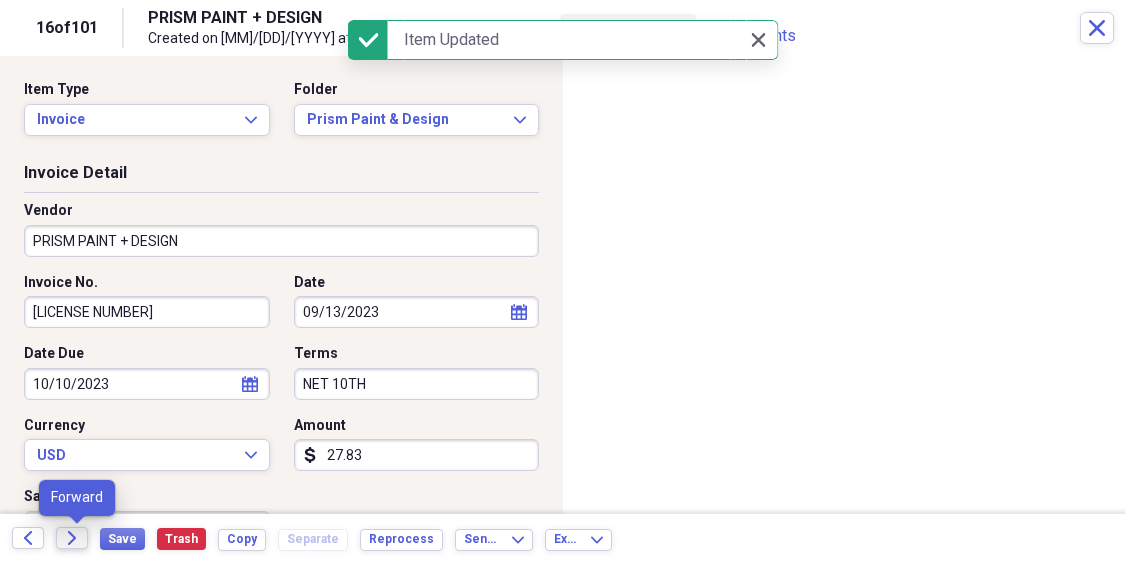 click on "Forward" 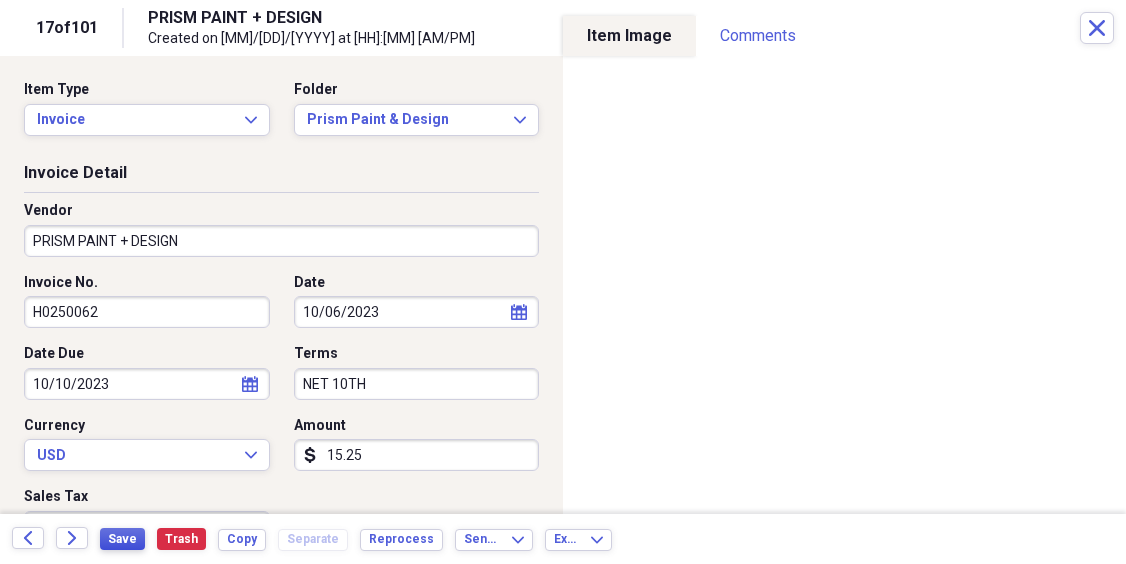 click on "Save" at bounding box center [122, 539] 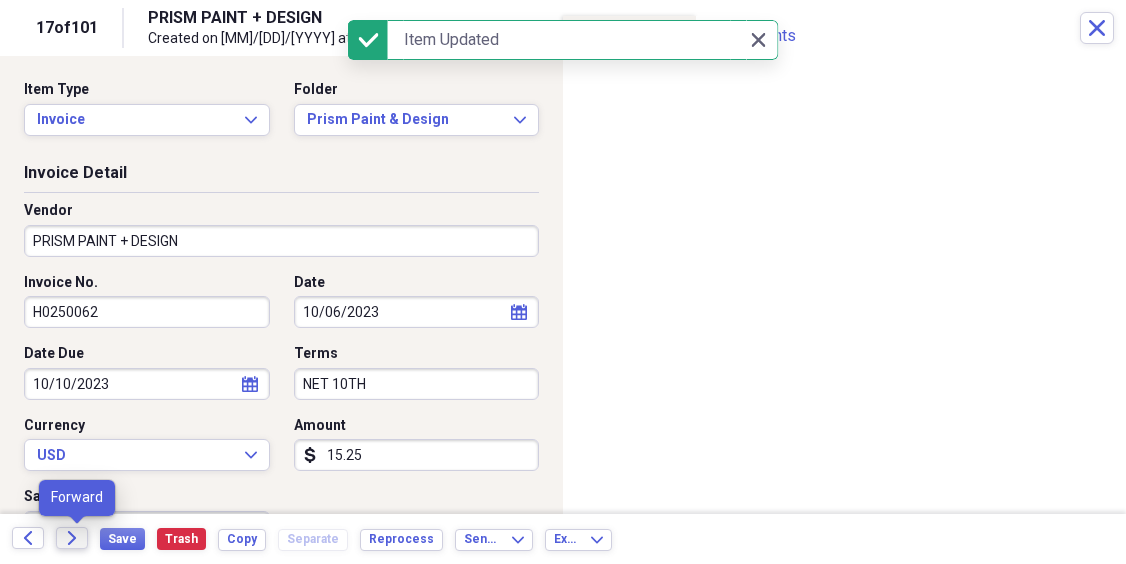 click on "Forward" at bounding box center (72, 538) 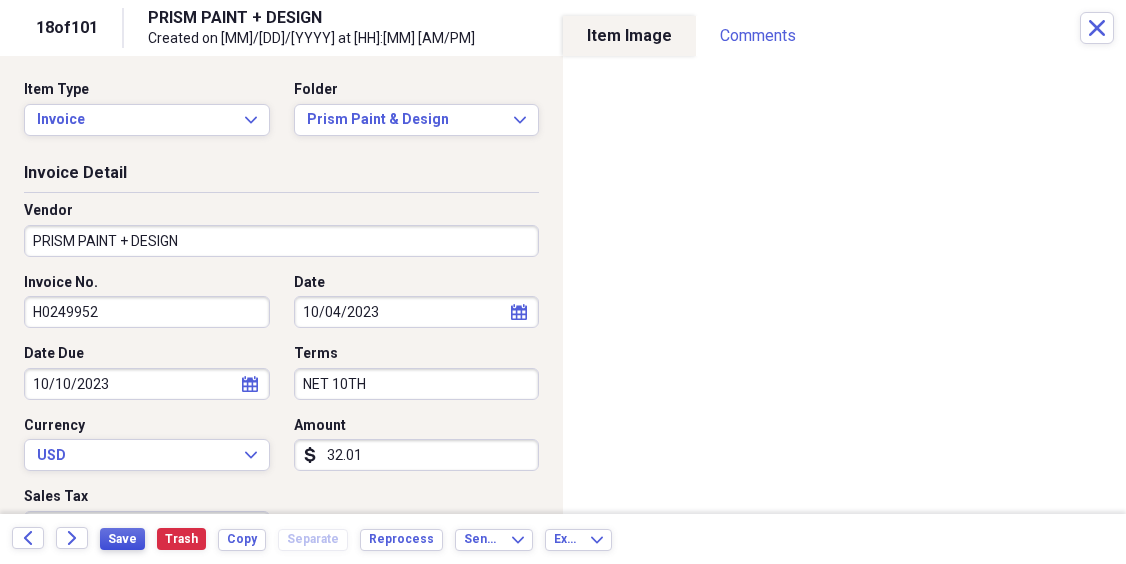 click on "Save" at bounding box center [122, 539] 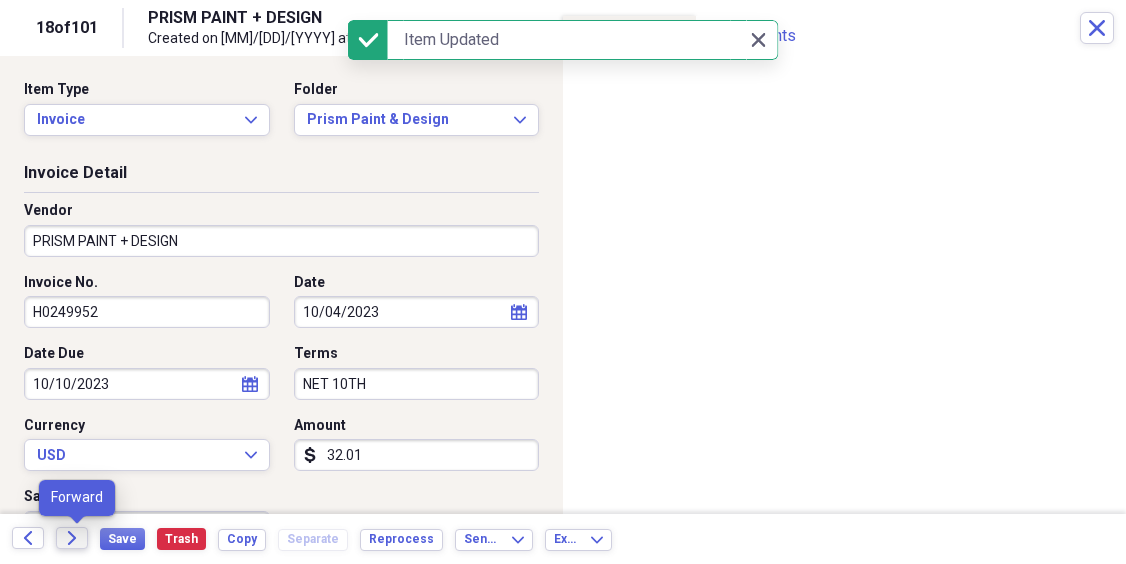 click on "Forward" 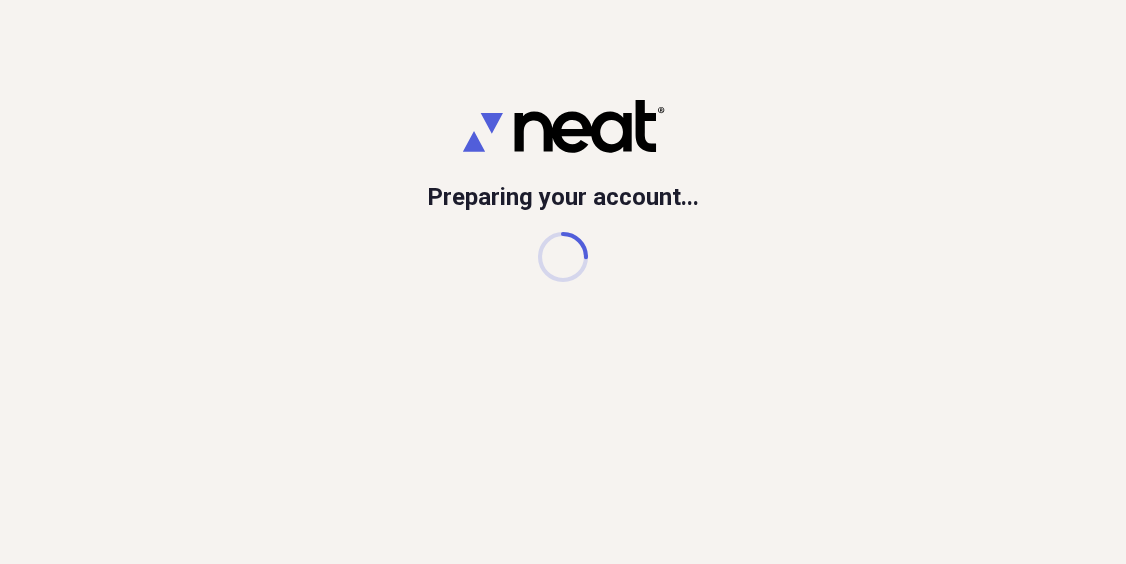scroll, scrollTop: 0, scrollLeft: 0, axis: both 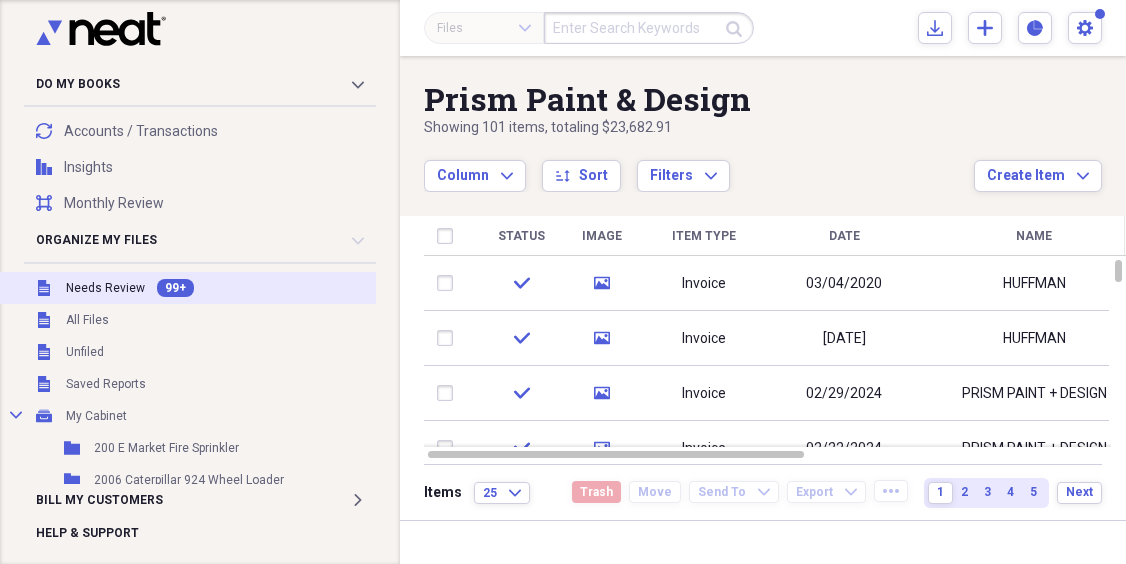 click on "Needs Review" at bounding box center (105, 288) 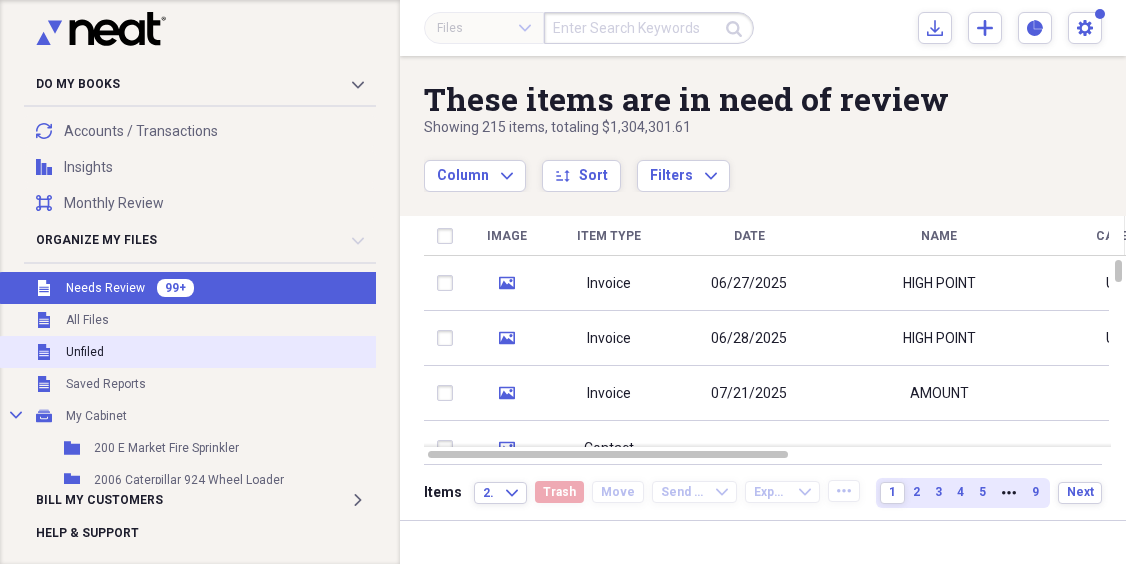 click on "Unfiled Unfiled" at bounding box center (259, 352) 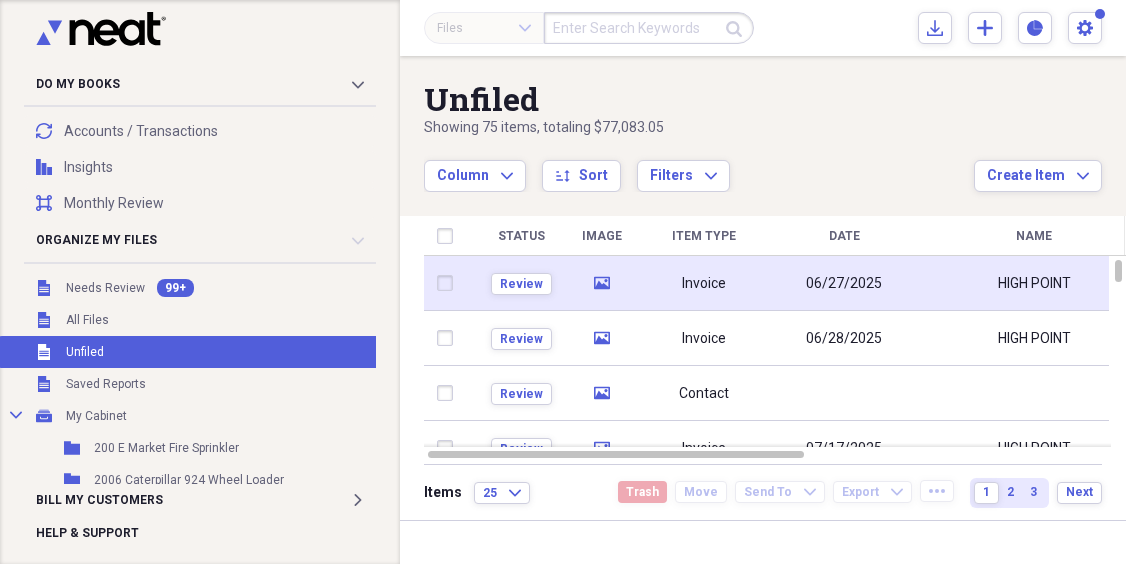 click on "Invoice" at bounding box center [704, 284] 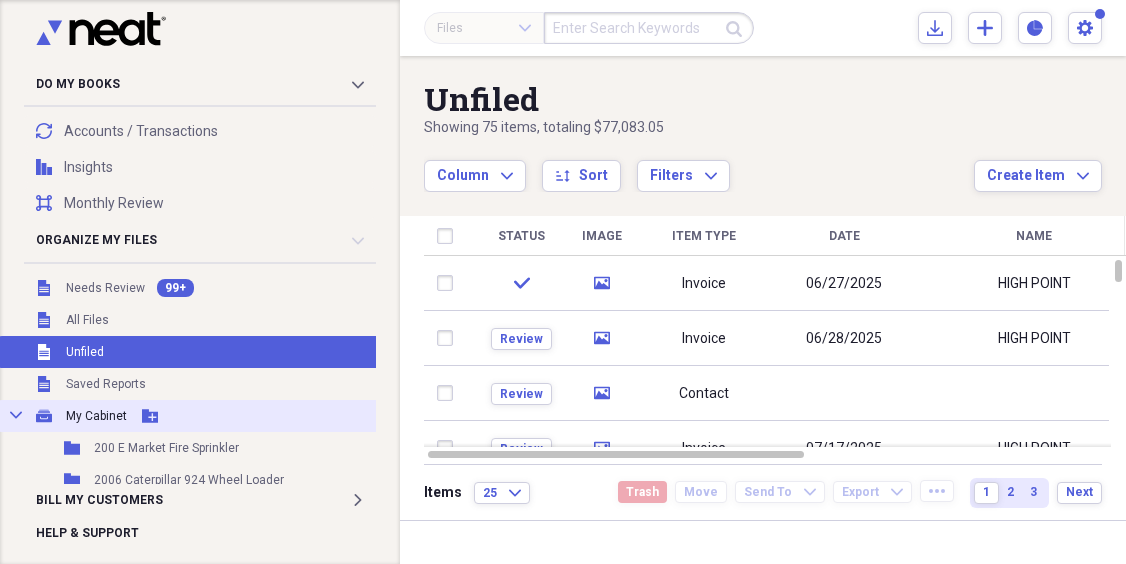 click on "Add Folder" 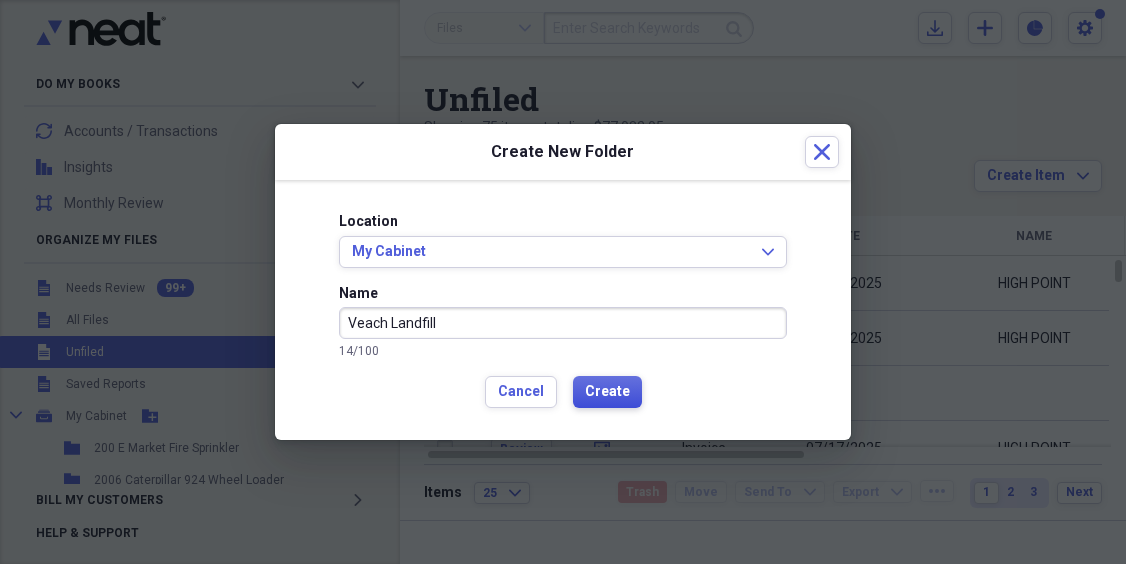 type on "Veach Landfill" 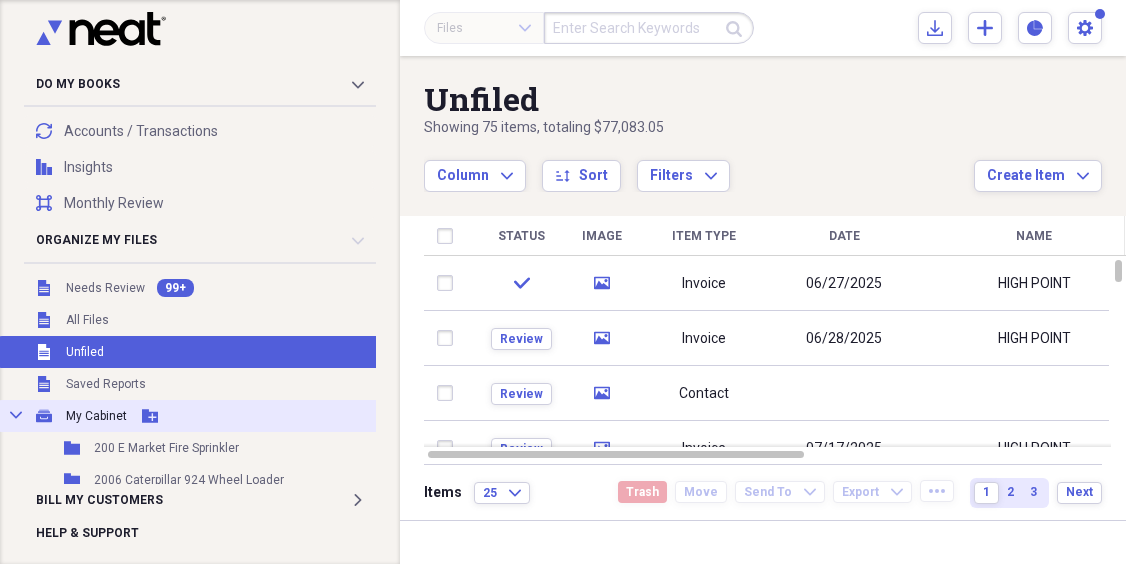 click on "Add Folder" 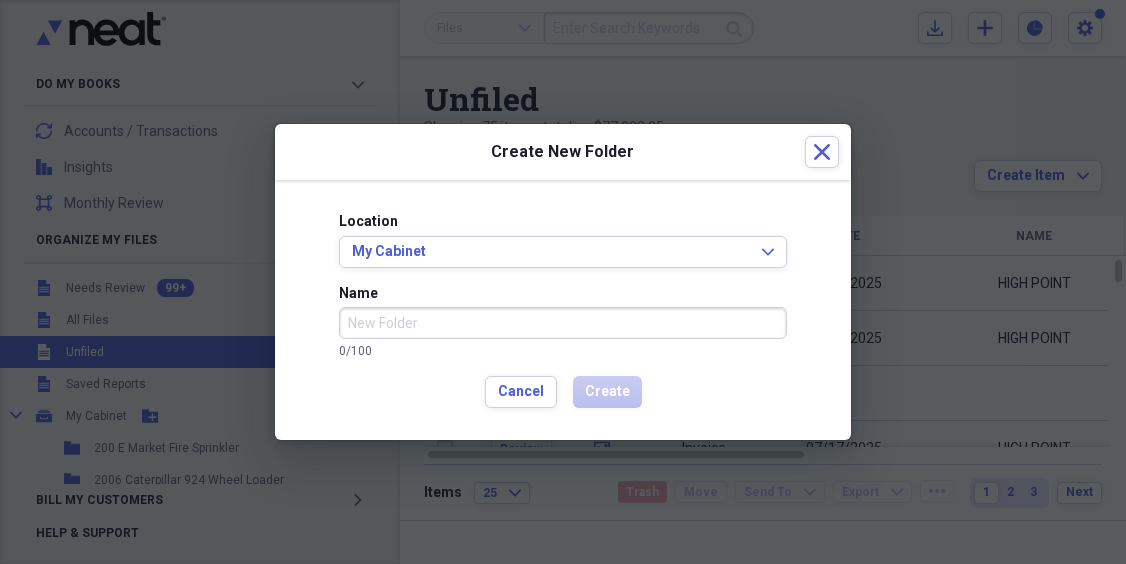 click on "Name" at bounding box center [563, 323] 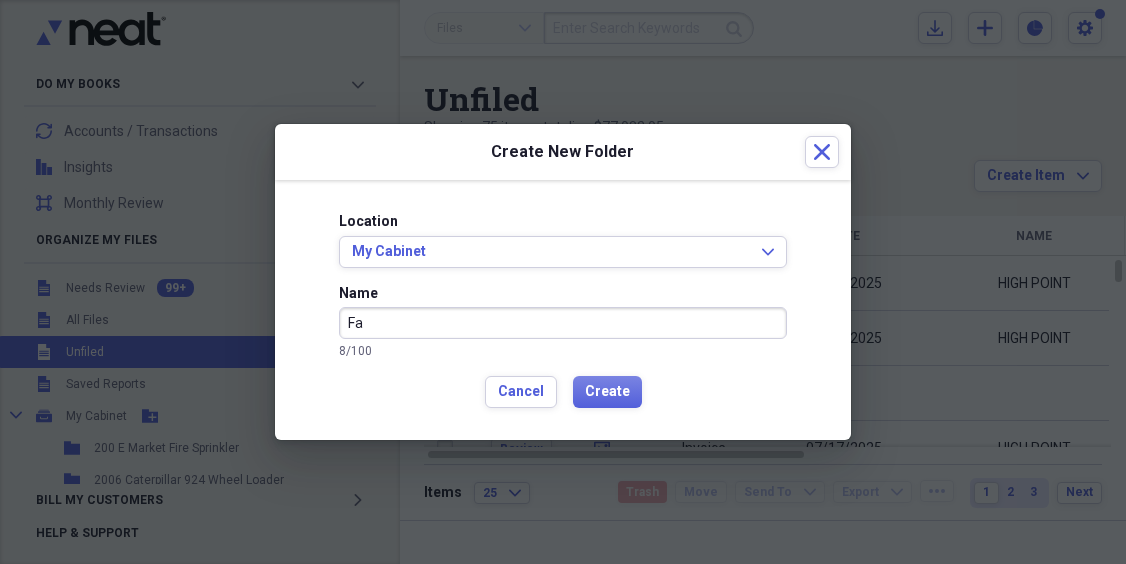 type on "F" 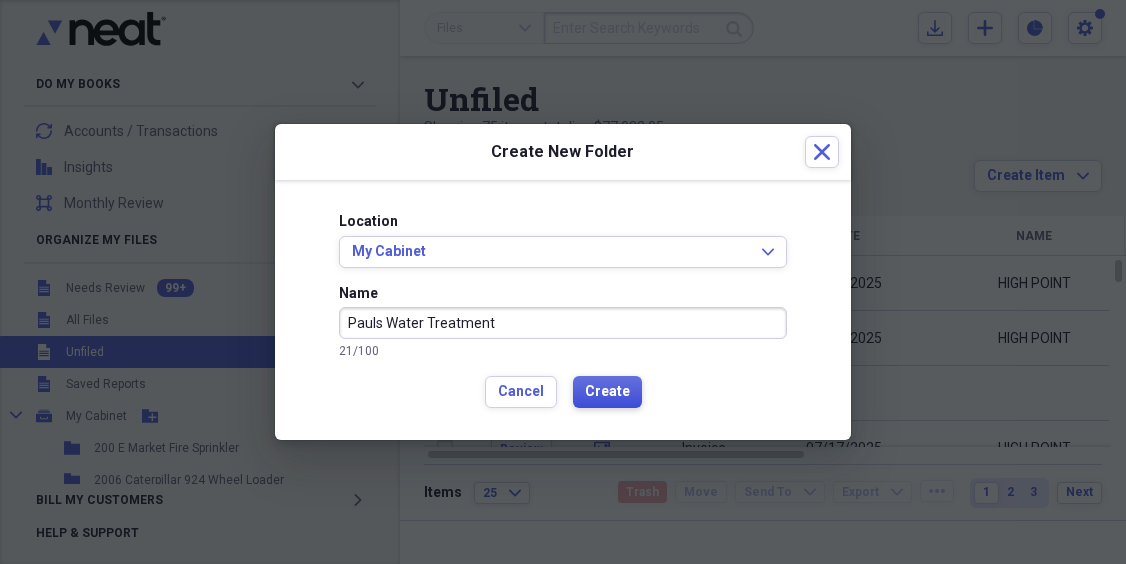 type on "Pauls Water Treatment" 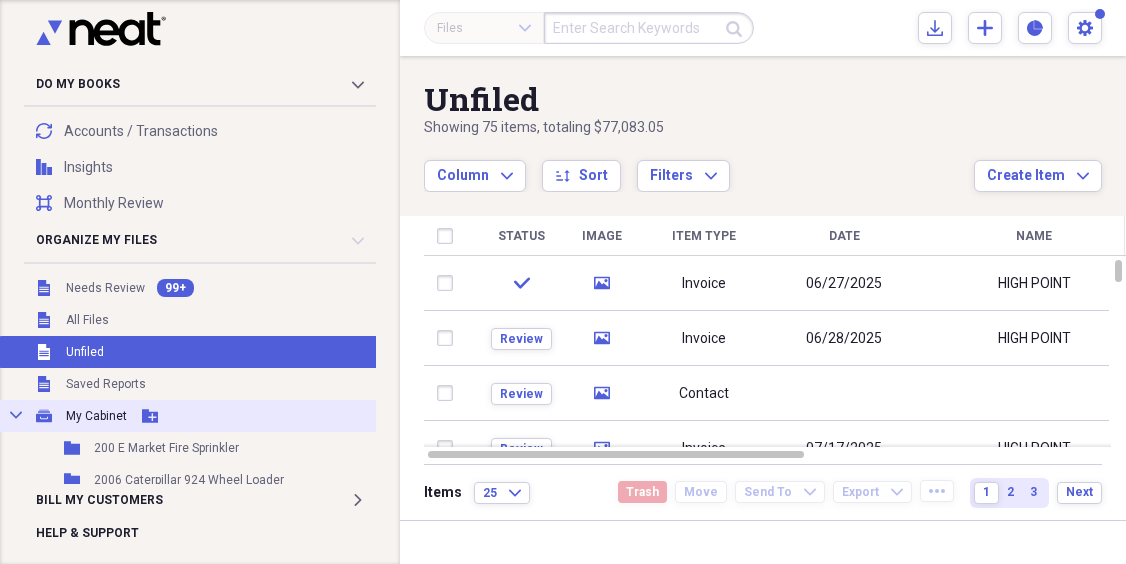 click 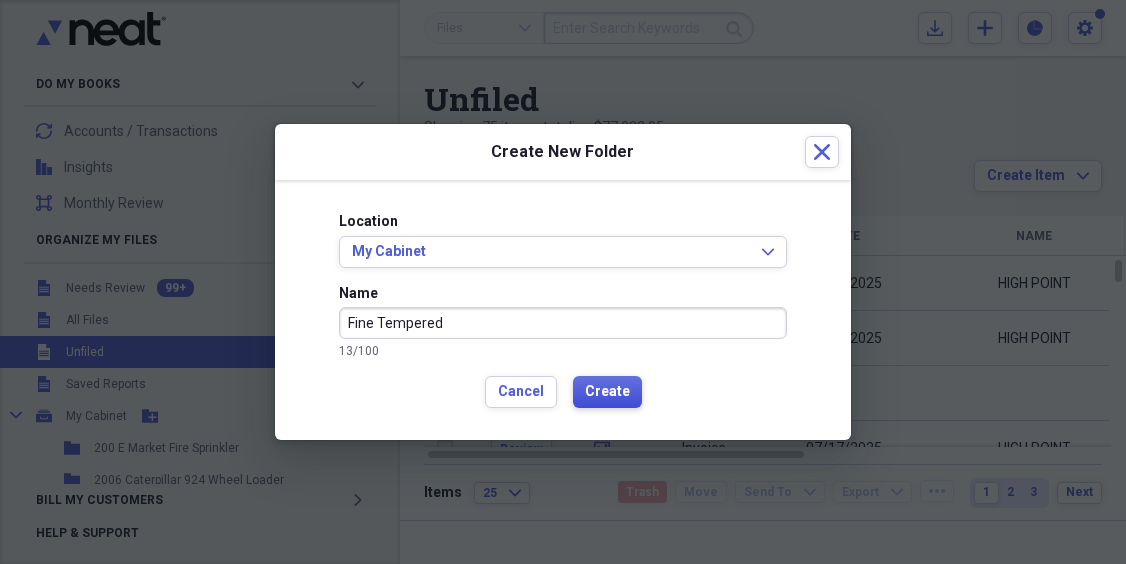 type on "Fine Tempered" 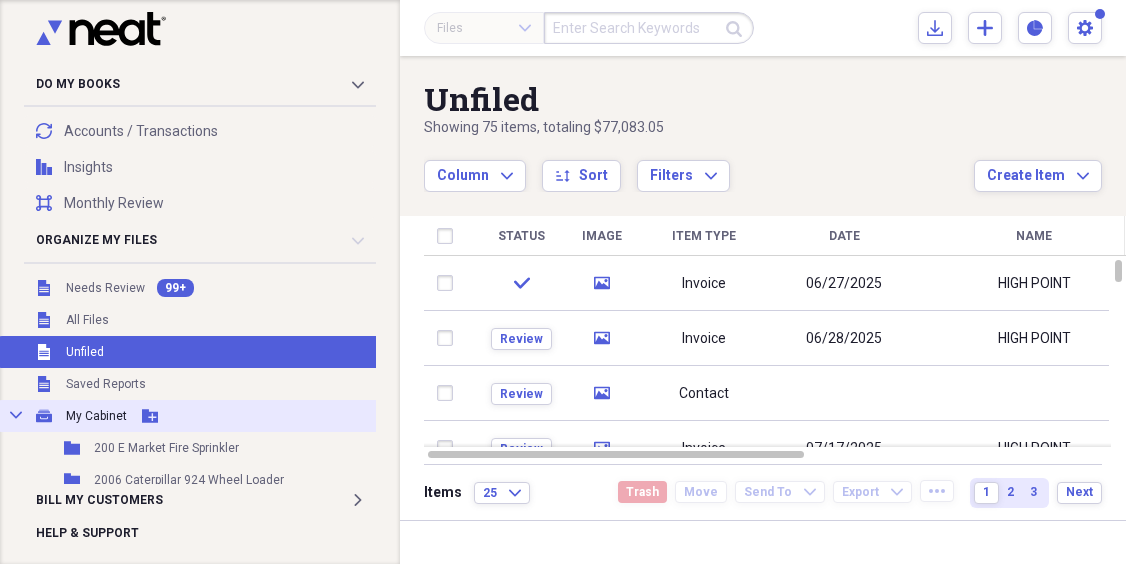 click 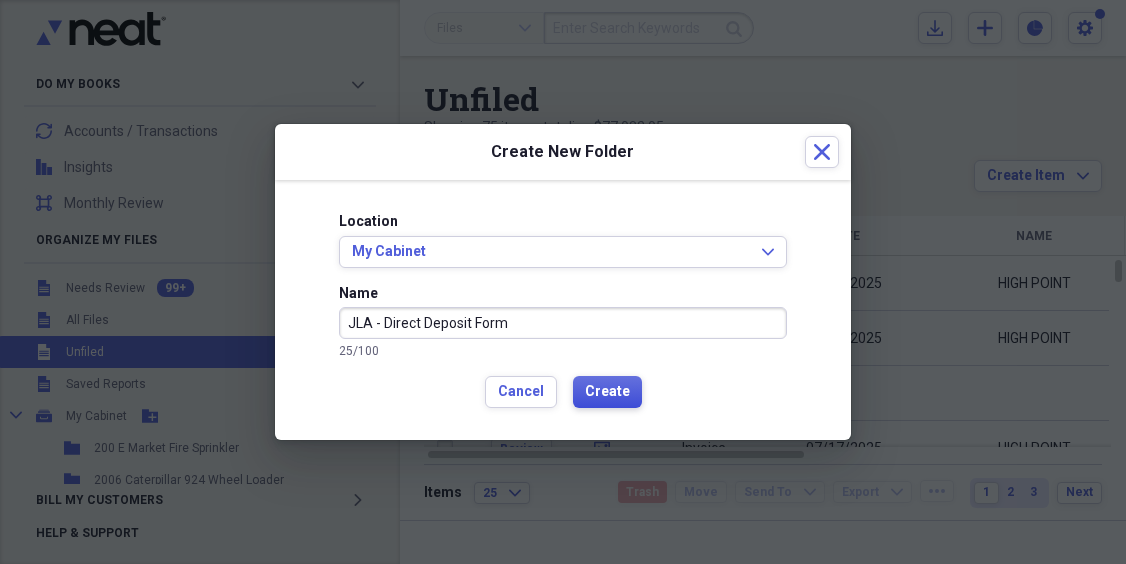 type on "JLA - Direct Deposit Form" 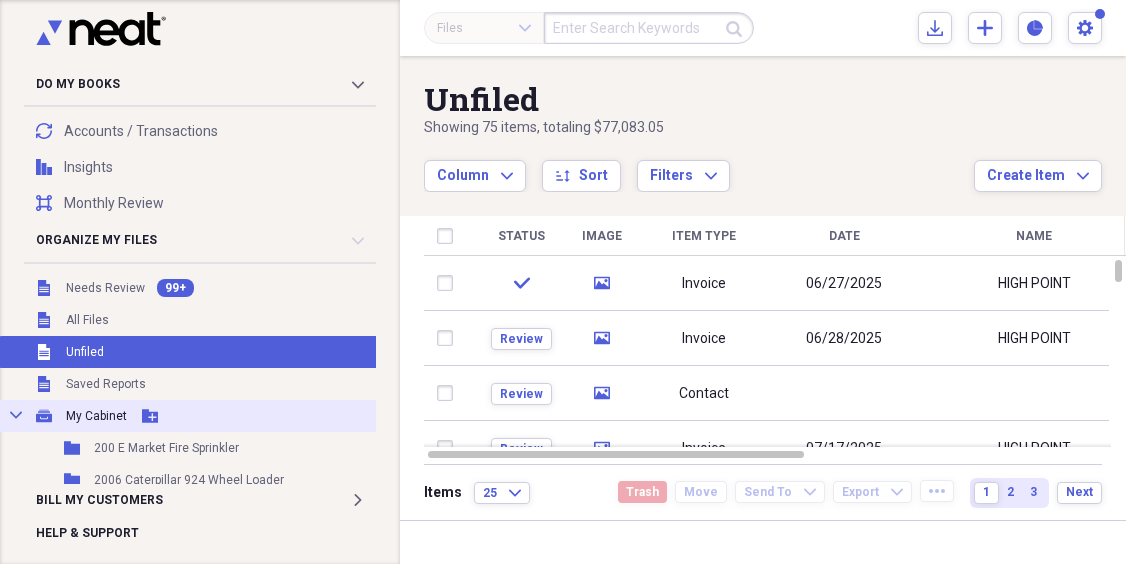 click on "Add Folder" 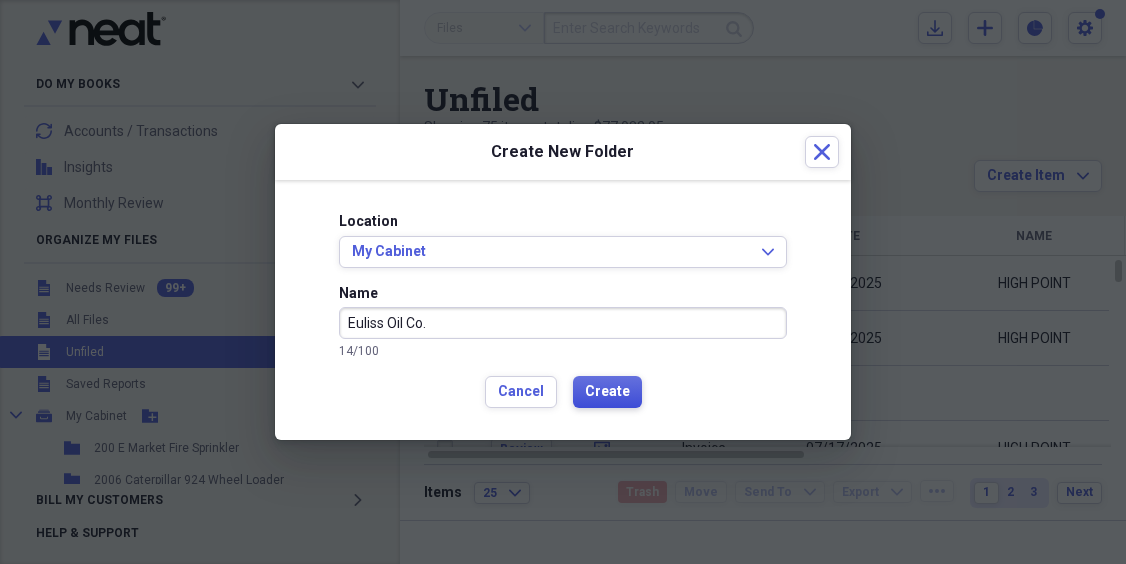 type on "Euliss Oil Co." 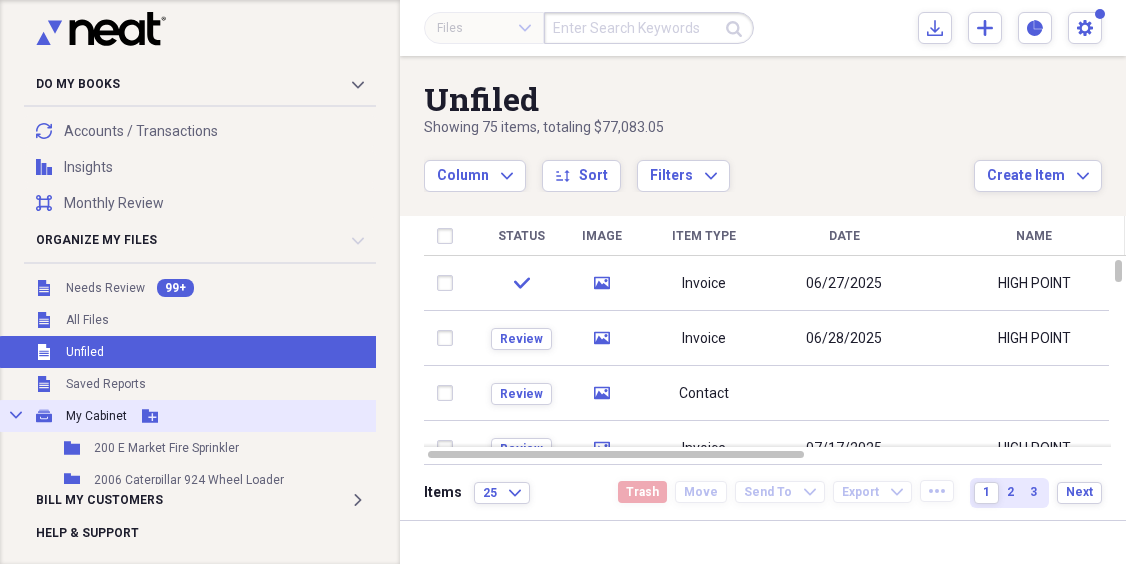click on "Add Folder" 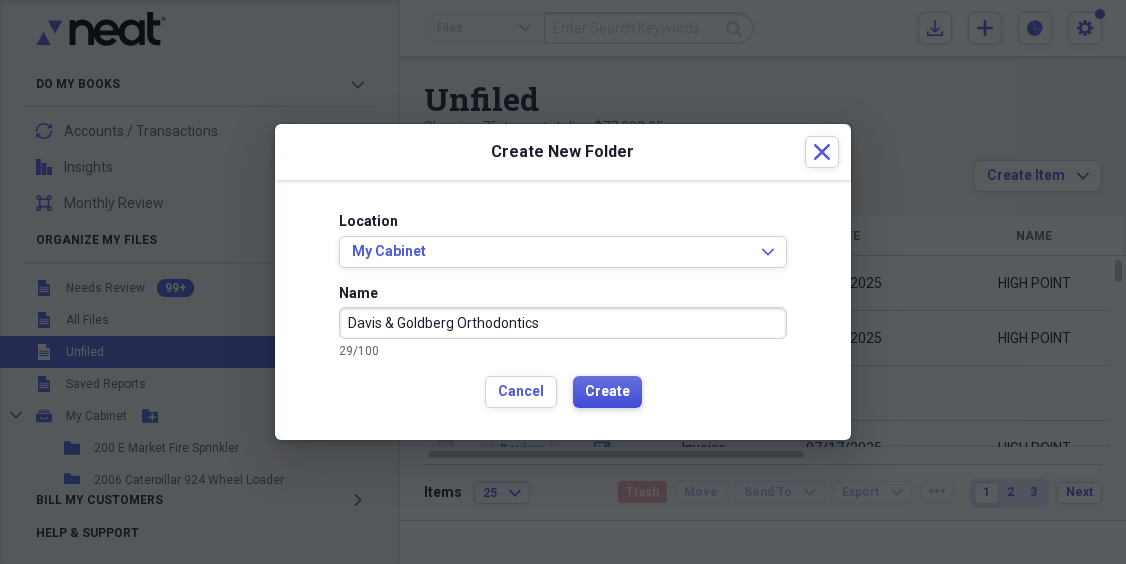 type on "Davis & Goldberg Orthodontics" 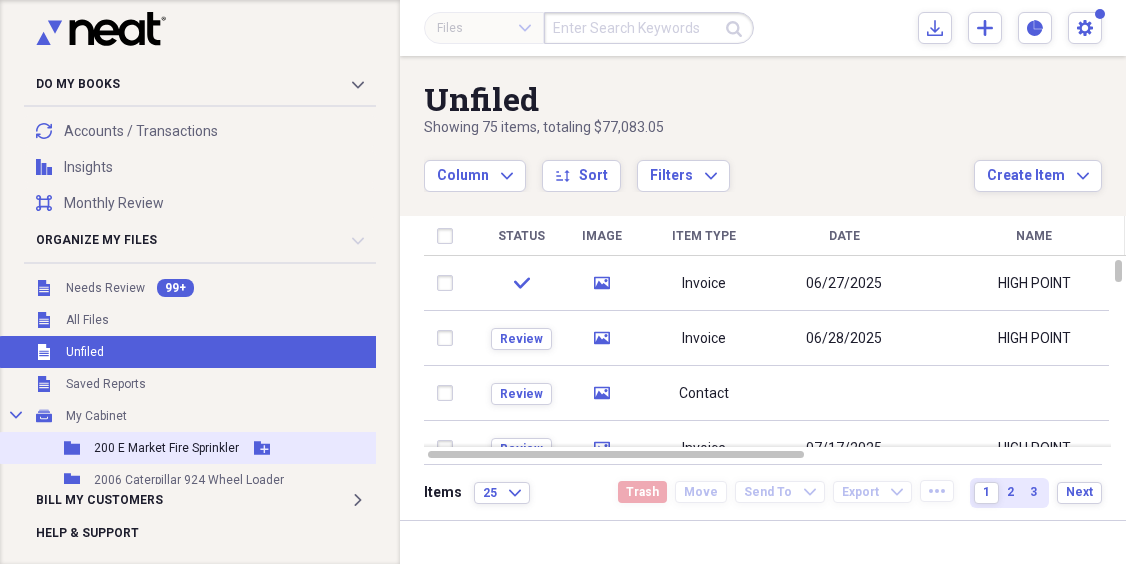 drag, startPoint x: 150, startPoint y: 417, endPoint x: 152, endPoint y: 431, distance: 14.142136 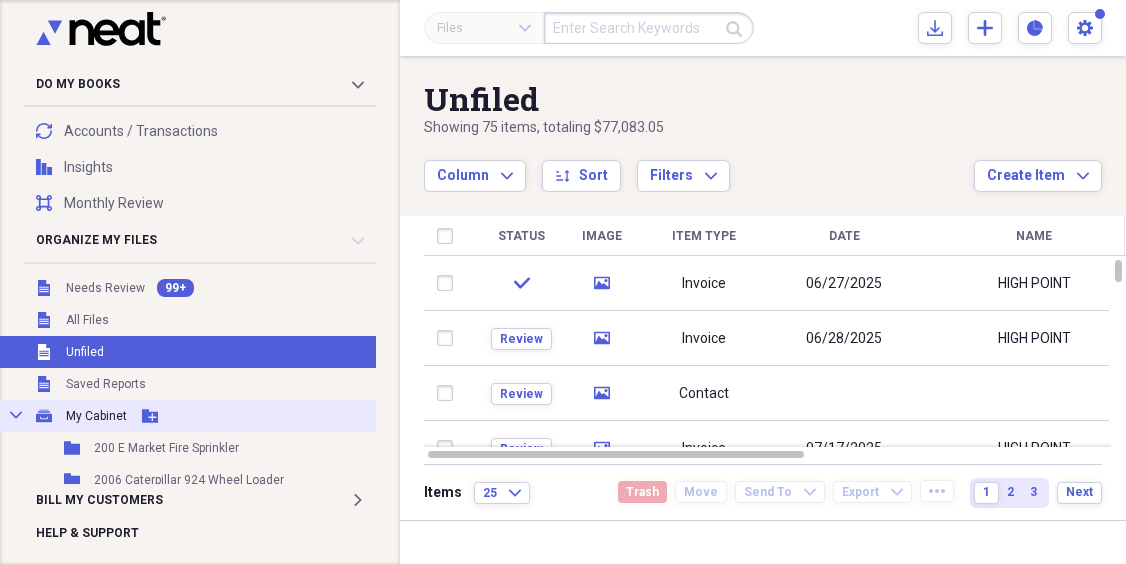 click on "Add Folder" 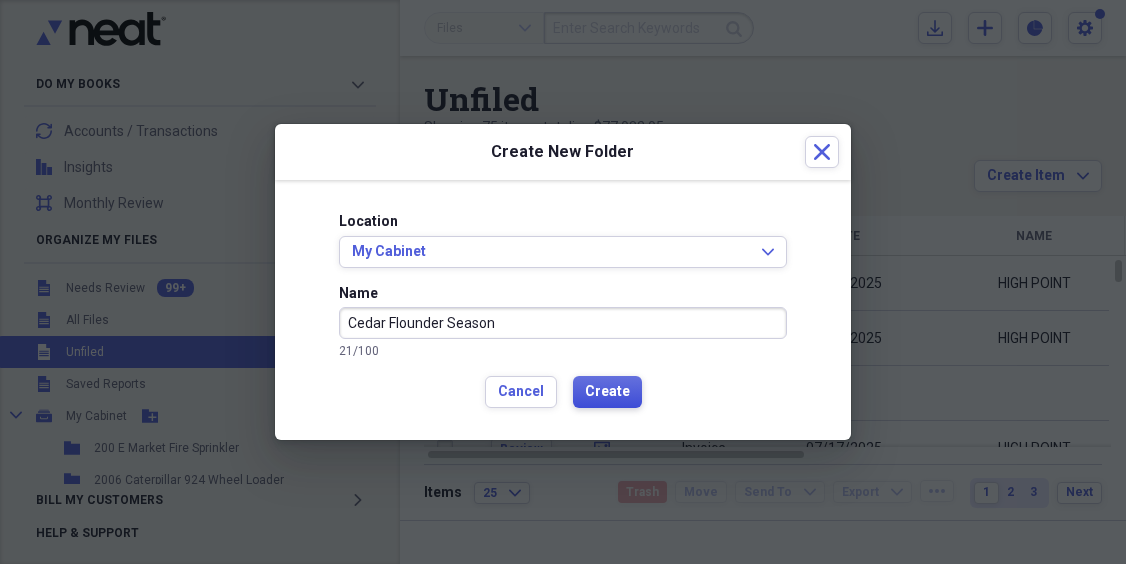 type on "Cedar Flounder Season" 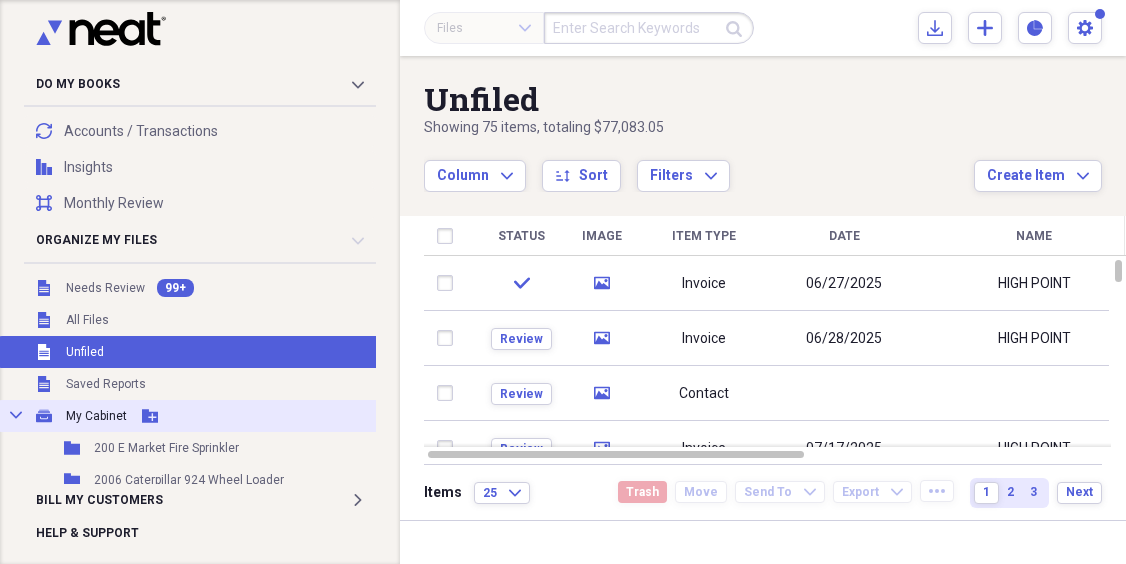 click 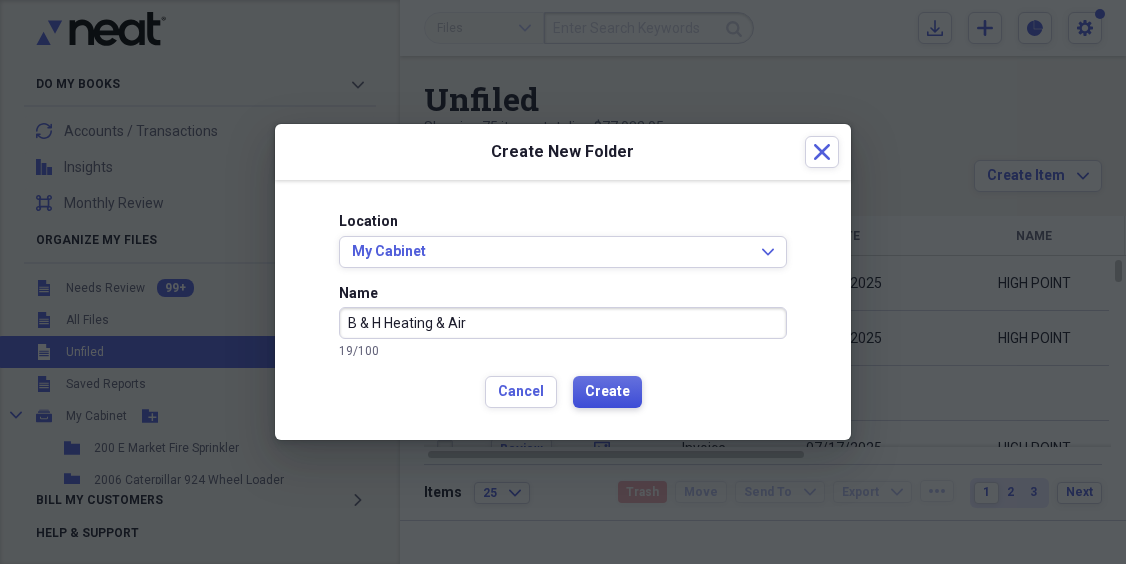 type on "B & H Heating & Air" 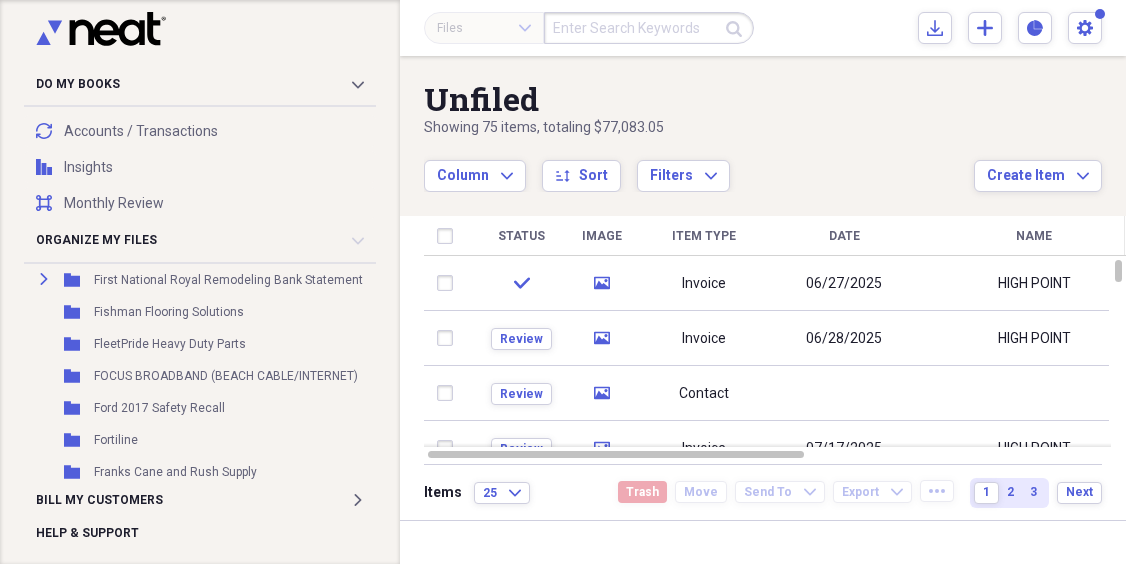 scroll, scrollTop: 13250, scrollLeft: 0, axis: vertical 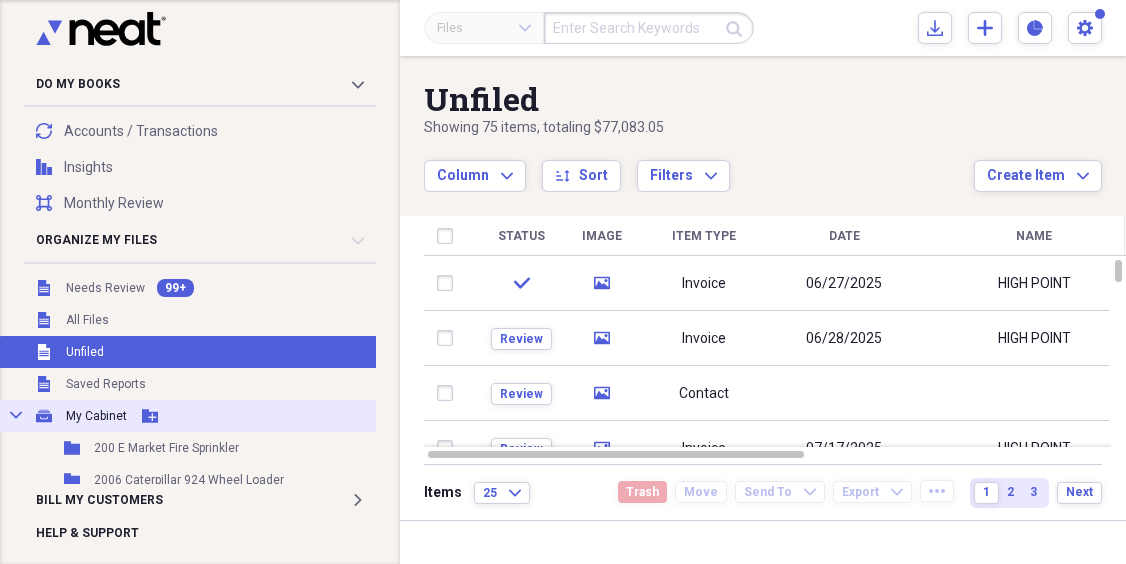drag, startPoint x: 150, startPoint y: 415, endPoint x: 134, endPoint y: 405, distance: 18.867962 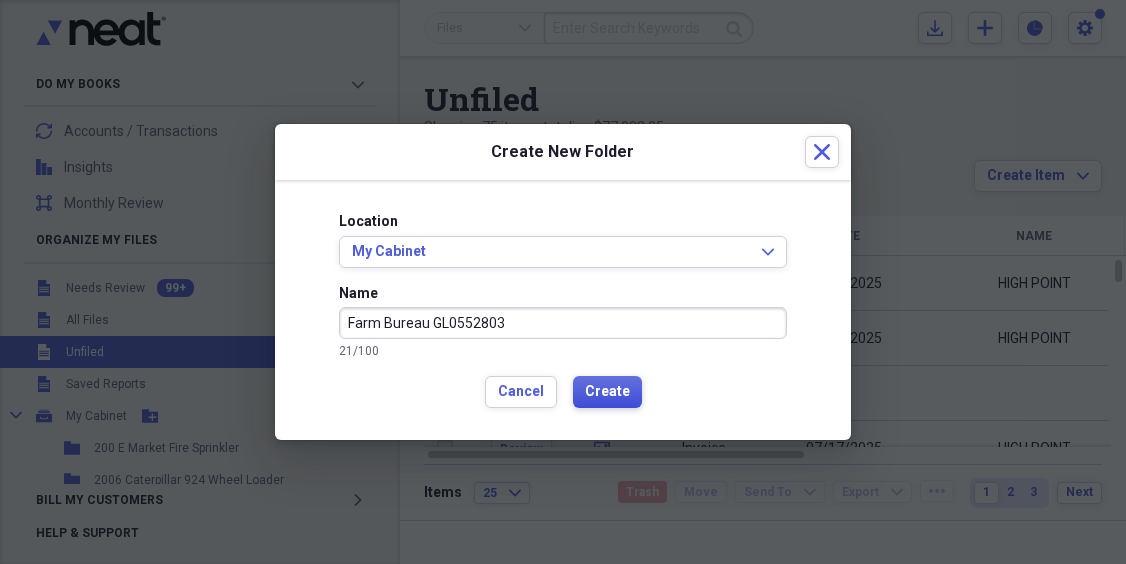 type on "Farm Bureau GL0552803" 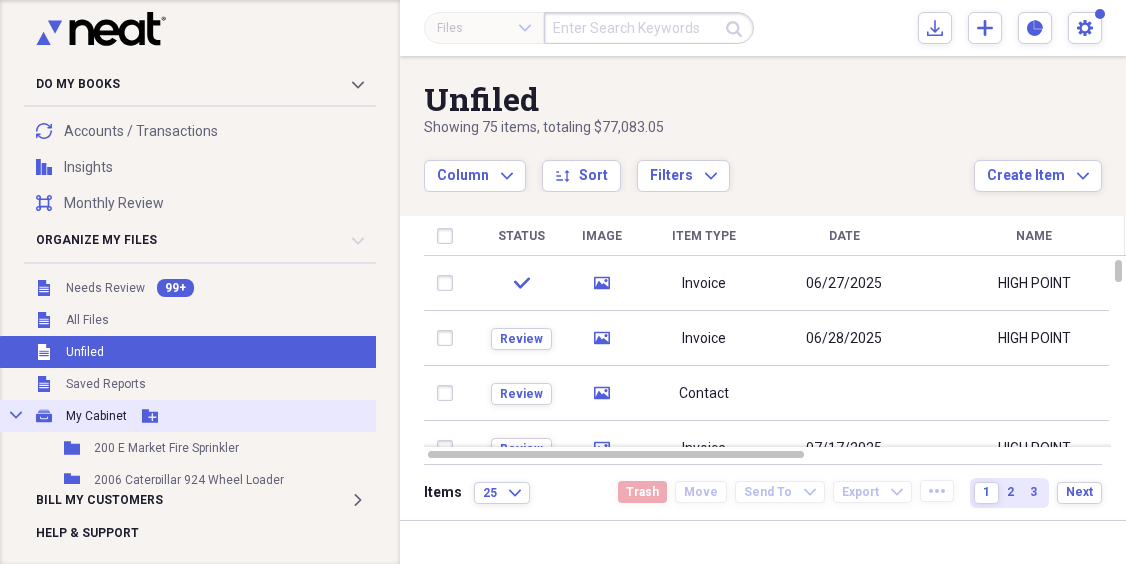 click 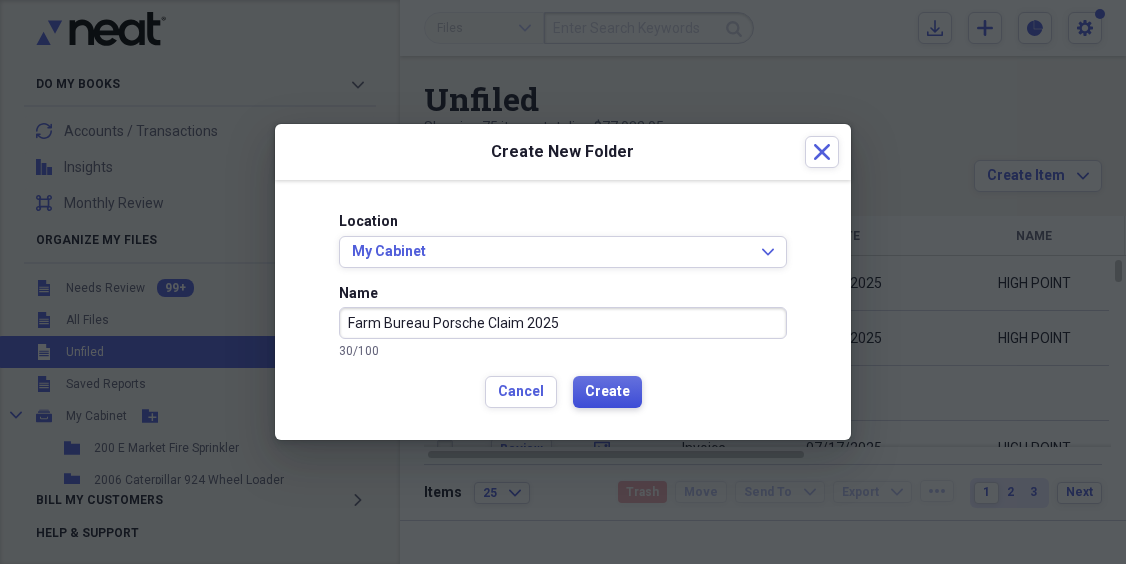 type on "Farm Bureau Porsche Claim 2025" 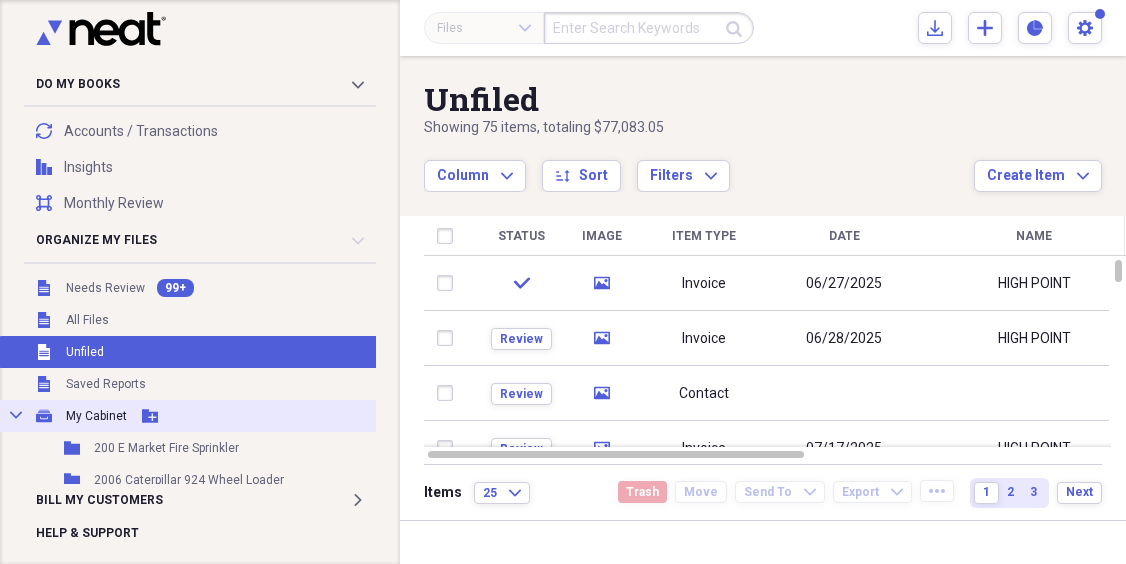 click on "Add Folder" 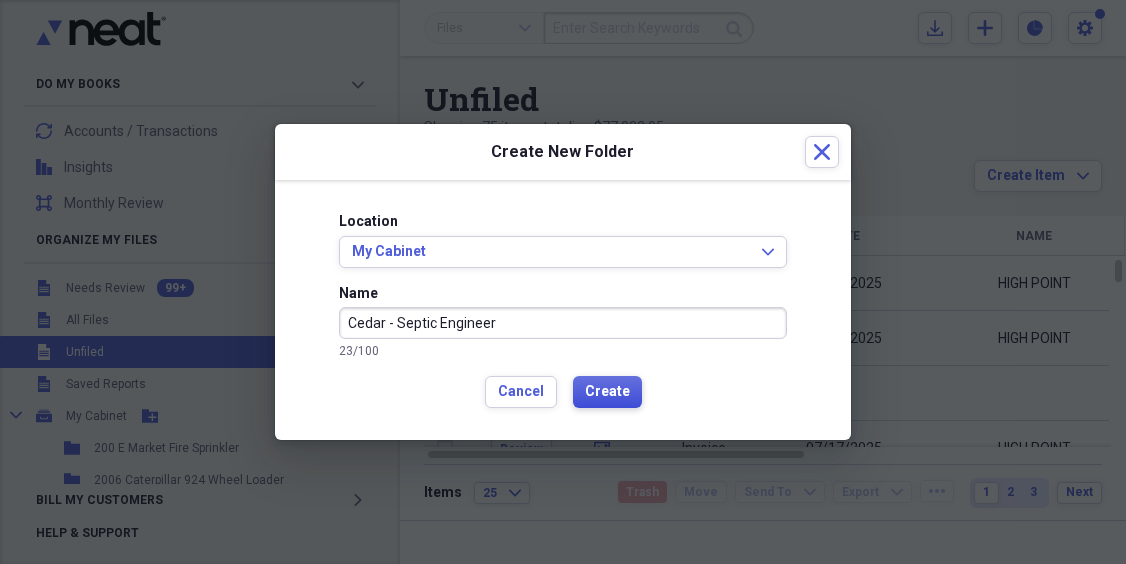 type on "Cedar - Septic Engineer" 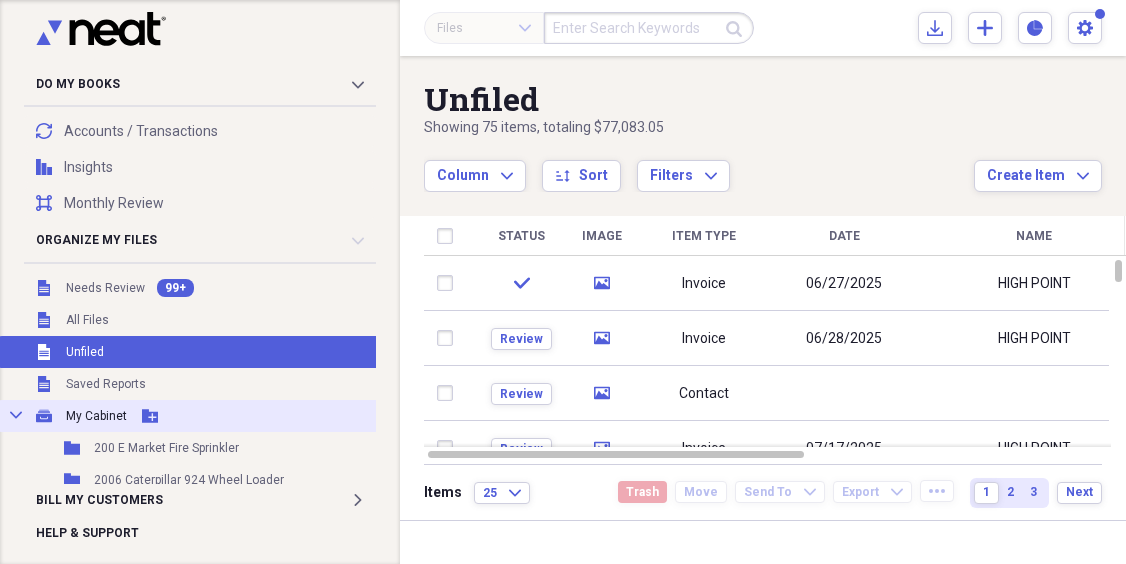 click 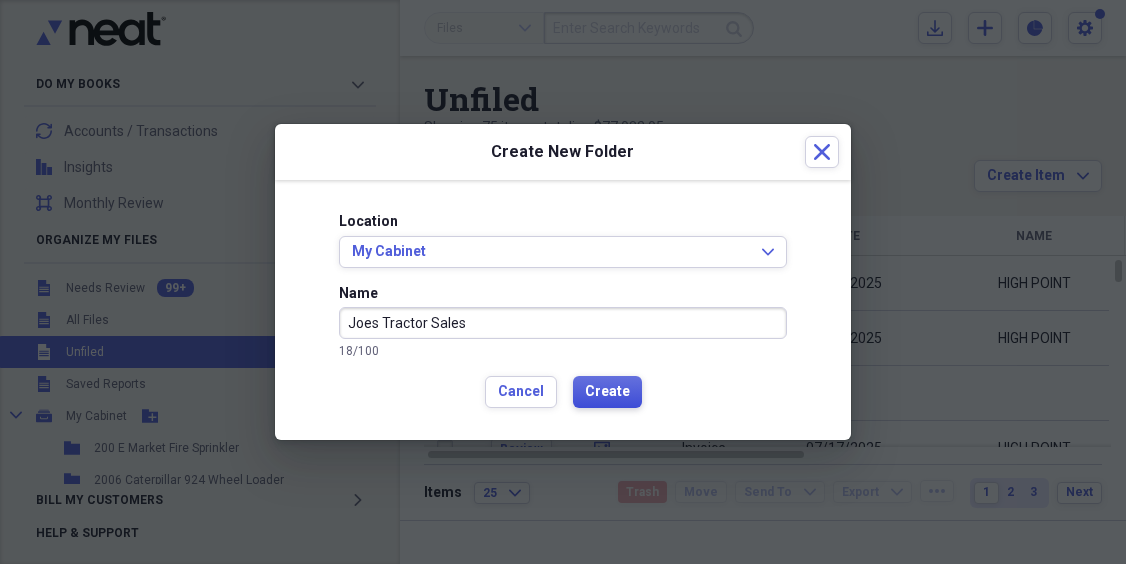 type on "Joes Tractor Sales" 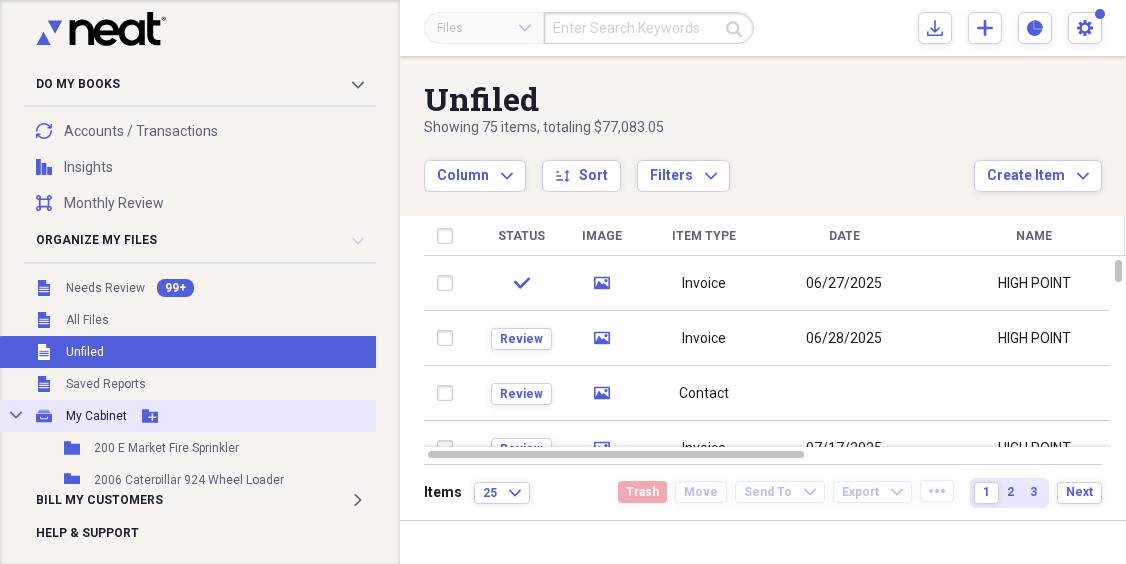 click 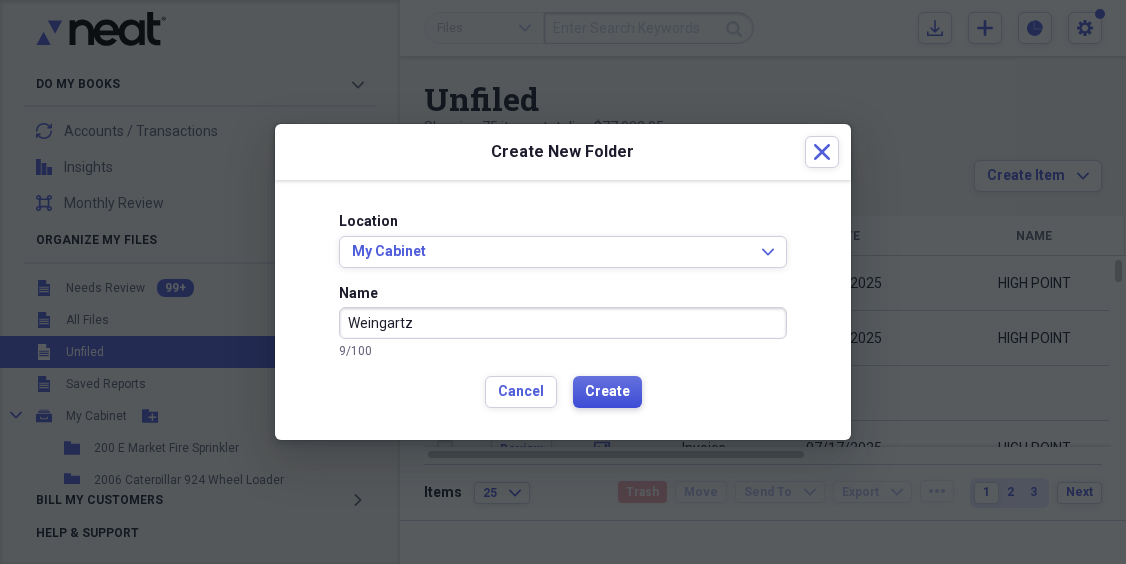 type on "Weingartz" 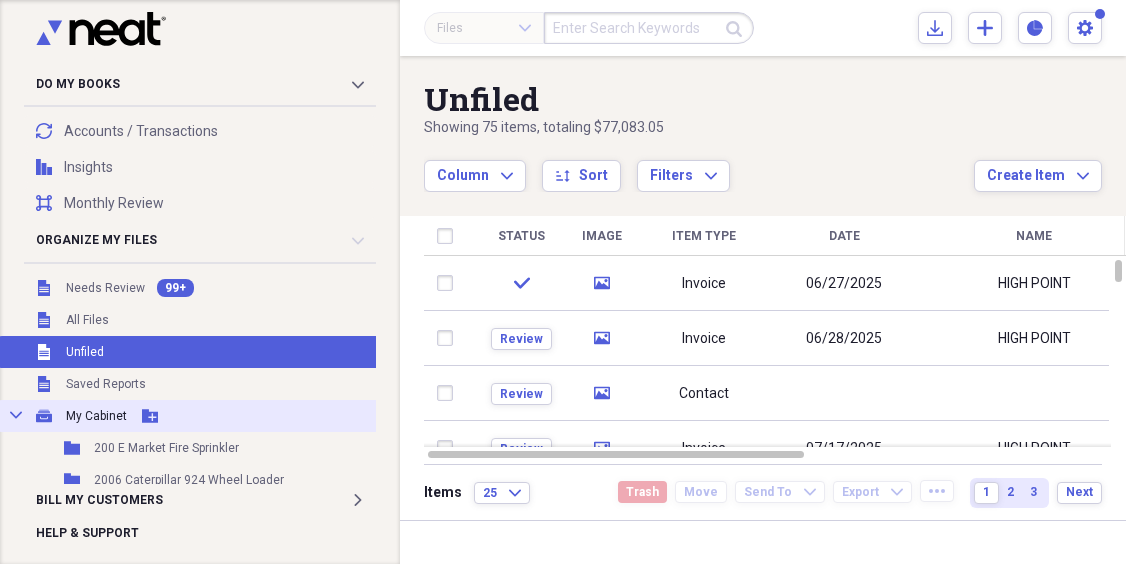 click 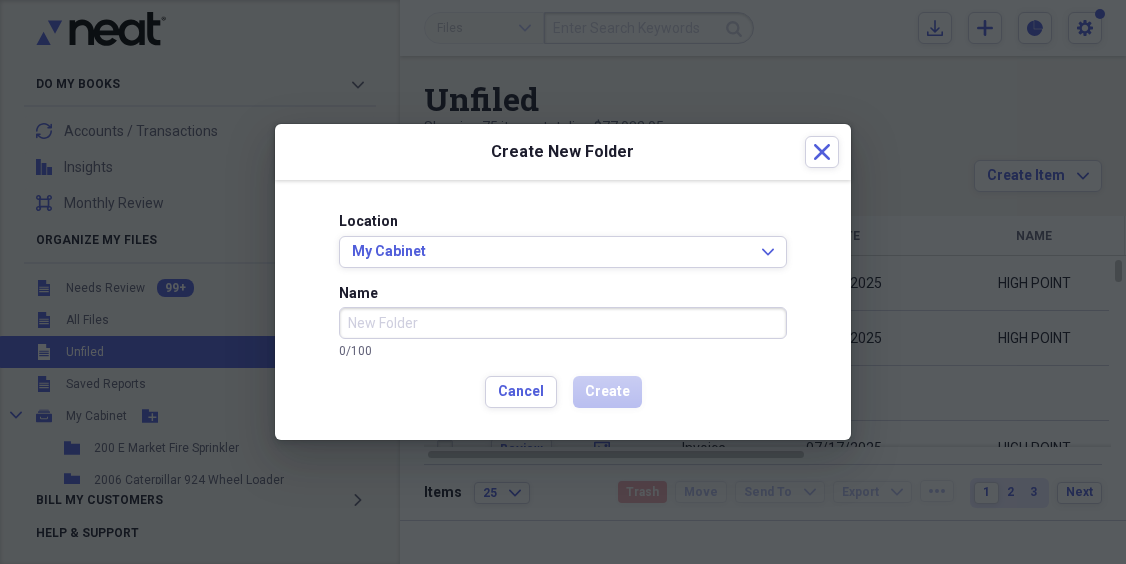 click on "Name" at bounding box center [563, 323] 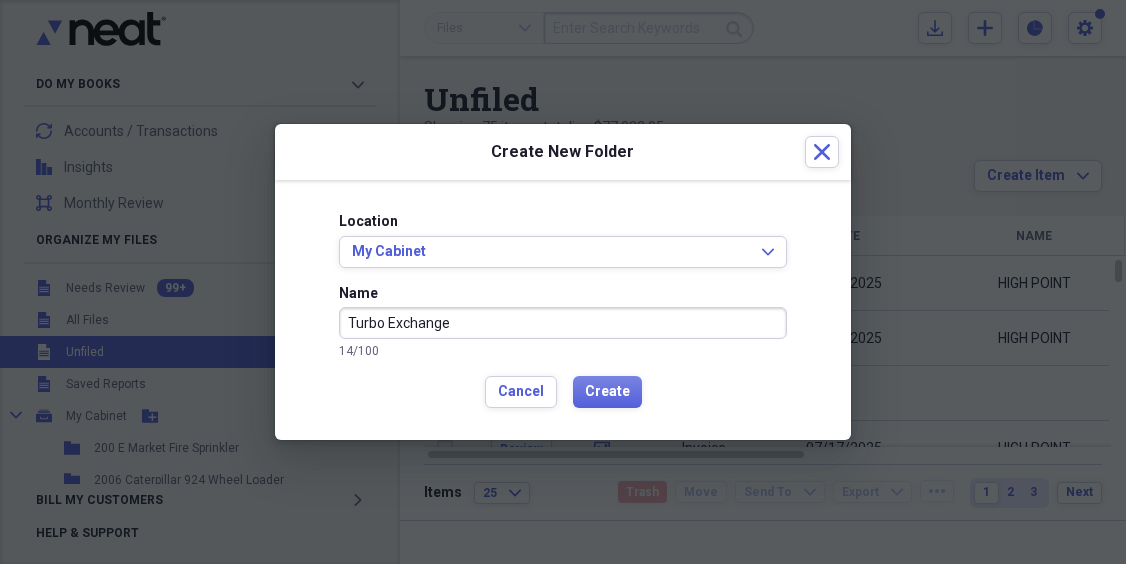 type on "Turbo Exchange" 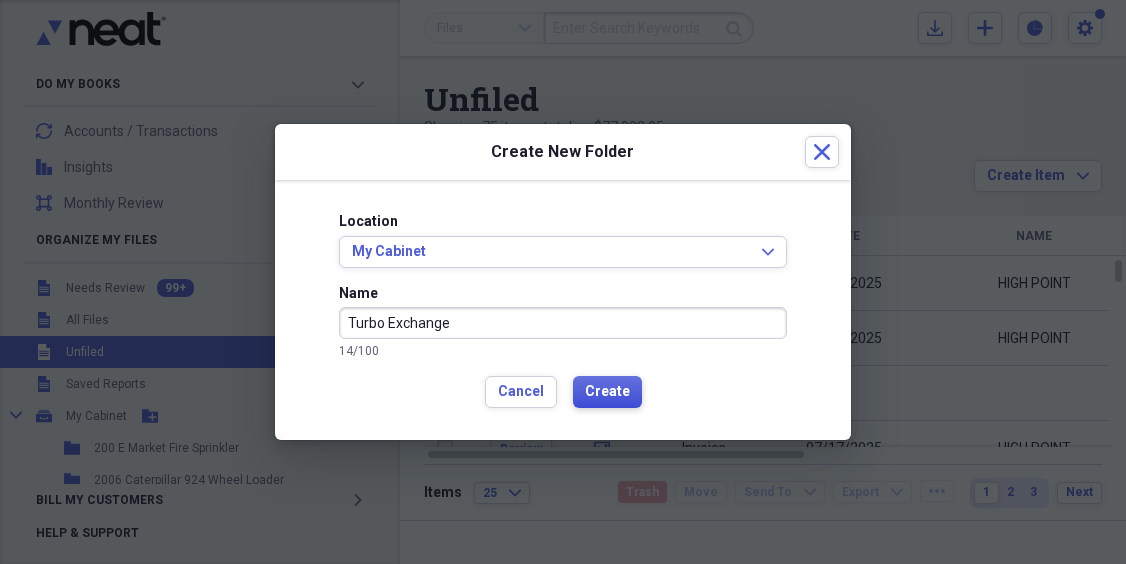 click on "Create" at bounding box center (607, 392) 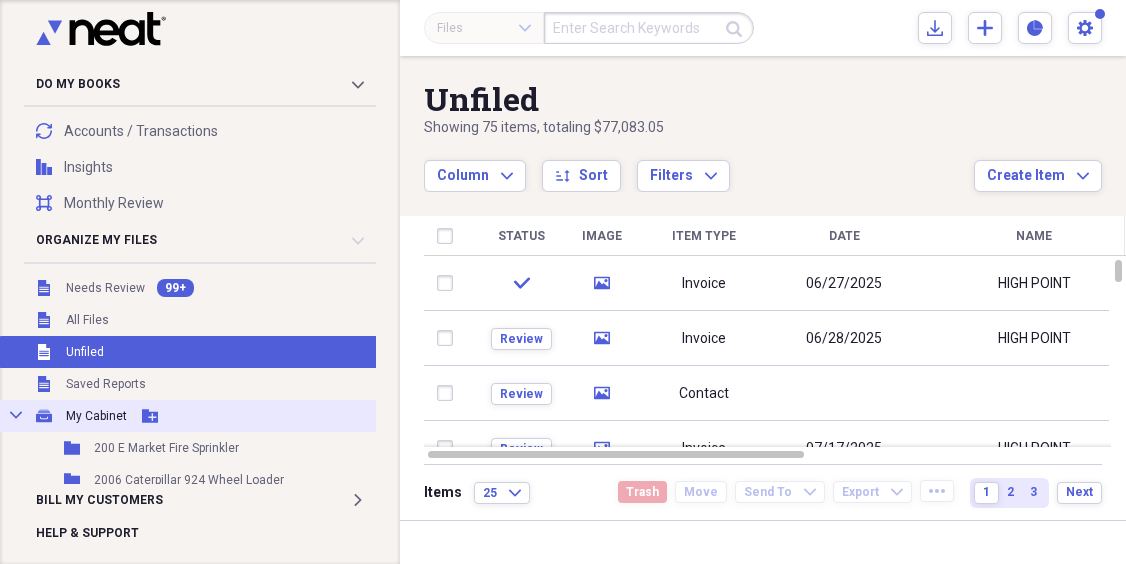 click 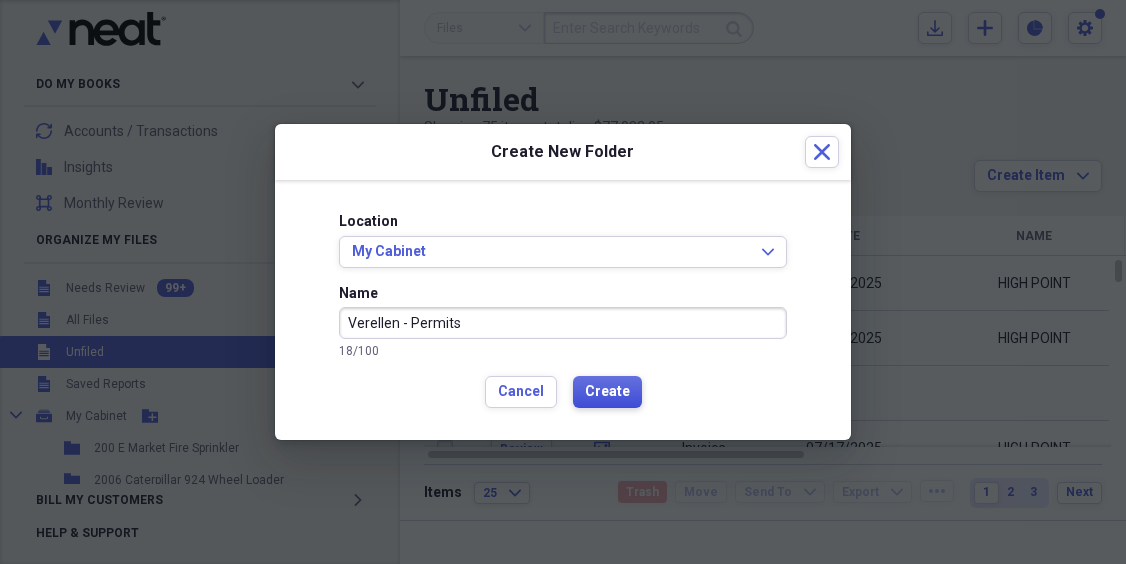 type on "Verellen - Permits" 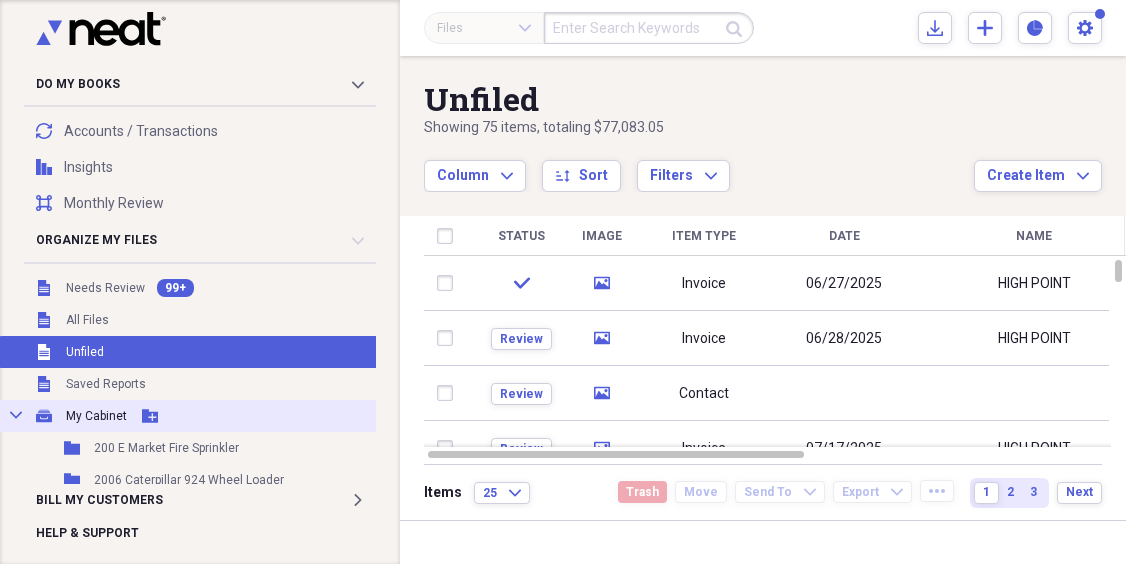 click on "Add Folder" 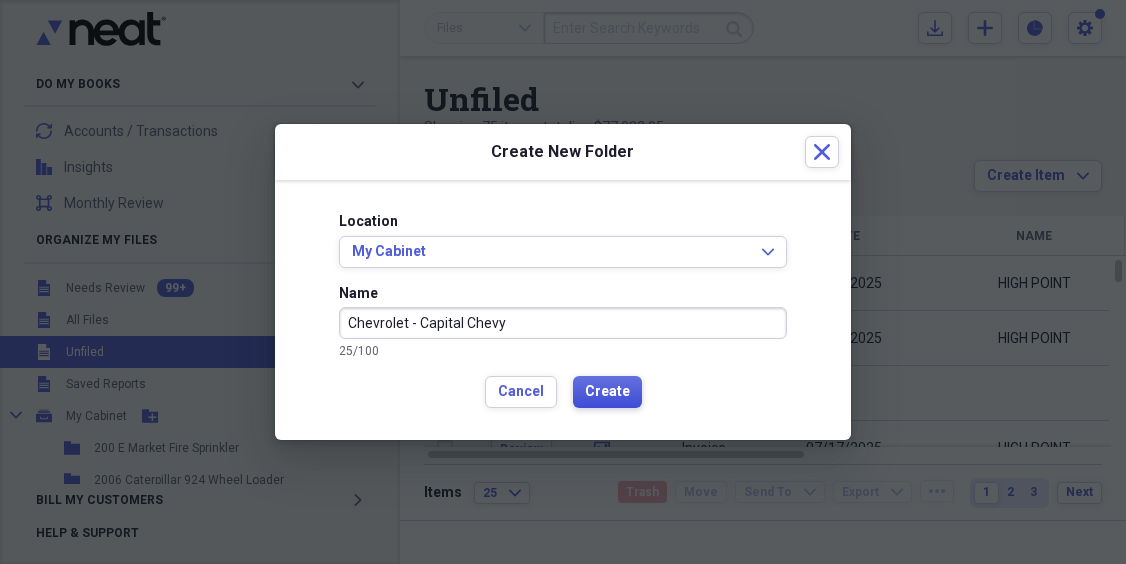 type on "Chevrolet - Capital Chevy" 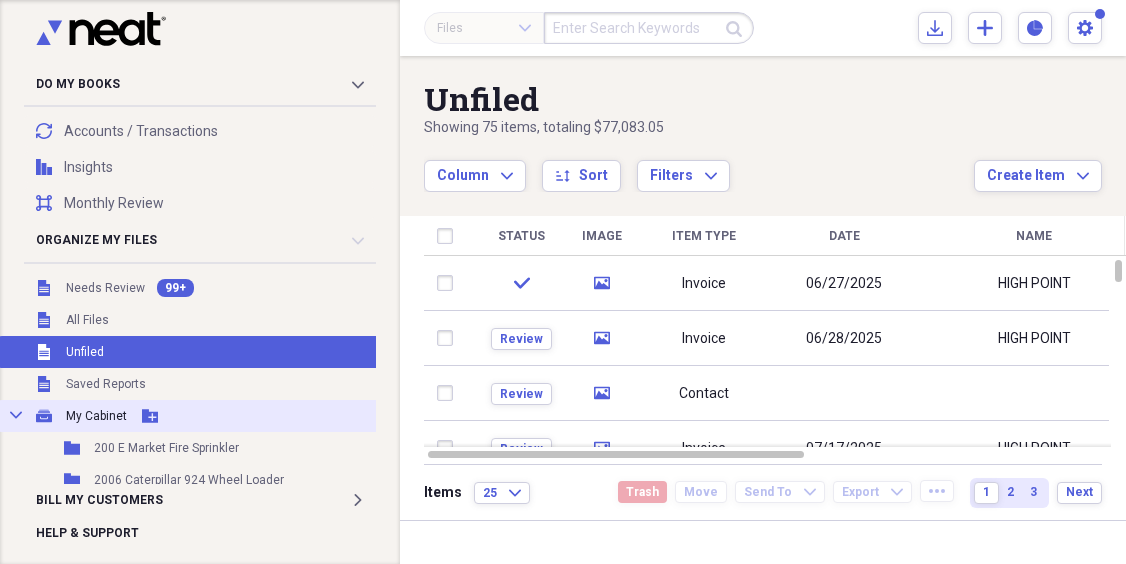 click 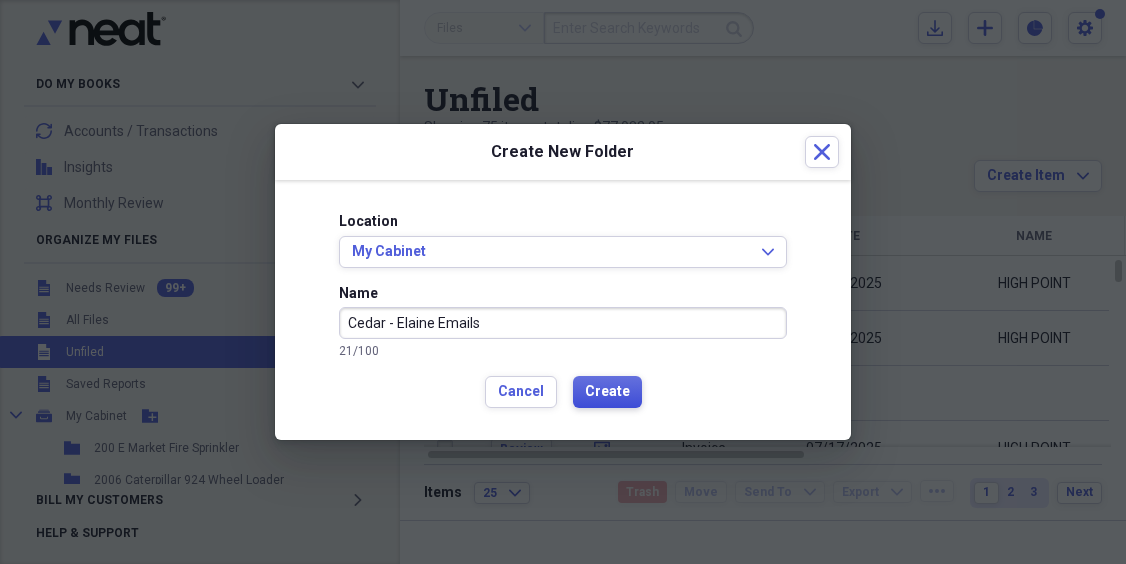 type on "Cedar - Elaine Emails" 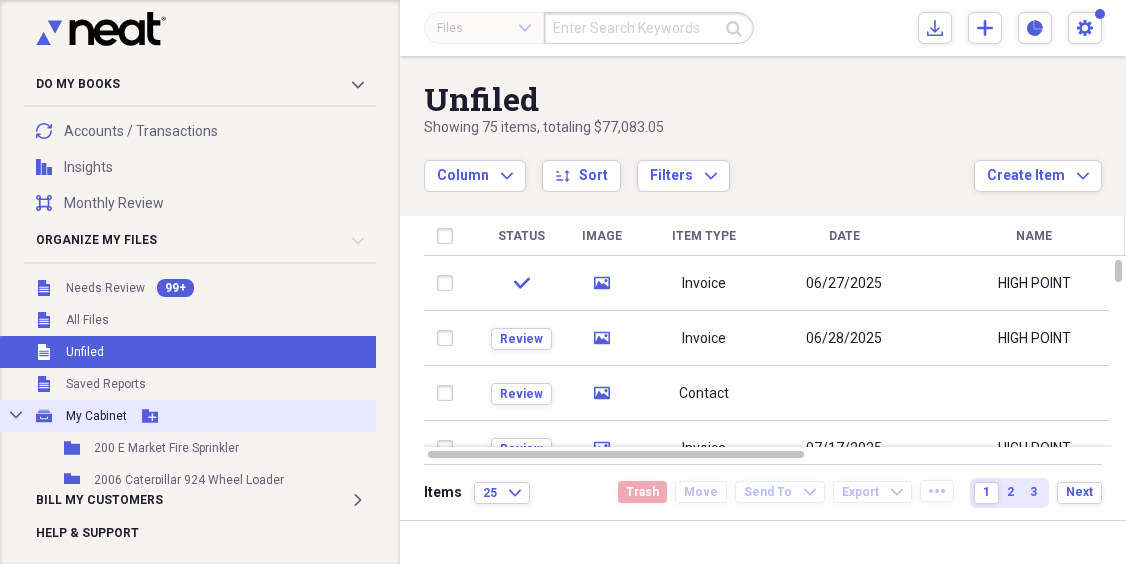 click 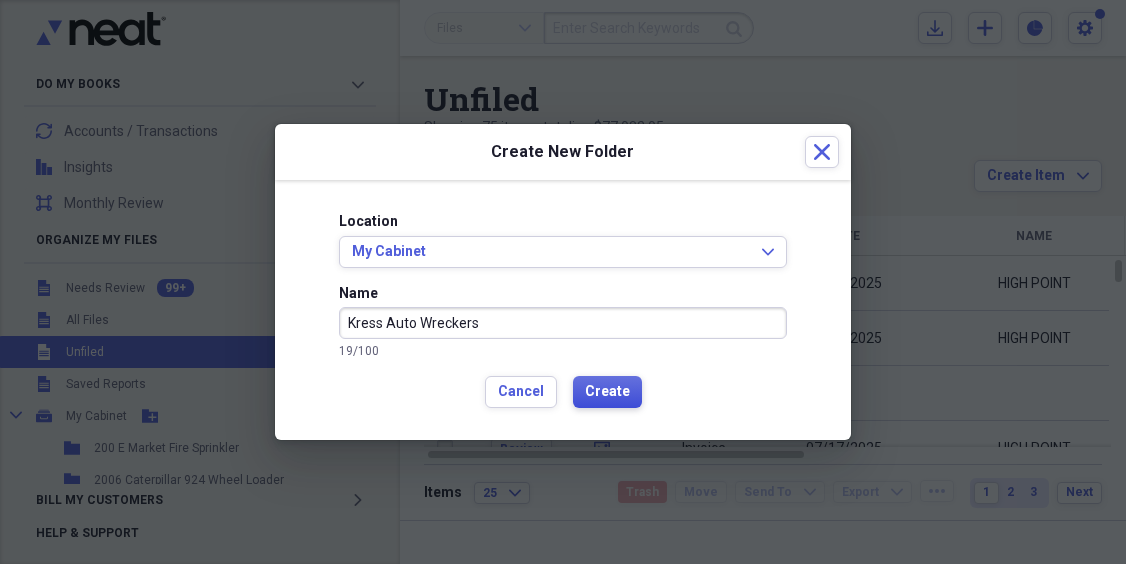 type on "Kress Auto Wreckers" 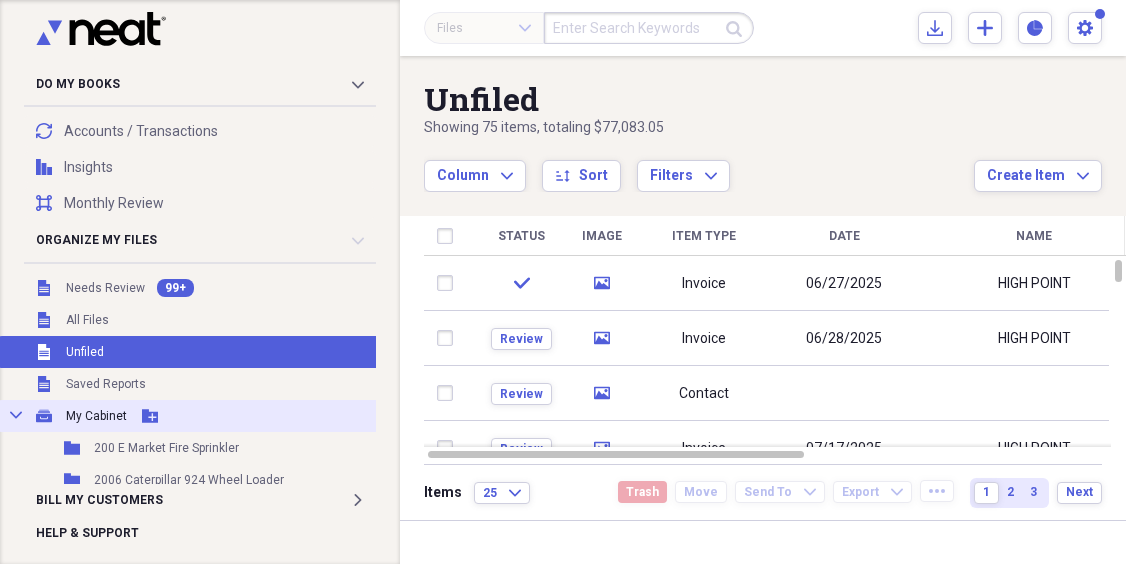 click on "Add Folder" 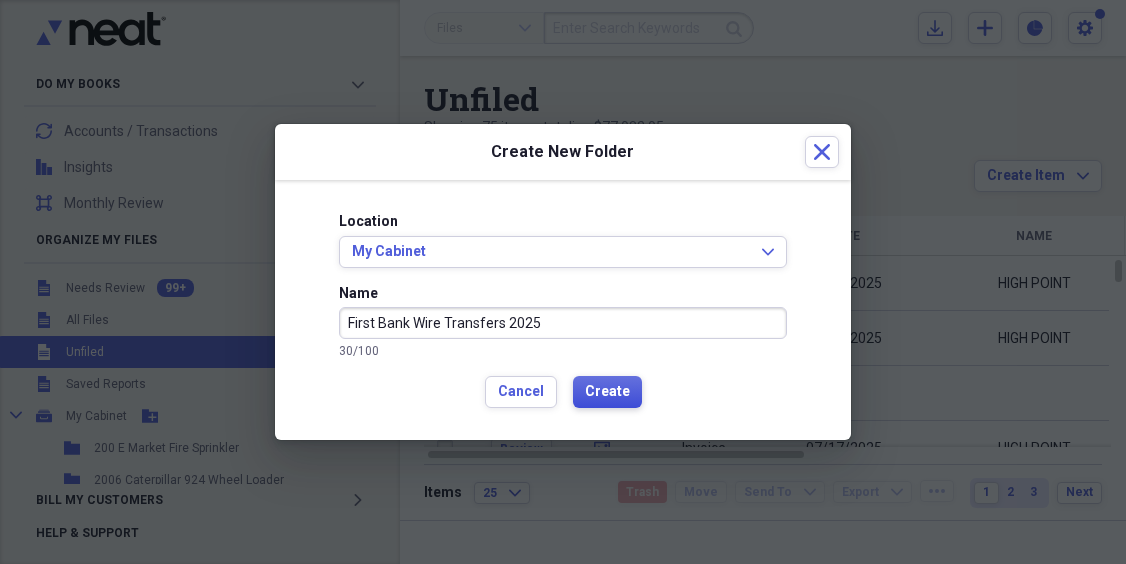 type on "First Bank Wire Transfers 2025" 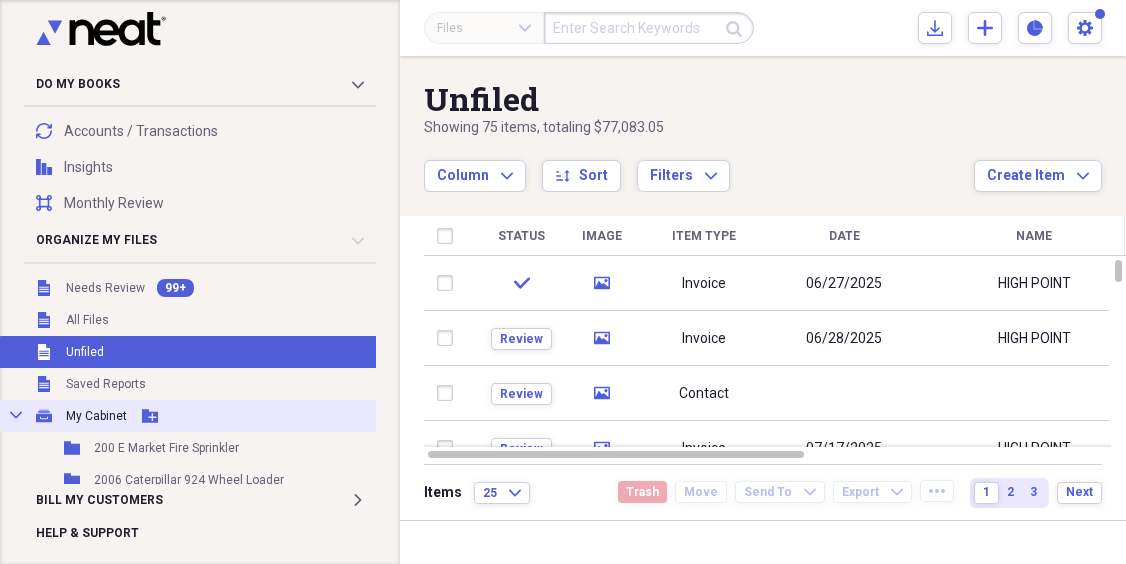 click on "Add Folder" 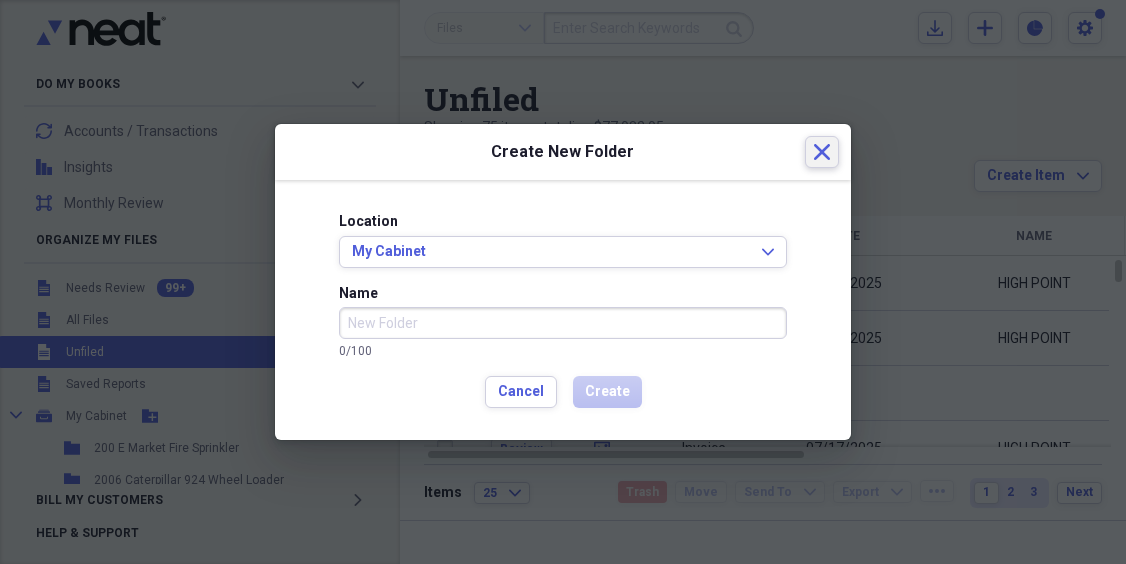 click on "Close" 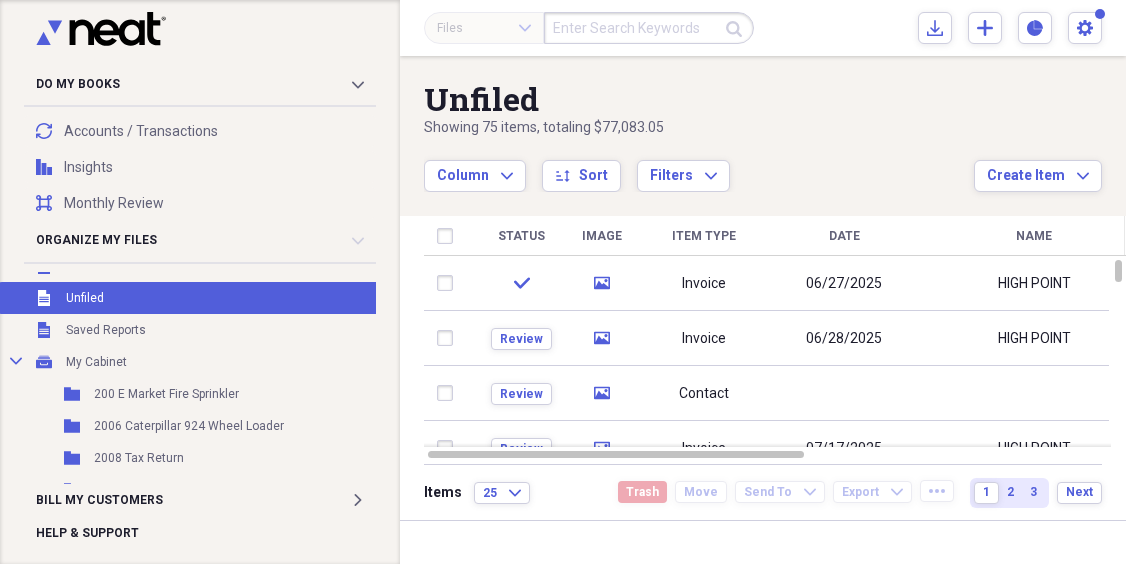 scroll, scrollTop: 0, scrollLeft: 0, axis: both 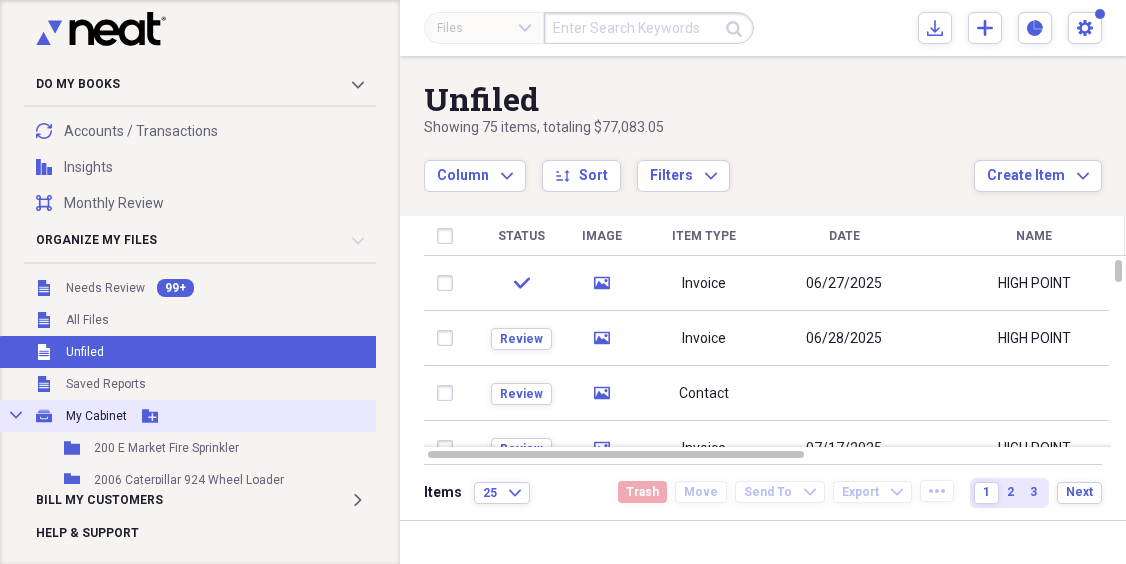 click 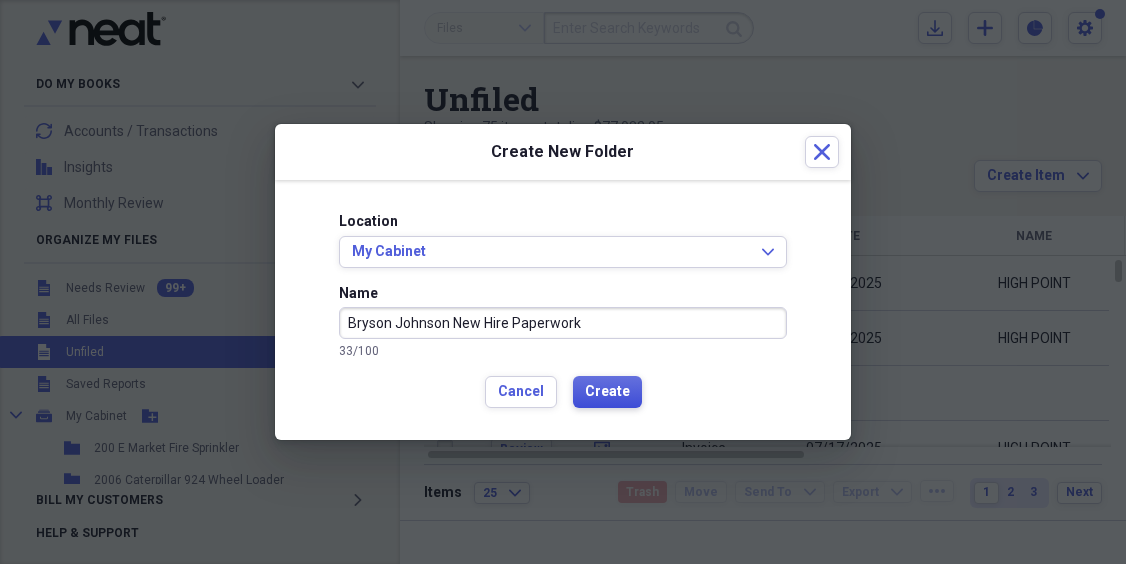 type on "Bryson Johnson New Hire Paperwork" 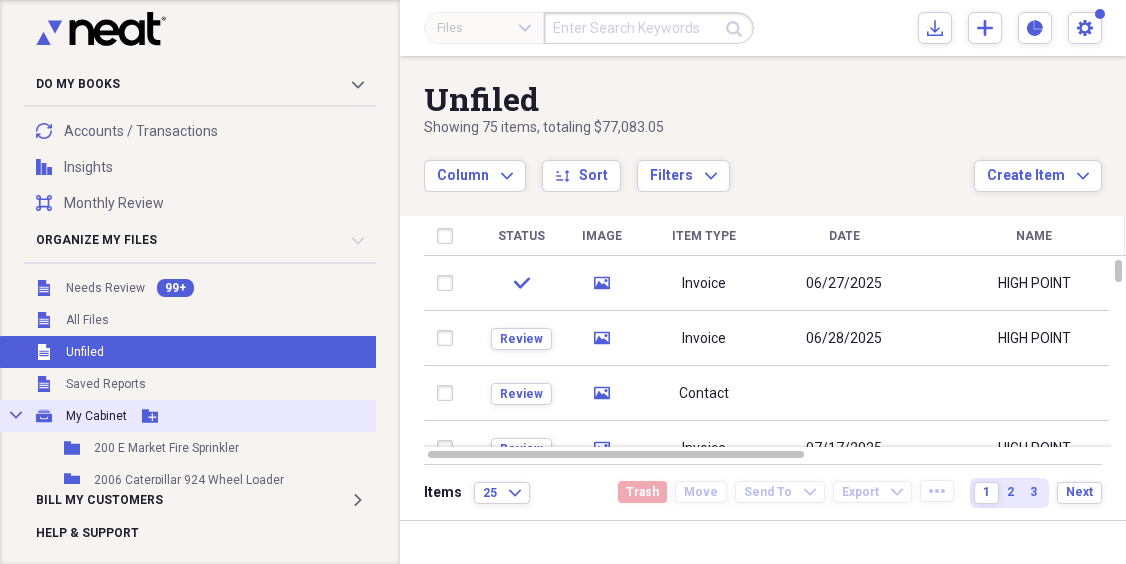 click on "Add Folder" 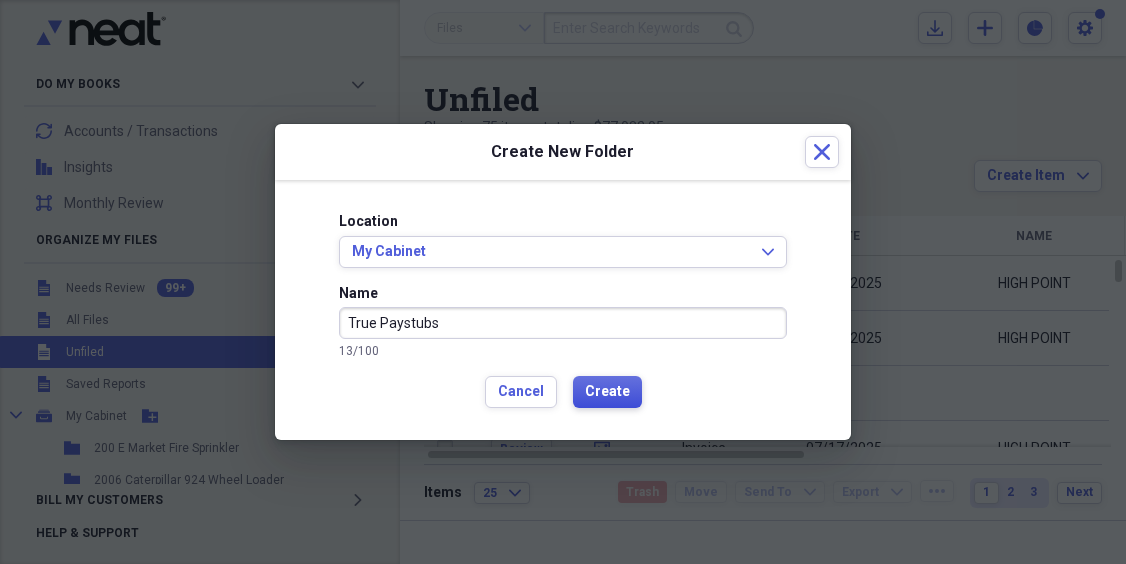 type on "True Paystubs" 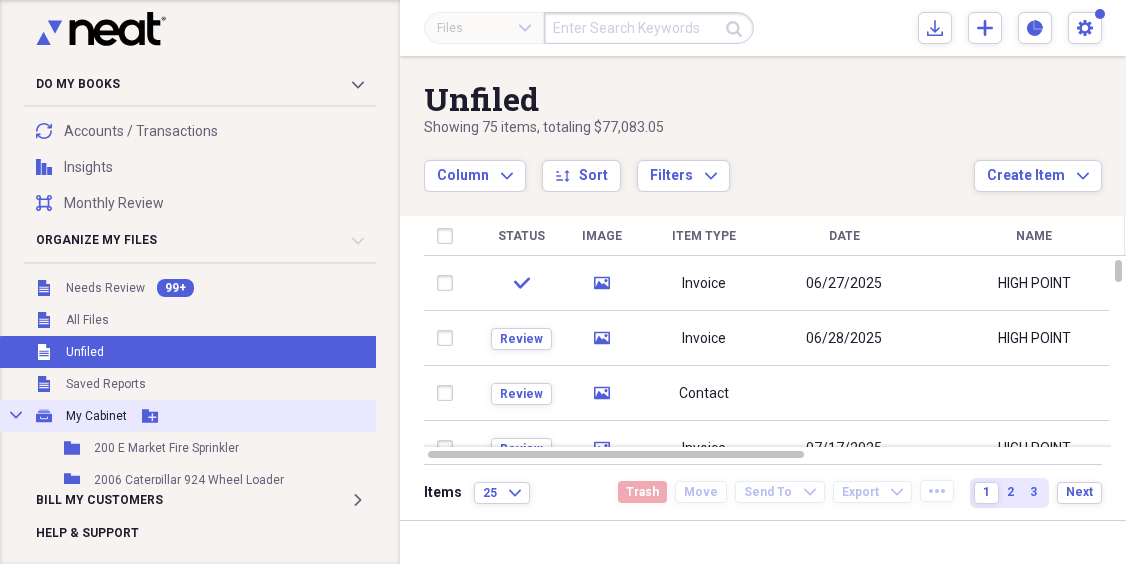 click on "Add Folder" 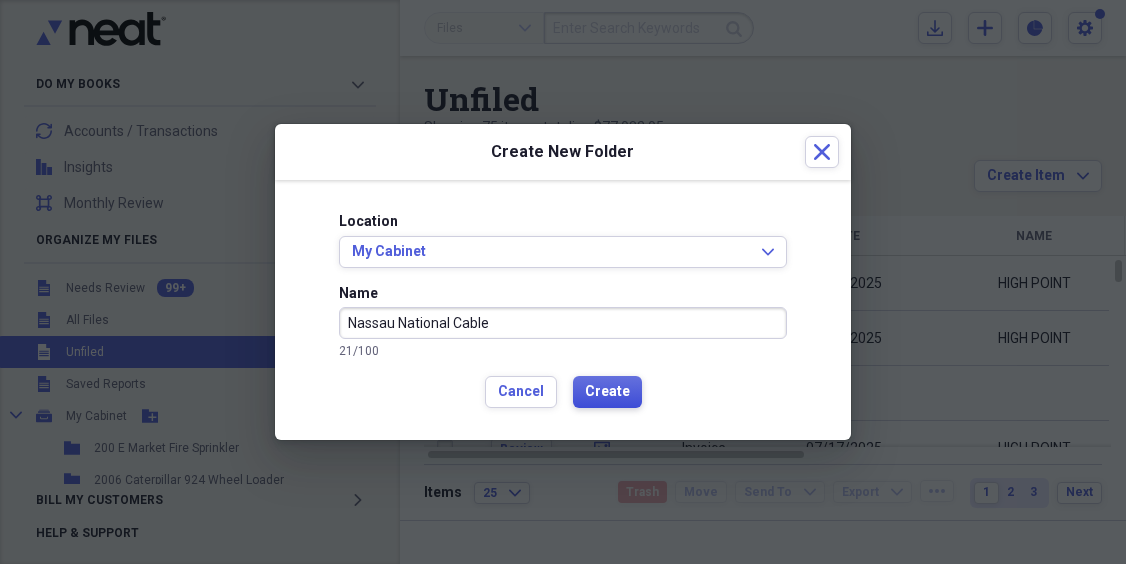type on "Nassau National Cable" 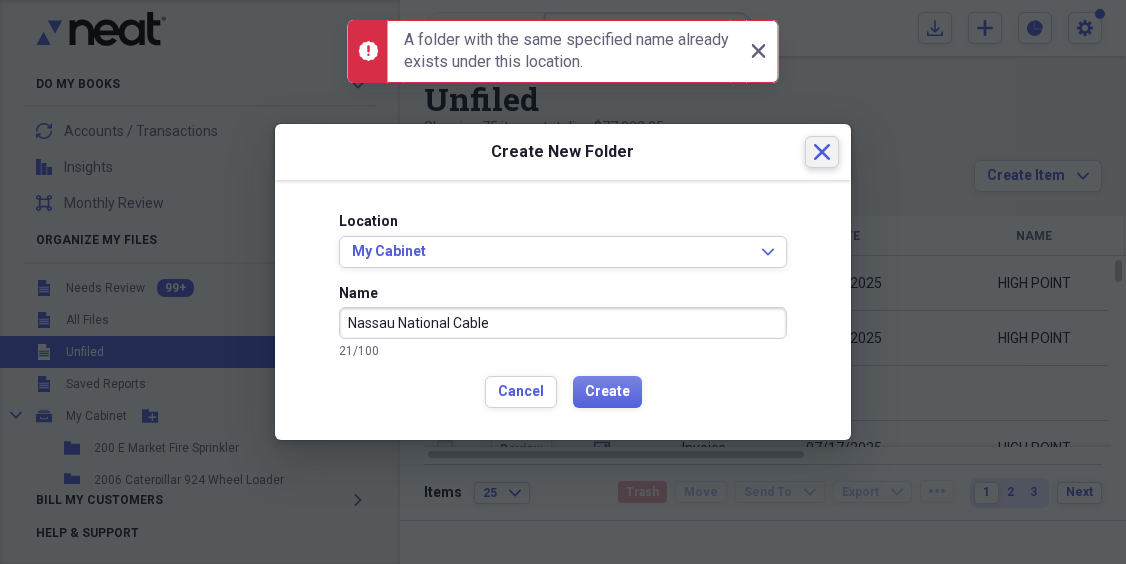 click on "Close" 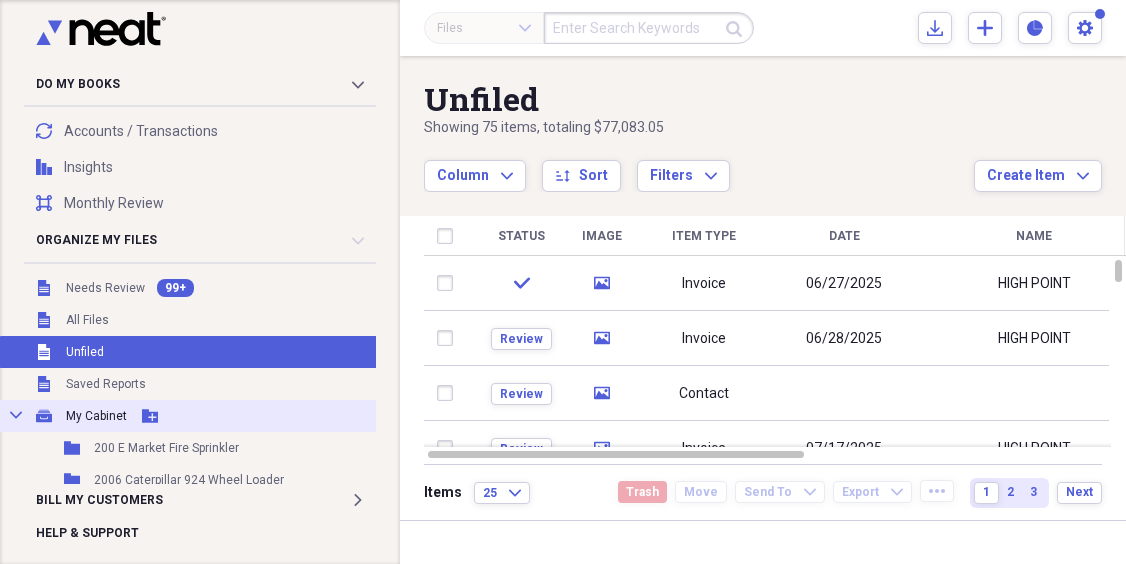 click 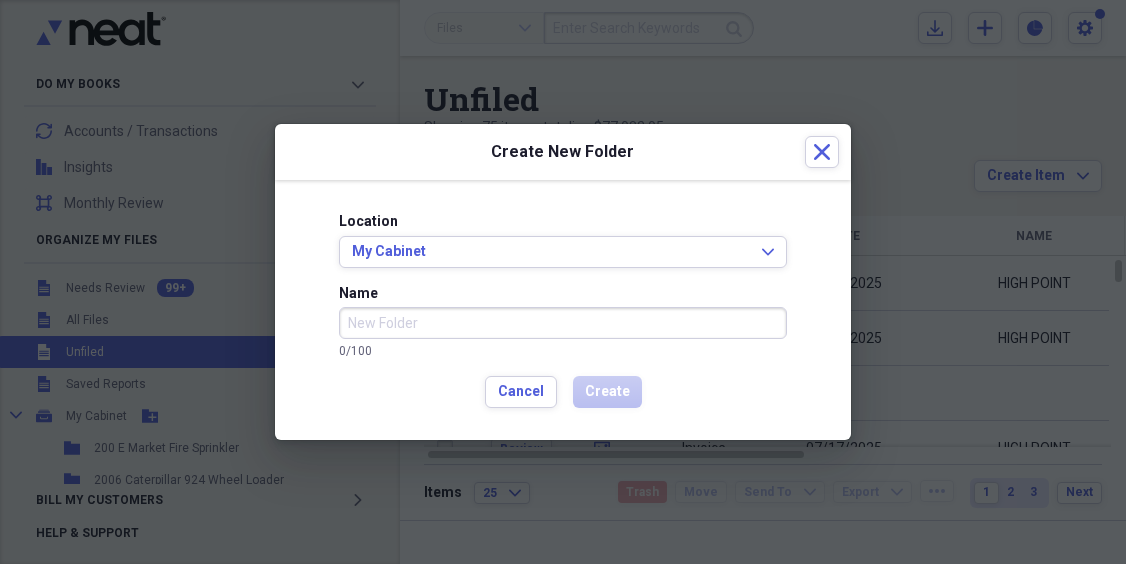 click on "Name" at bounding box center (563, 323) 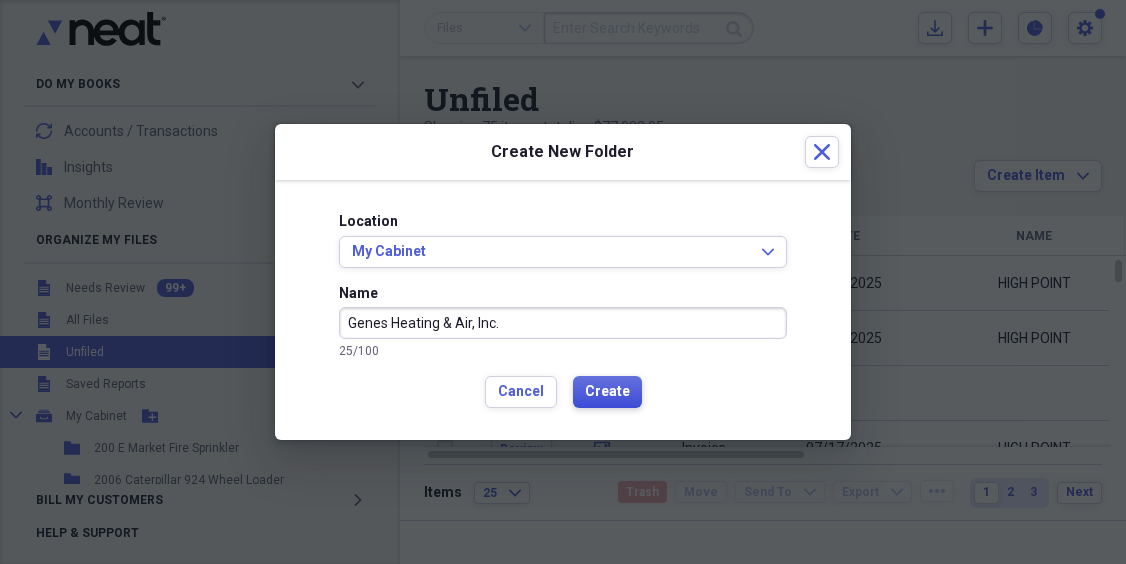 type on "Genes Heating & Air, Inc." 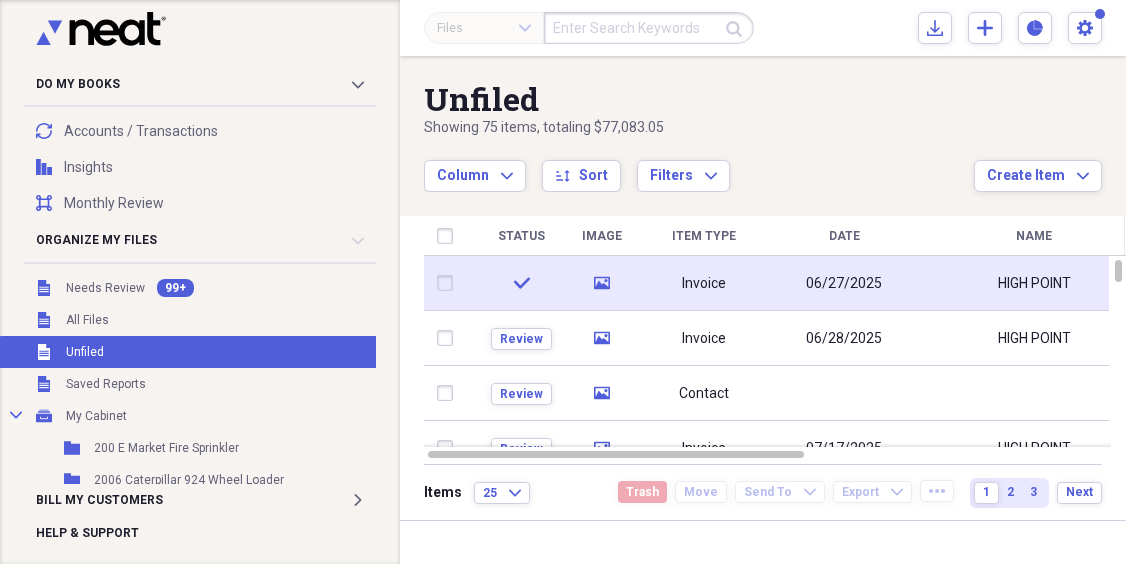 click on "Invoice" at bounding box center (704, 284) 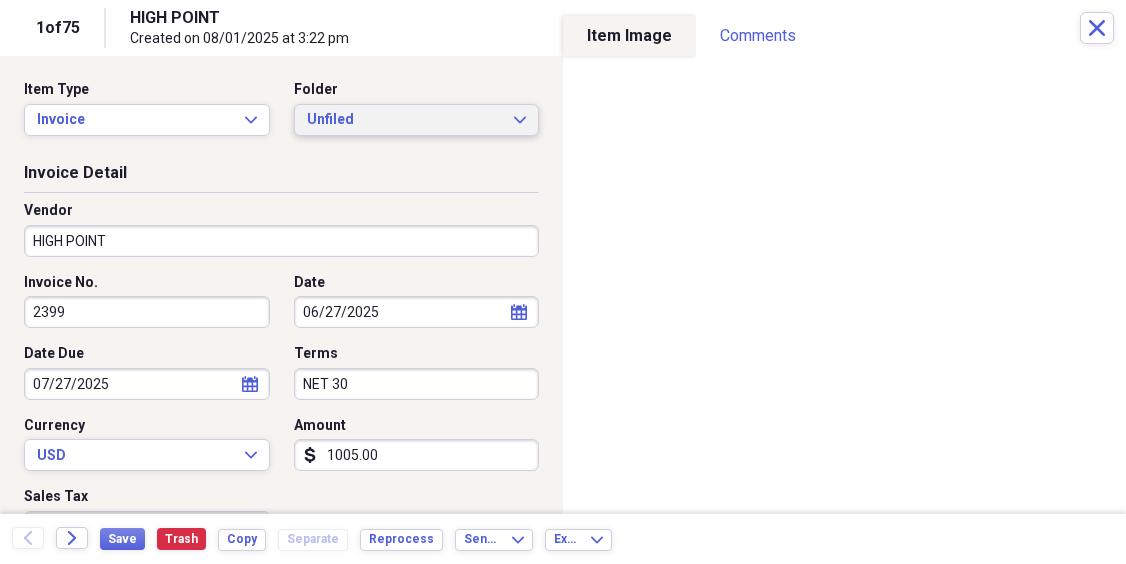 click on "Expand" 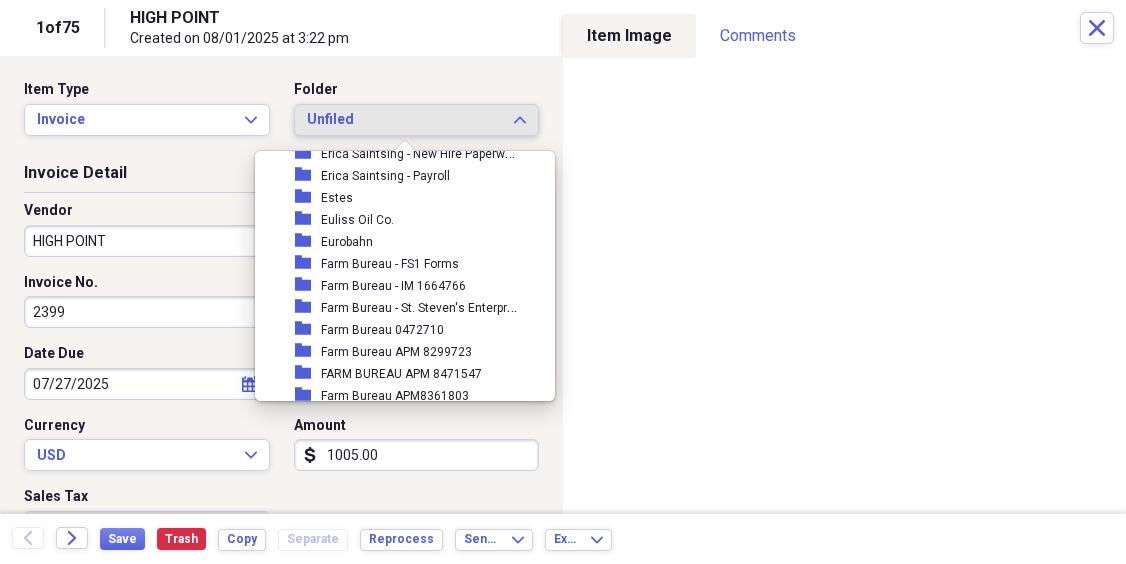 scroll, scrollTop: 8608, scrollLeft: 0, axis: vertical 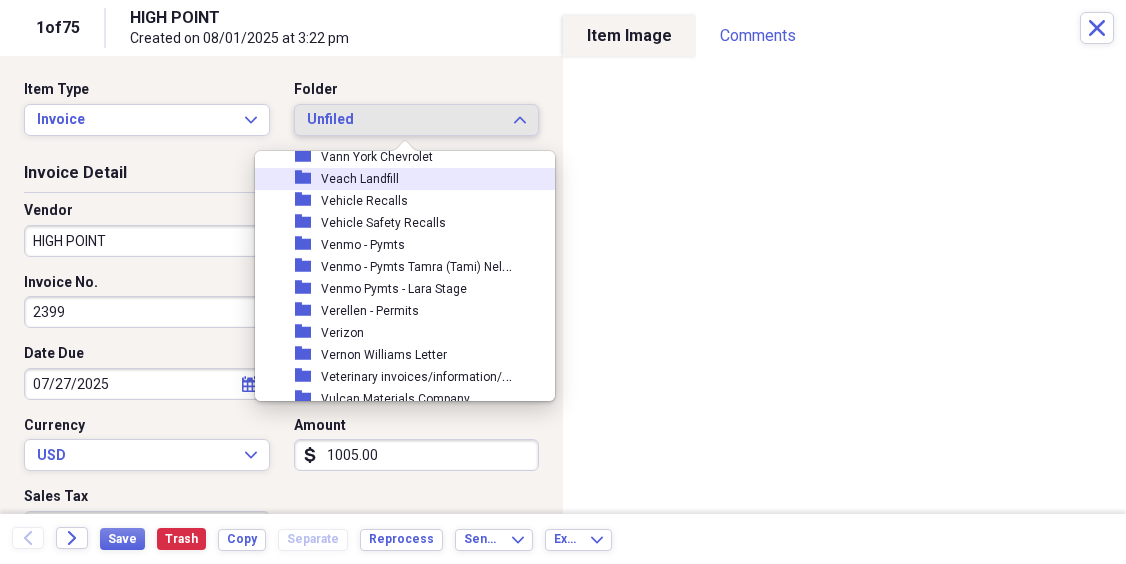 click on "Veach Landfill" at bounding box center [360, 179] 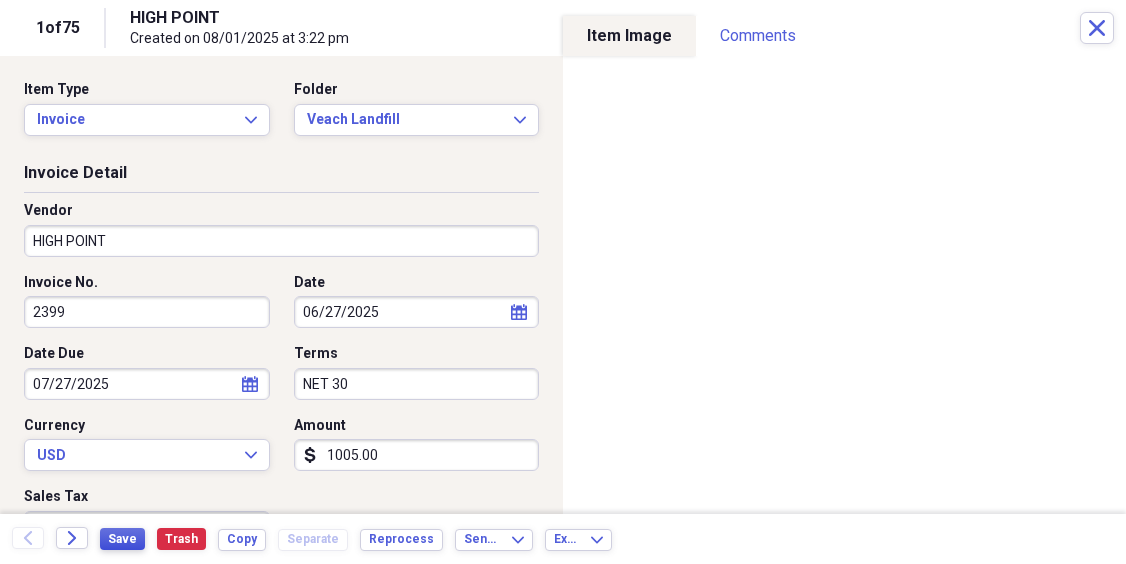 click on "Save" at bounding box center [122, 539] 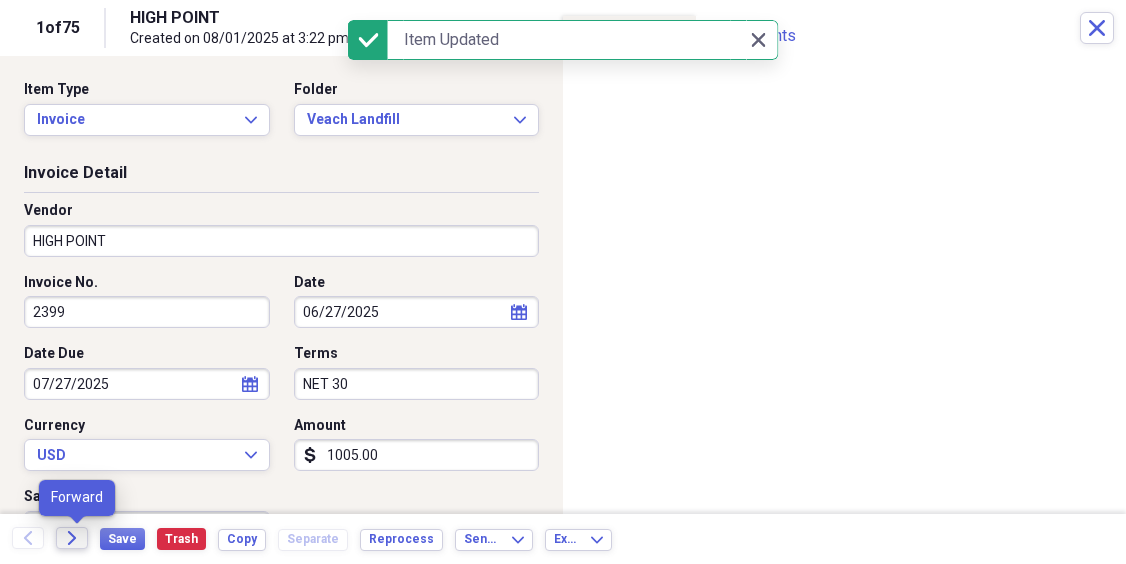click 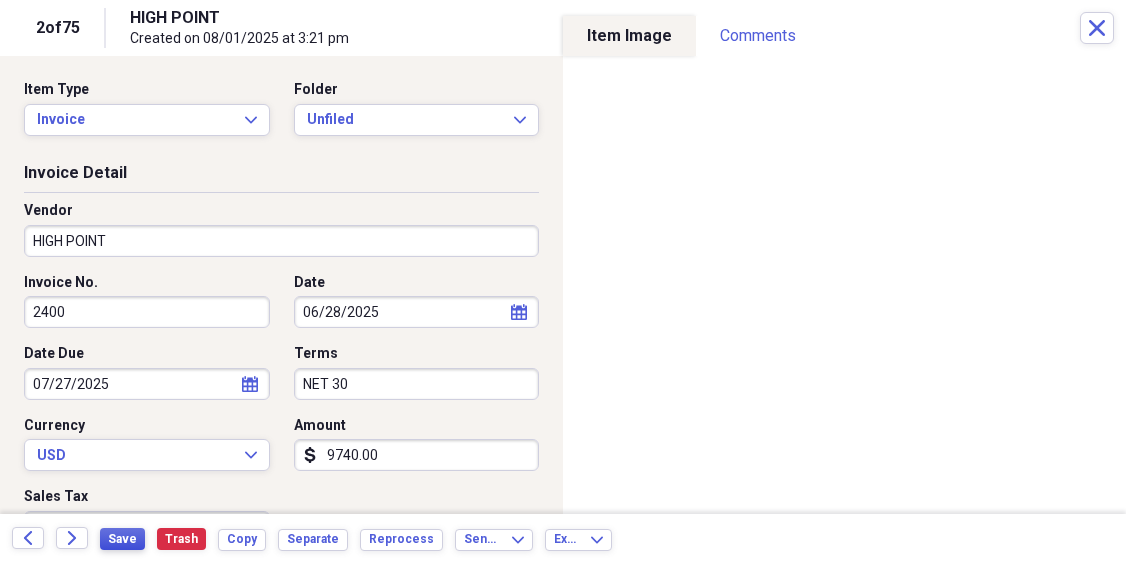 click on "Save" at bounding box center [122, 539] 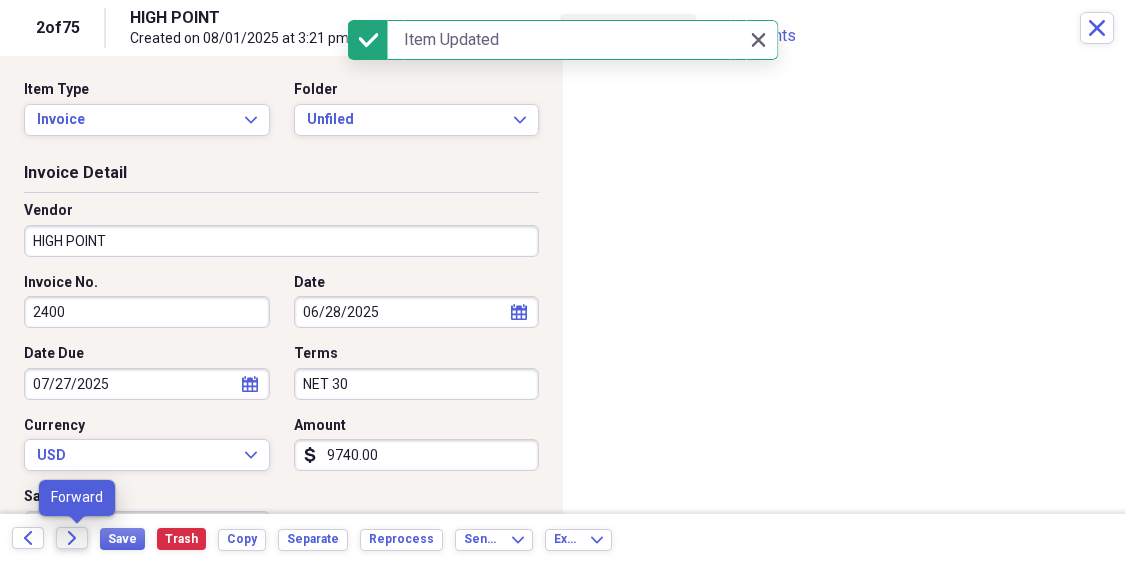 click on "Forward" 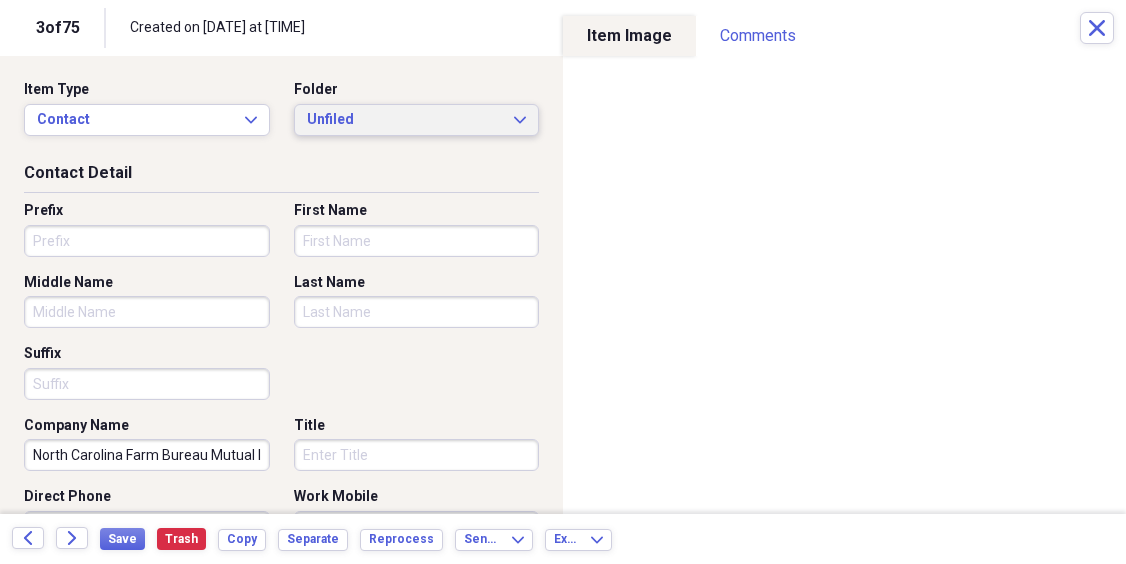 click on "Expand" 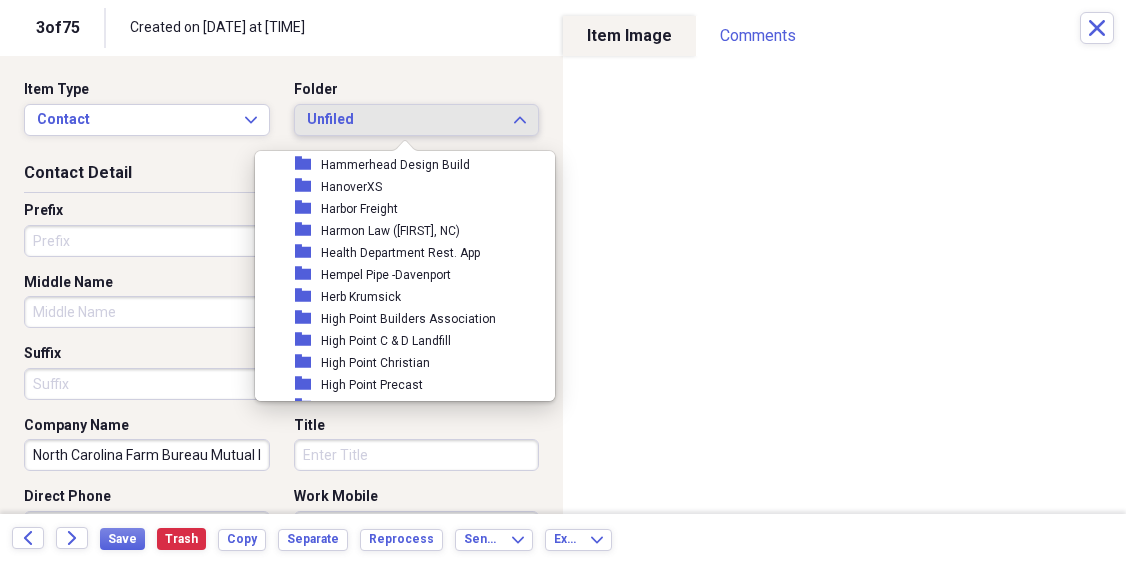 scroll, scrollTop: 8670, scrollLeft: 0, axis: vertical 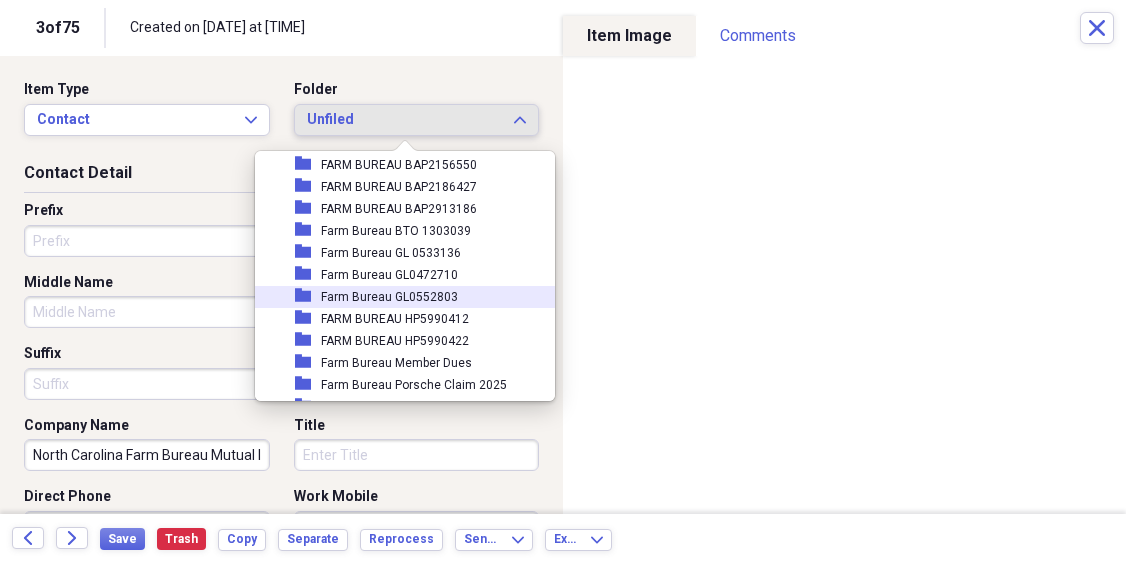 click on "Farm Bureau GL0552803" at bounding box center [389, 297] 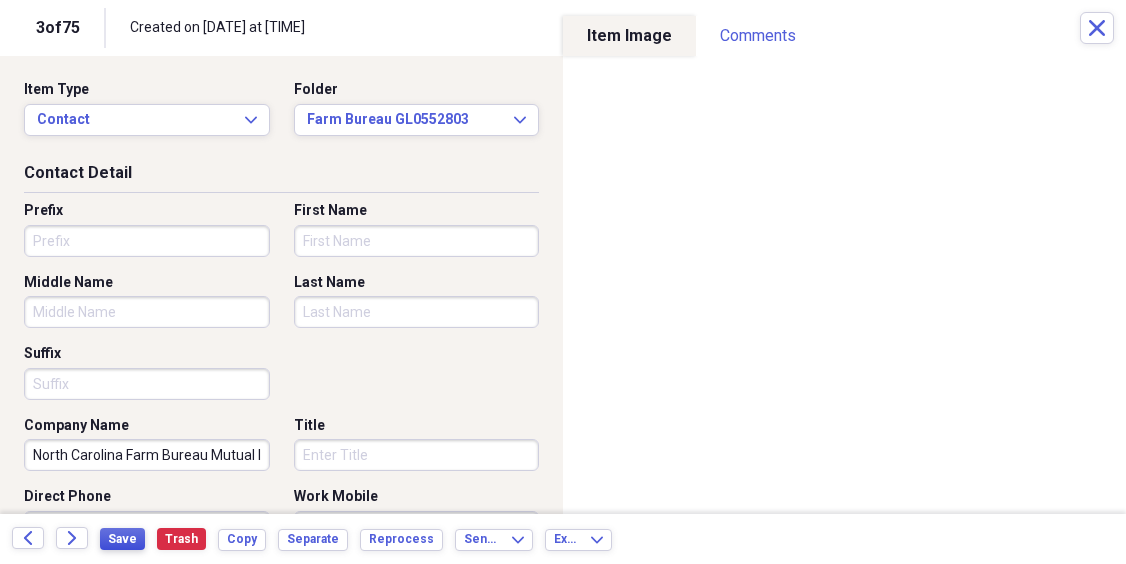click on "Save" at bounding box center (122, 539) 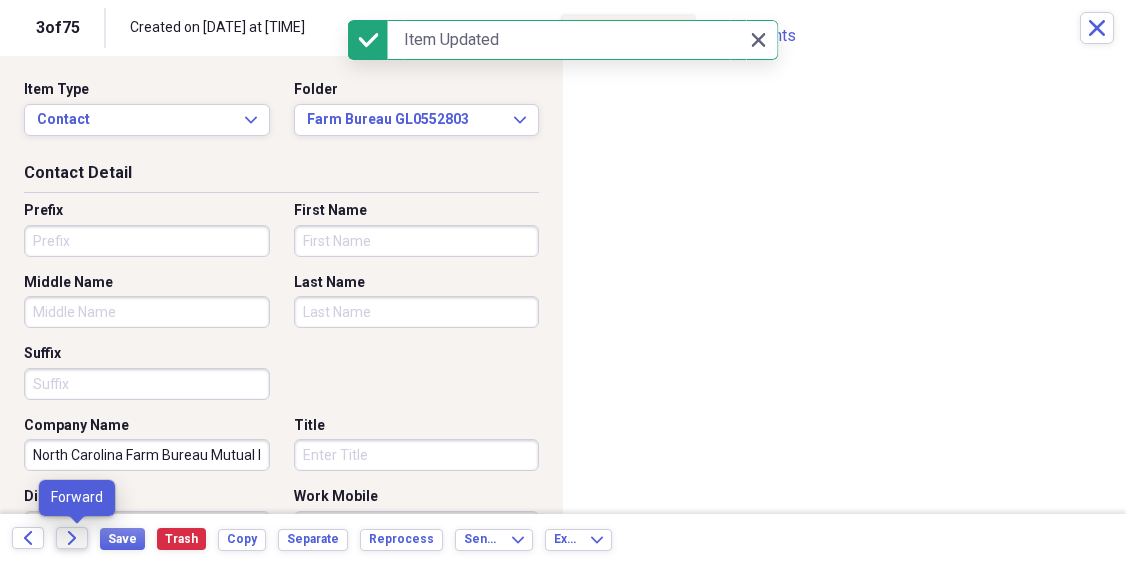 click 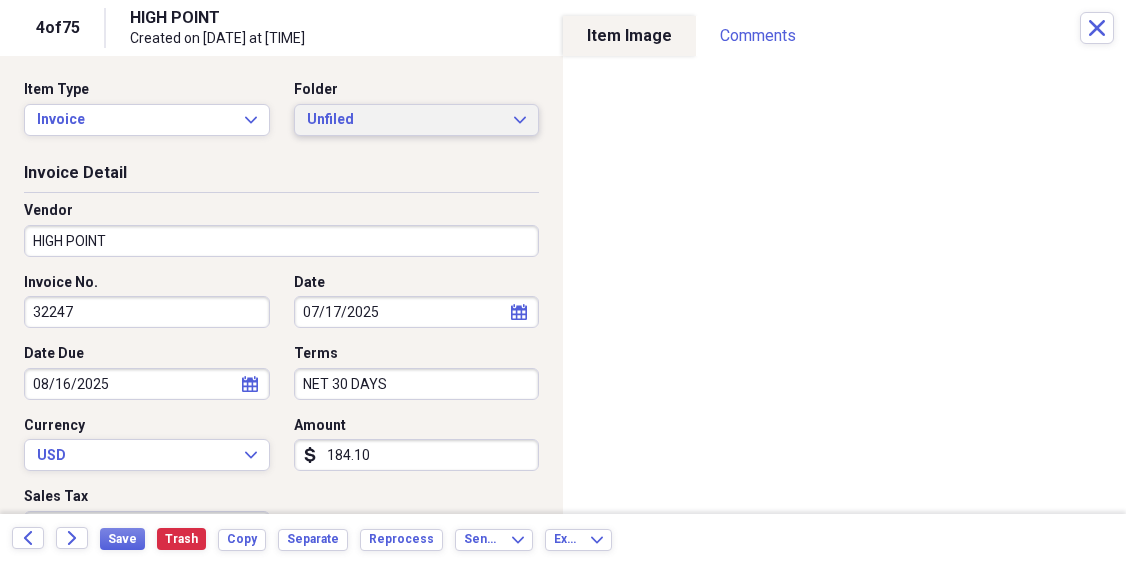 click on "Expand" 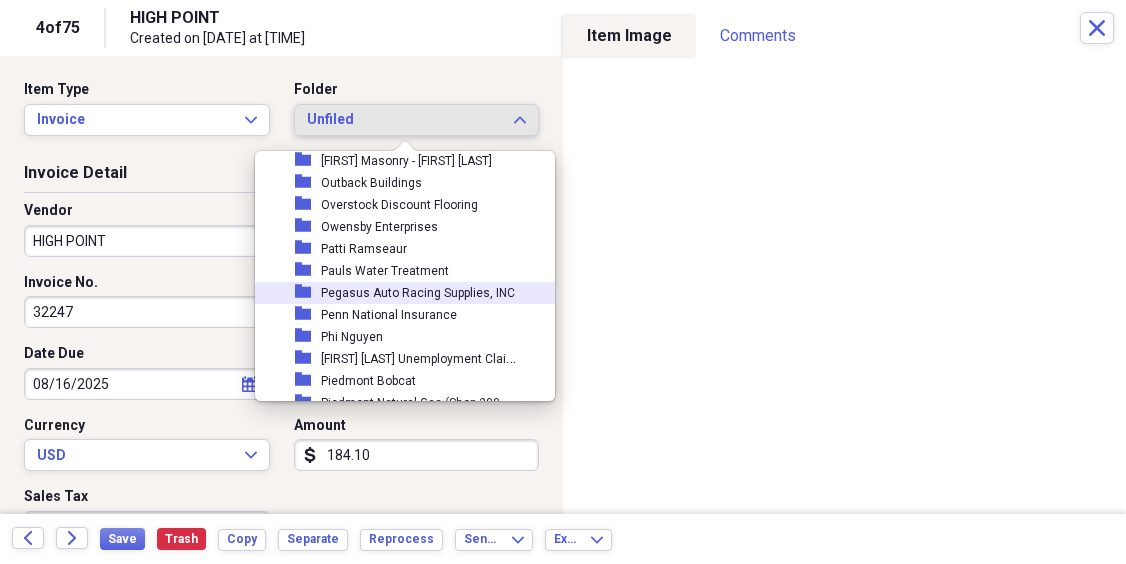 scroll, scrollTop: 13416, scrollLeft: 0, axis: vertical 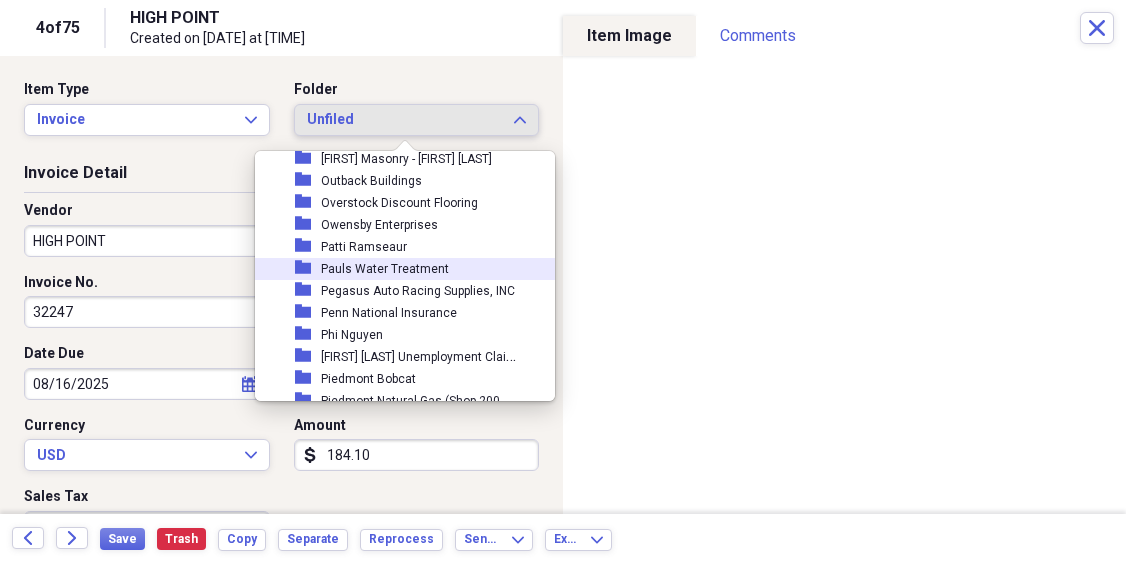 click on "Pauls Water Treatment" at bounding box center (385, 269) 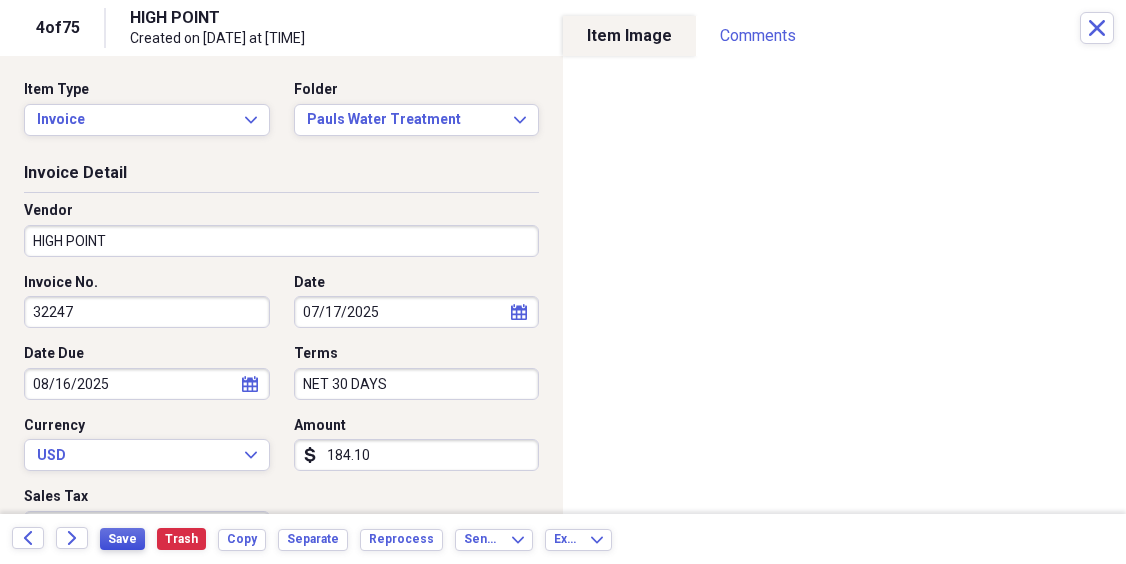 click on "Save" at bounding box center [122, 539] 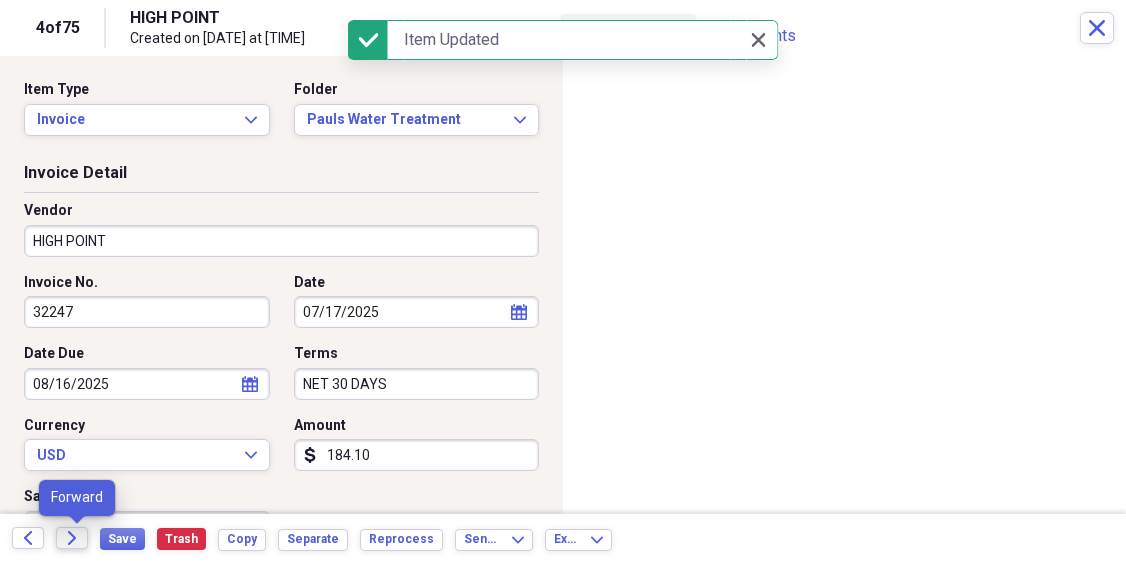 click on "Forward" 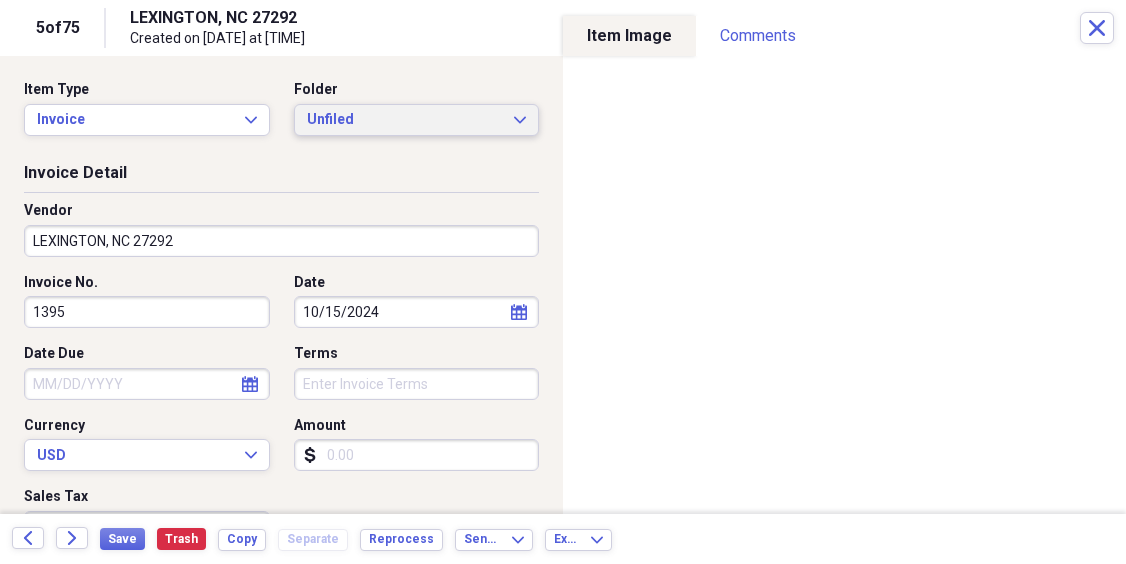 click on "Expand" 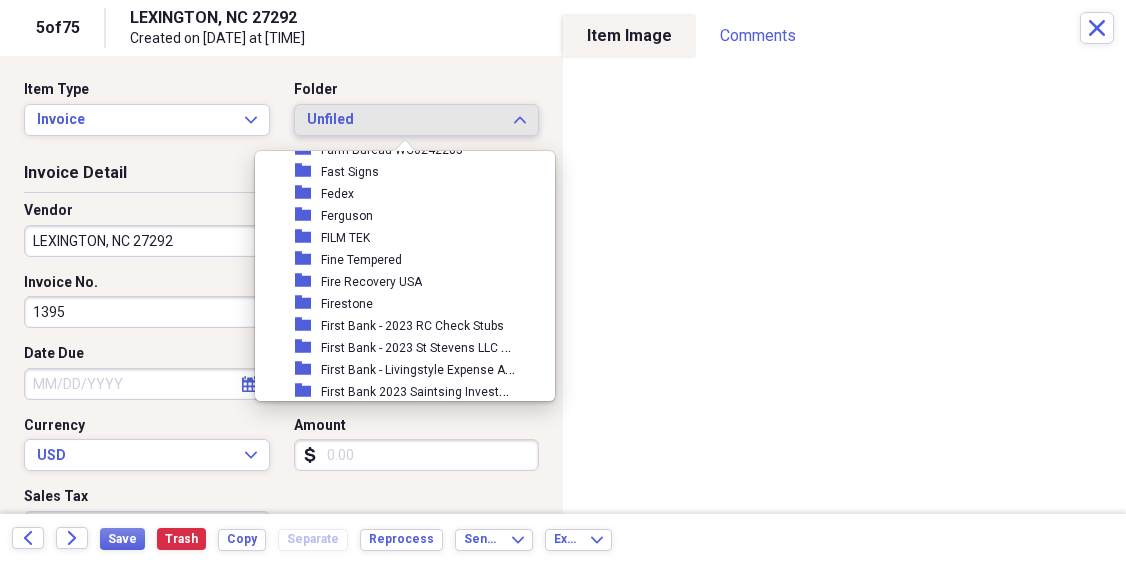 scroll, scrollTop: 8884, scrollLeft: 0, axis: vertical 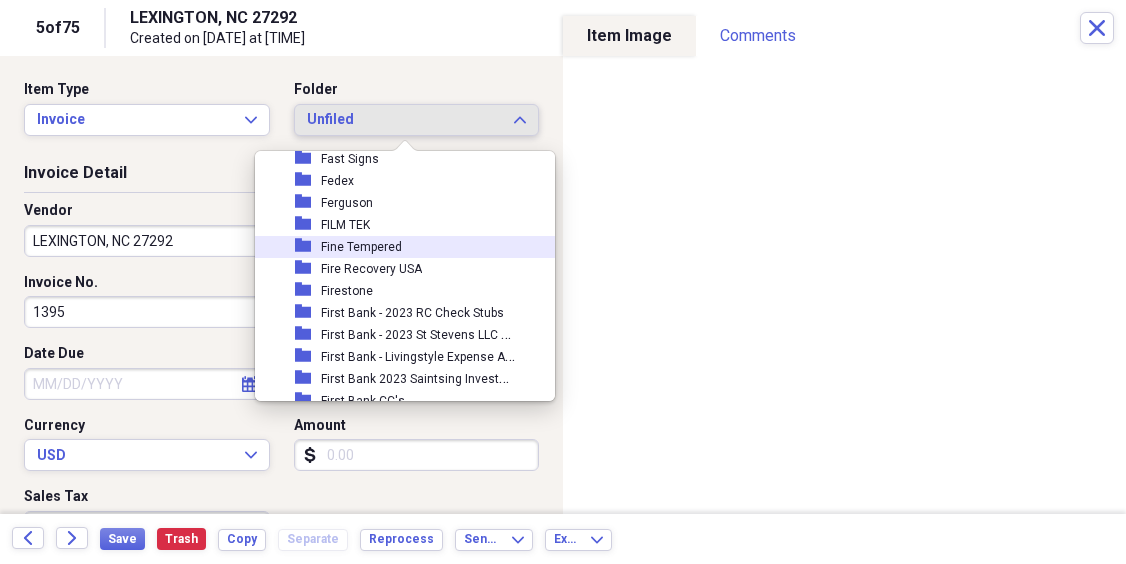 click on "Fine Tempered" at bounding box center (361, 247) 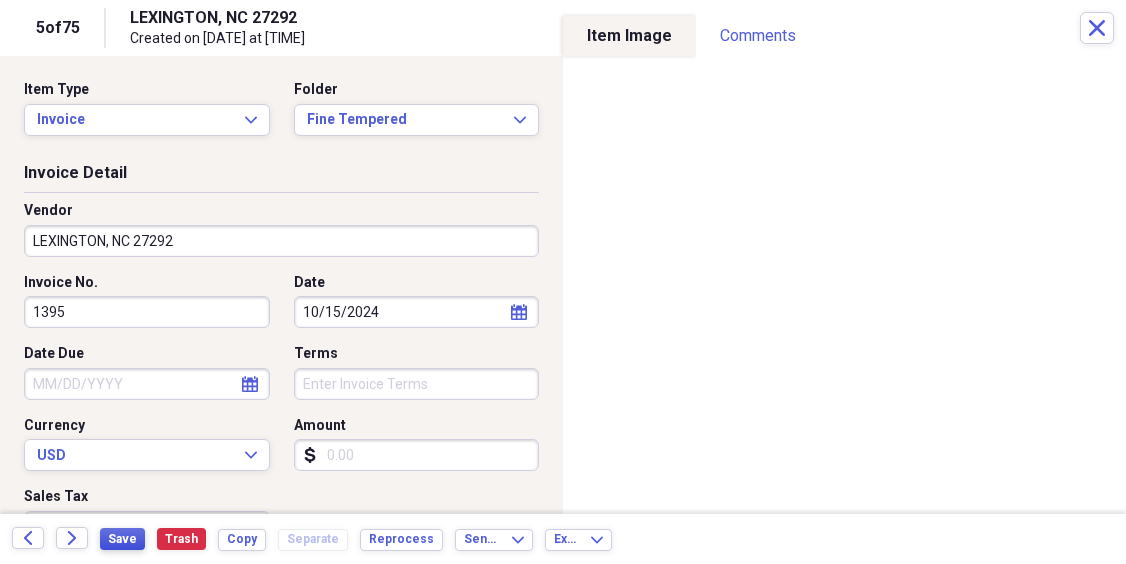 click on "Save" at bounding box center (122, 539) 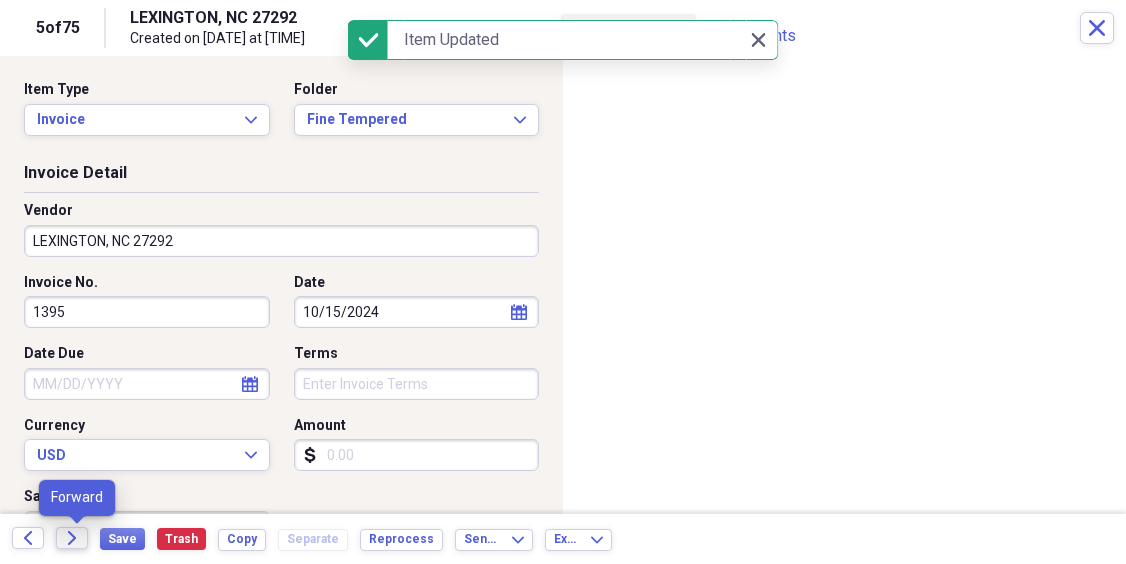 click on "Forward" 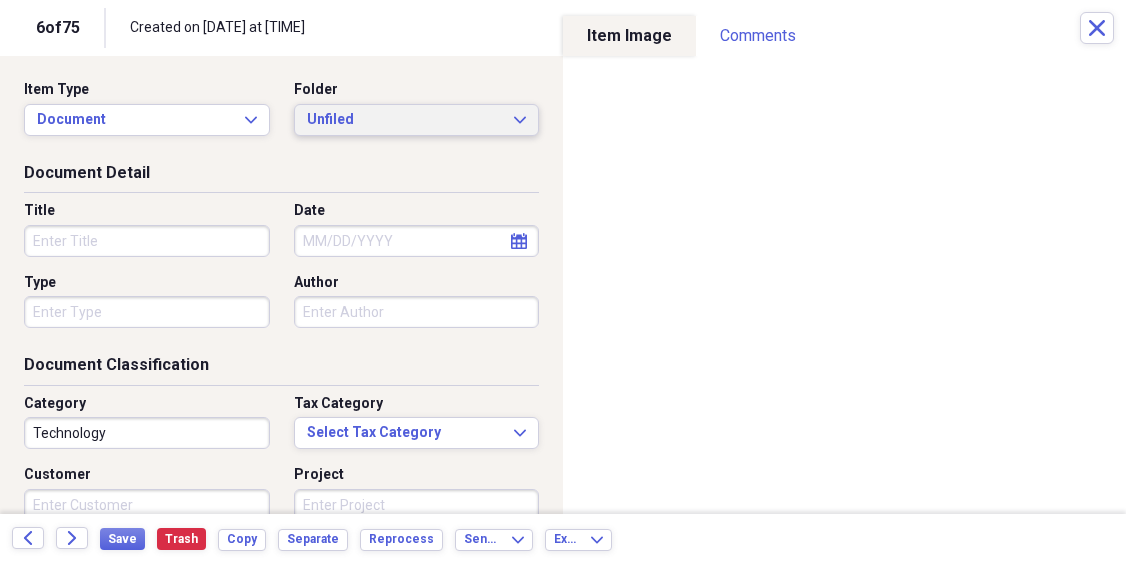 click on "Expand" 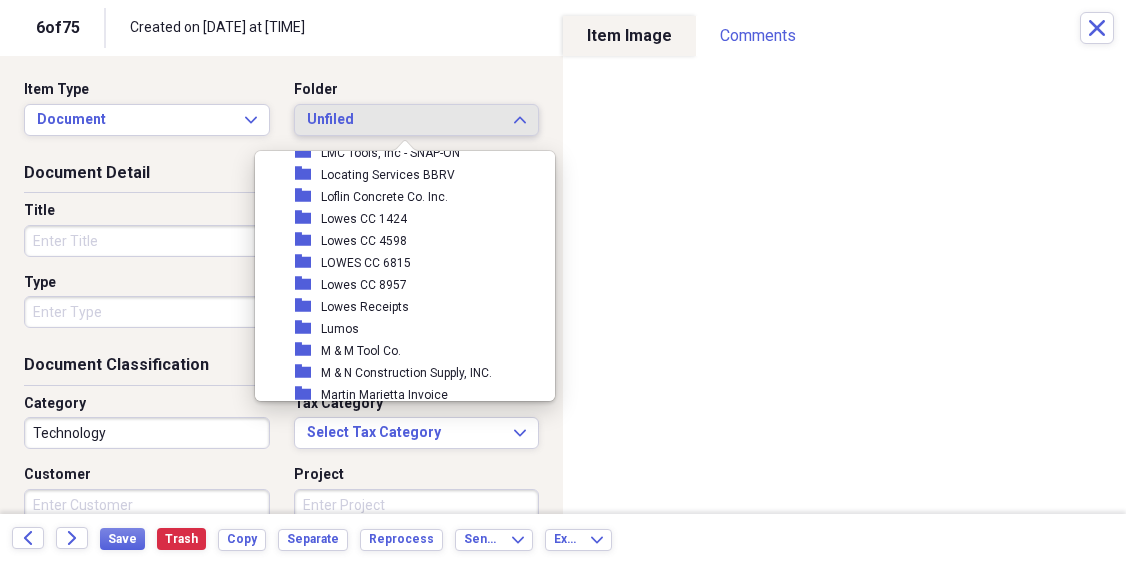 scroll, scrollTop: 10862, scrollLeft: 0, axis: vertical 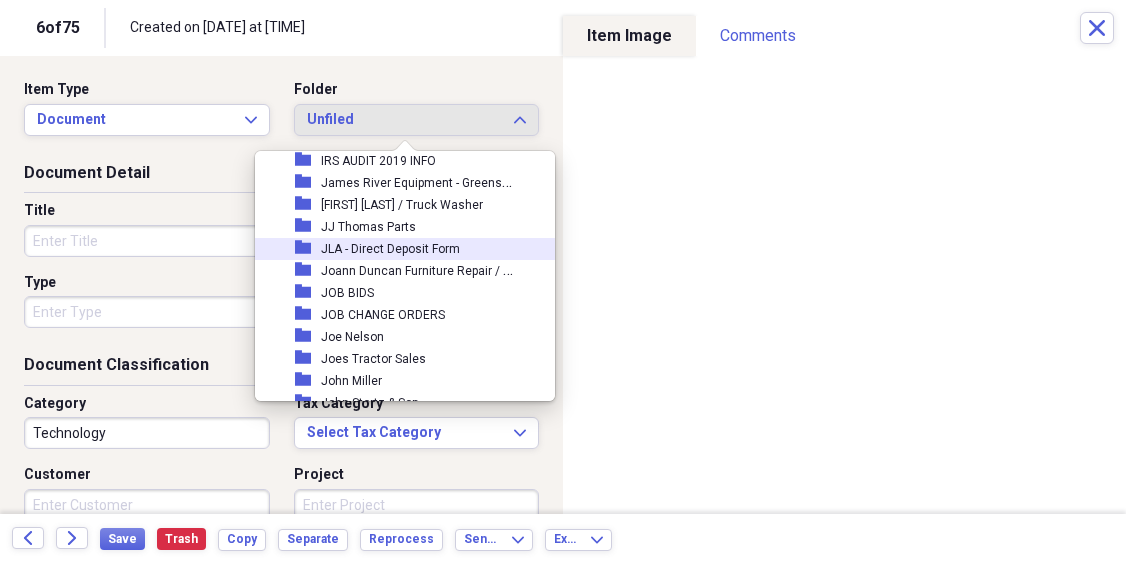 click on "JLA - Direct Deposit Form" at bounding box center (390, 249) 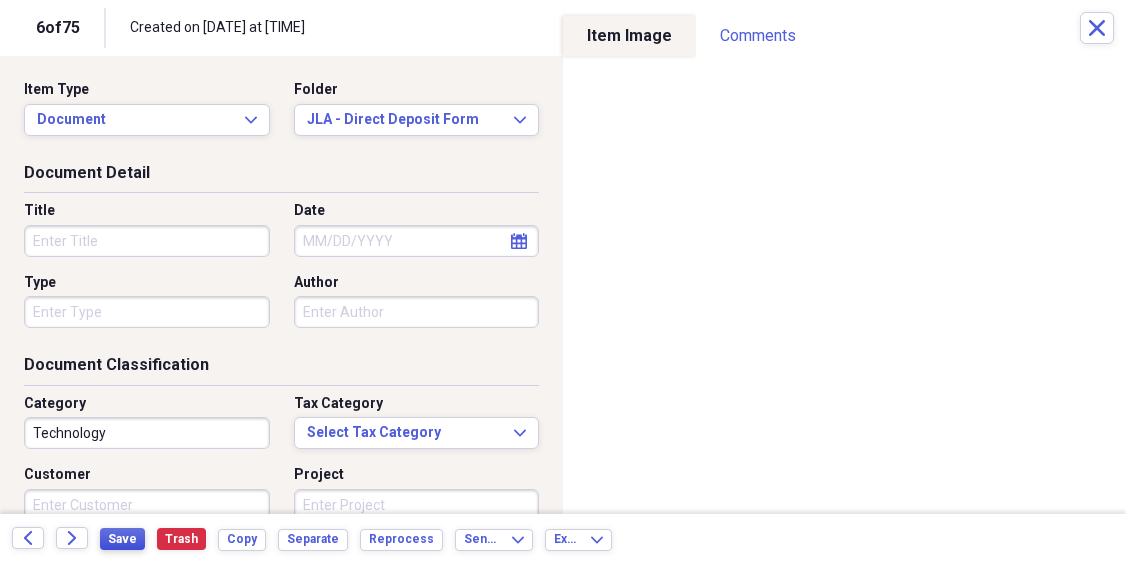 click on "Save" at bounding box center (122, 539) 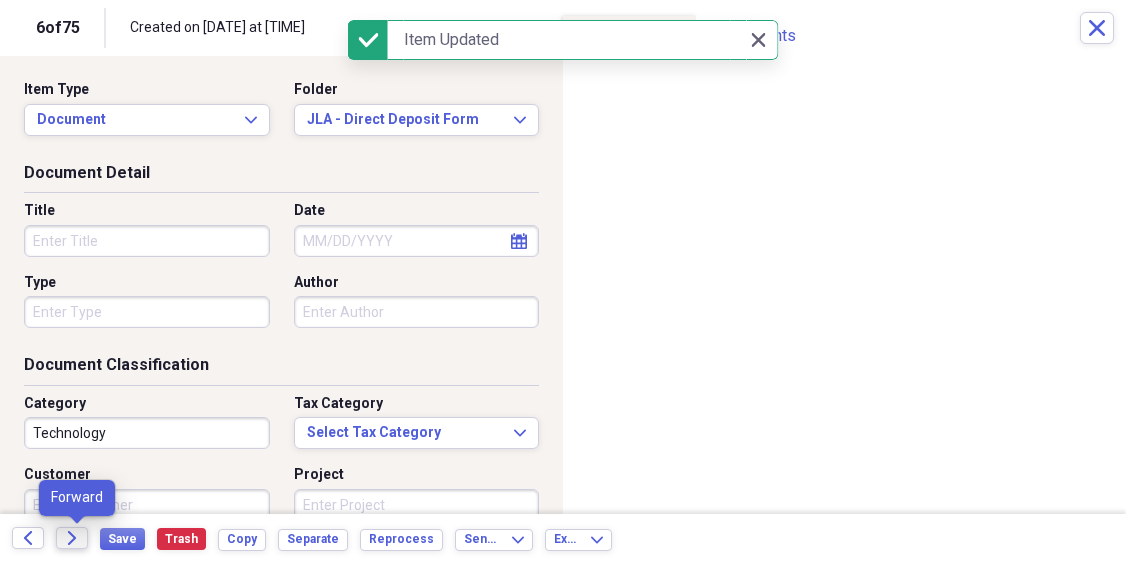 click on "Forward" 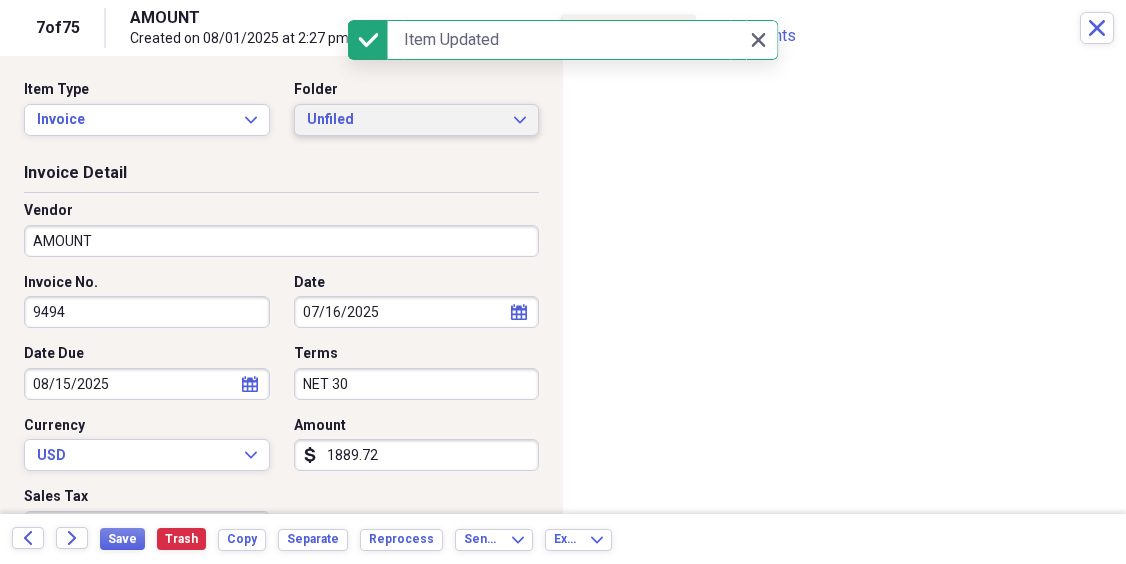 click on "Expand" 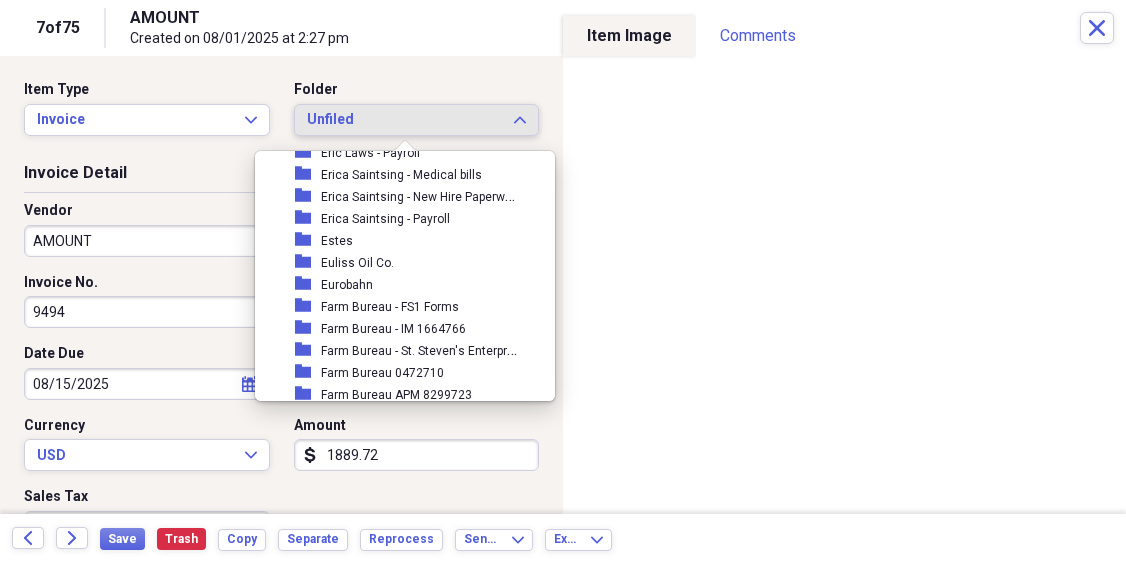 scroll, scrollTop: 8255, scrollLeft: 0, axis: vertical 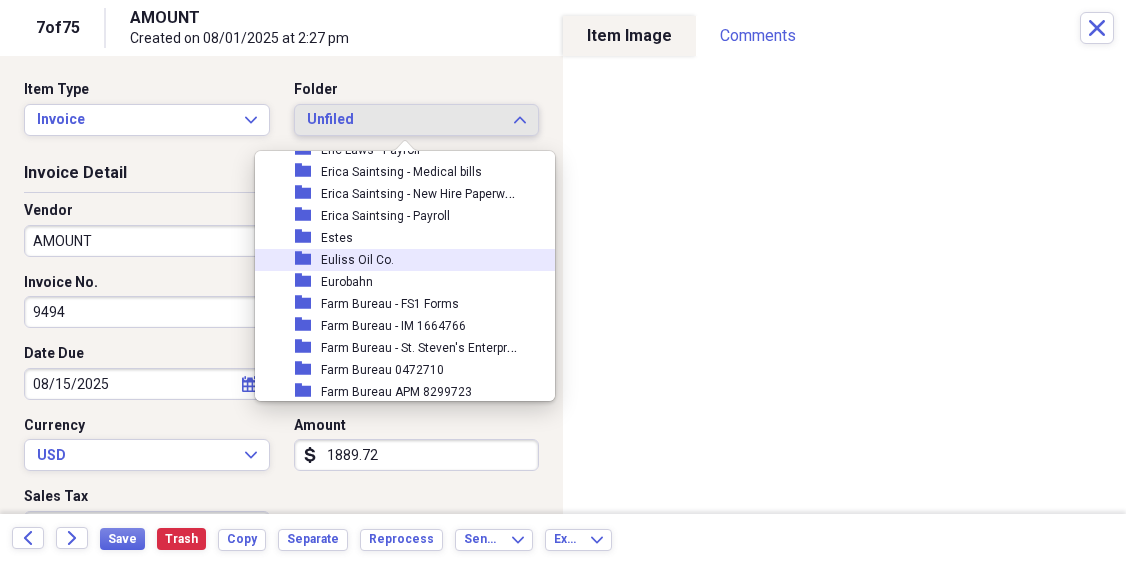 click on "folder Euliss Oil Co." at bounding box center [397, 260] 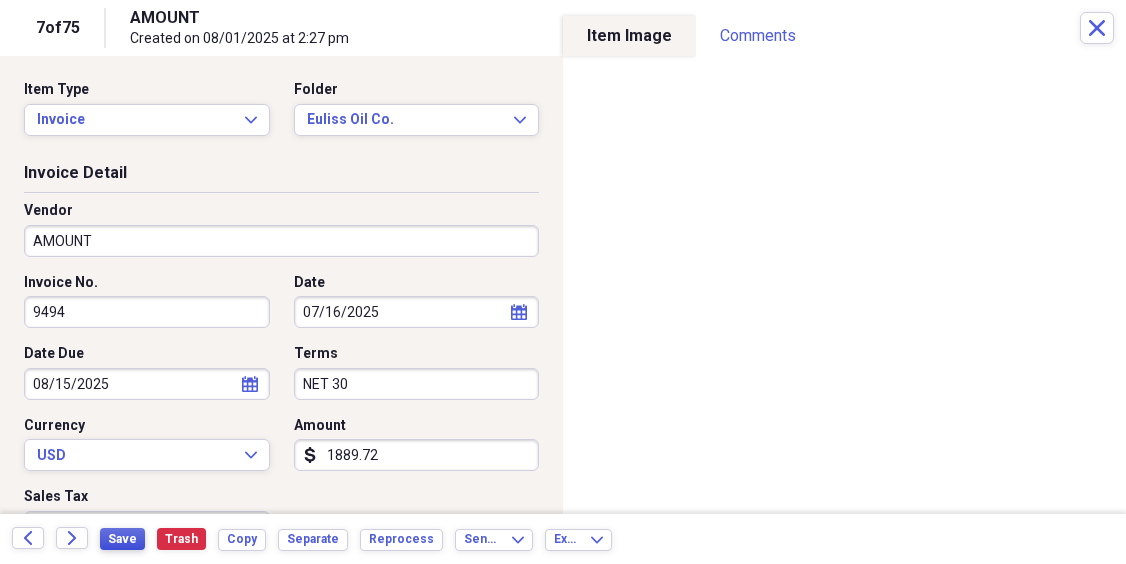 click on "Save" at bounding box center [122, 539] 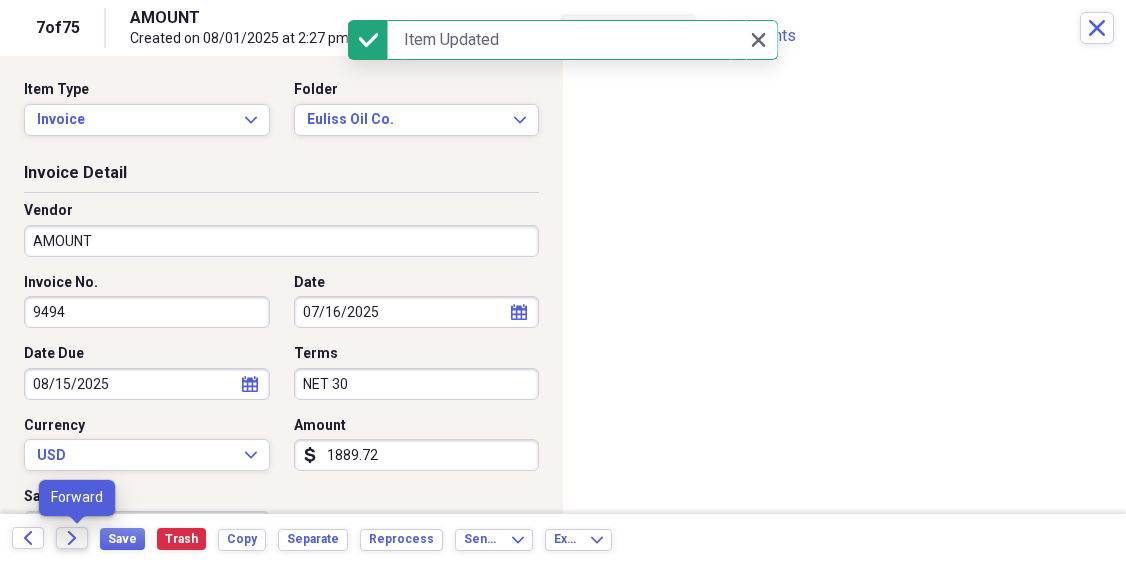 click 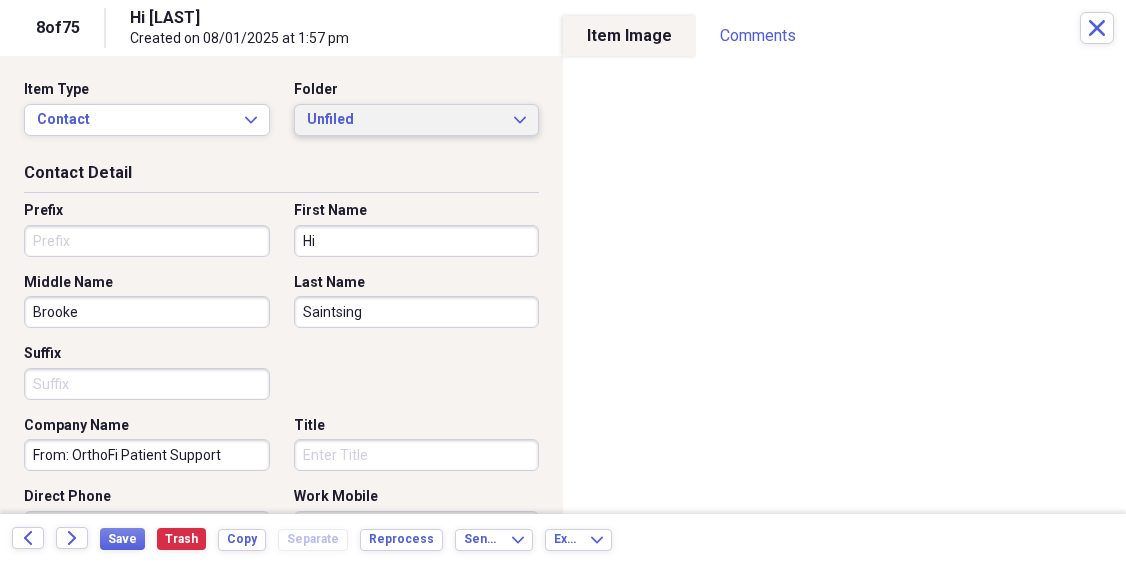 click on "Expand" 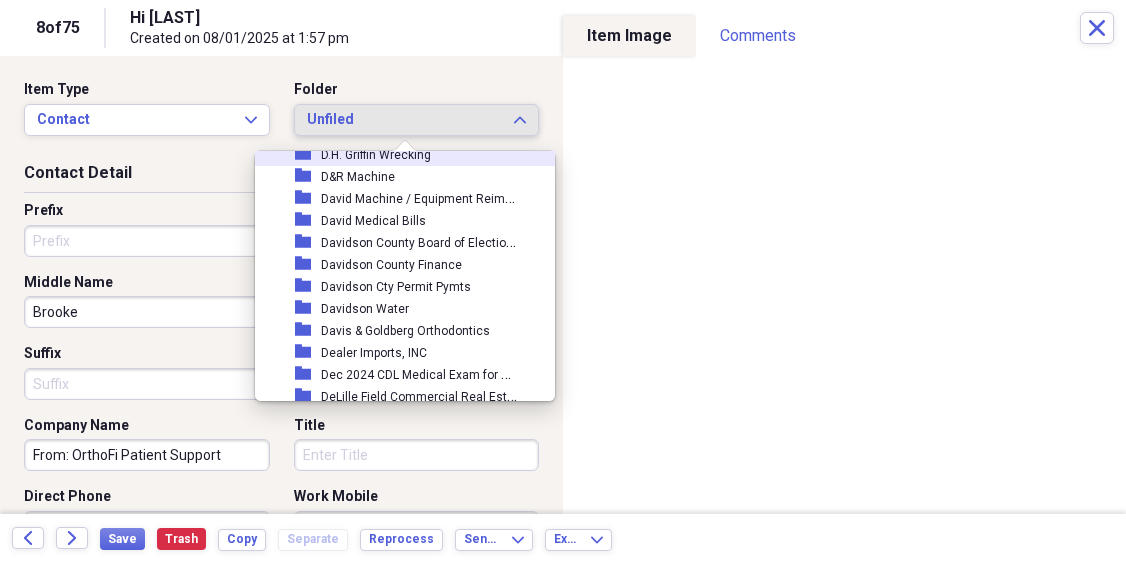 scroll, scrollTop: 7492, scrollLeft: 0, axis: vertical 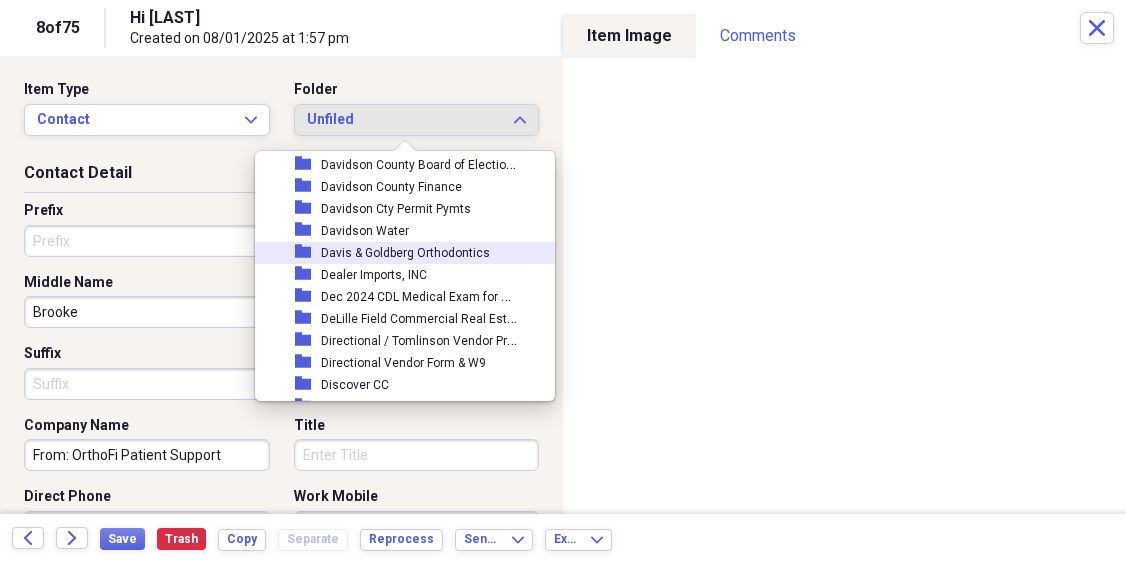 drag, startPoint x: 414, startPoint y: 249, endPoint x: 374, endPoint y: 273, distance: 46.647614 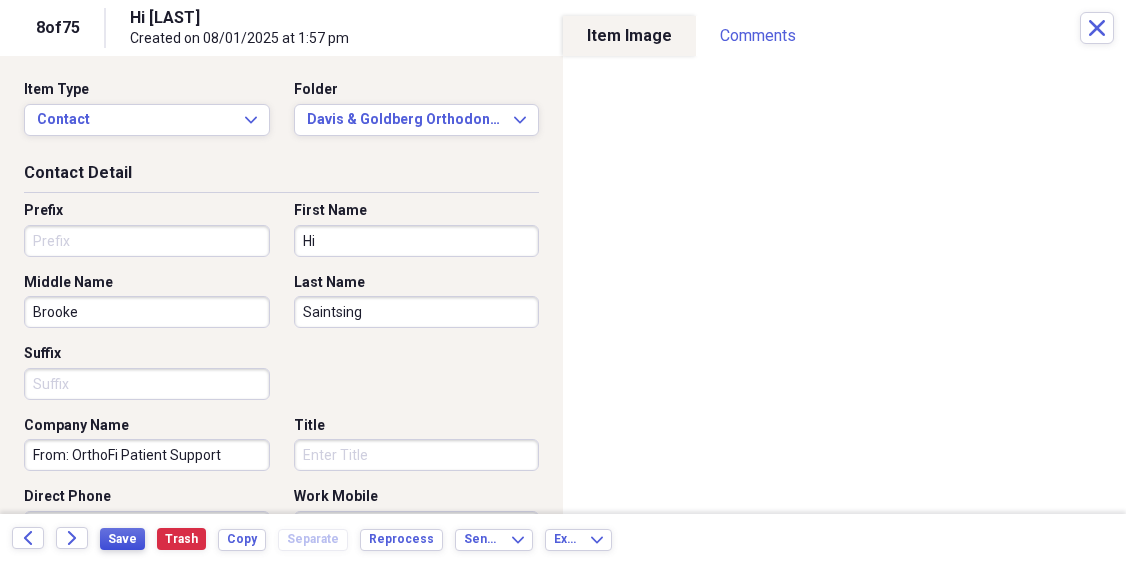 click on "Save" at bounding box center [122, 539] 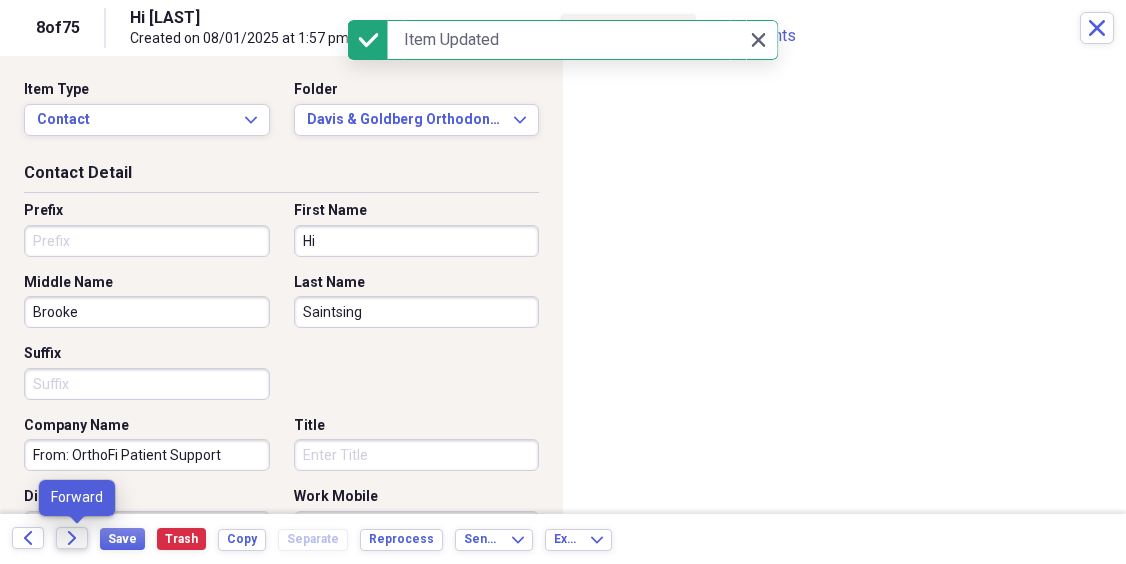 click 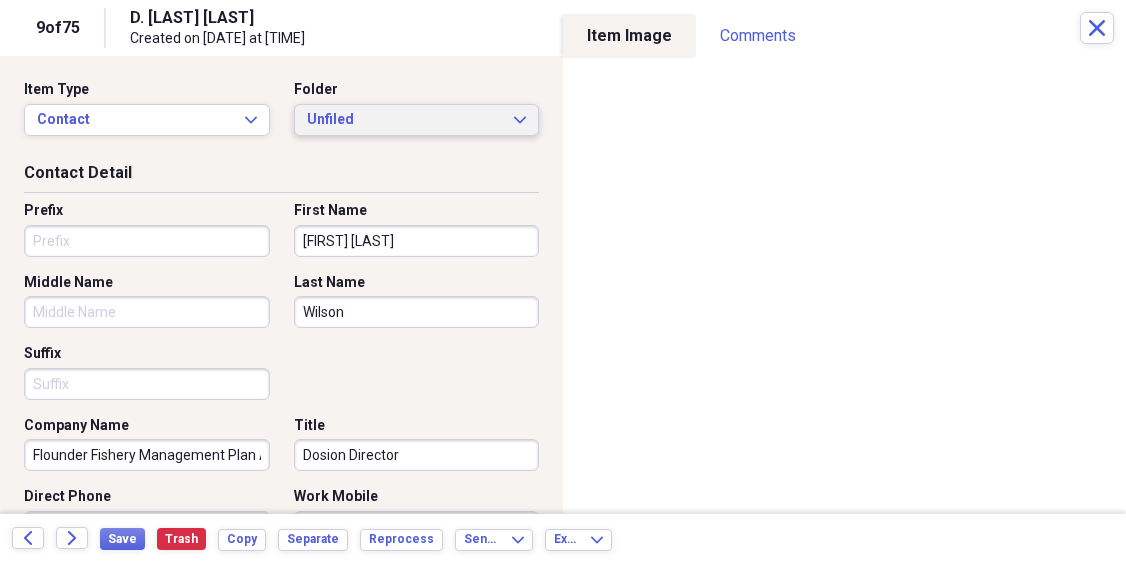 drag, startPoint x: 508, startPoint y: 119, endPoint x: 497, endPoint y: 132, distance: 17.029387 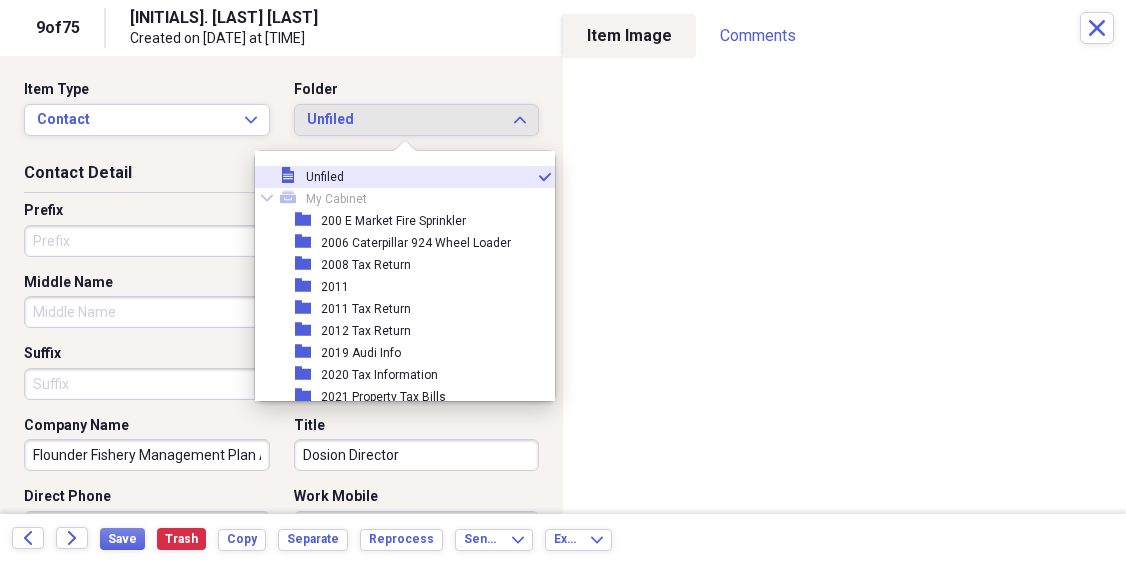 scroll, scrollTop: 0, scrollLeft: 0, axis: both 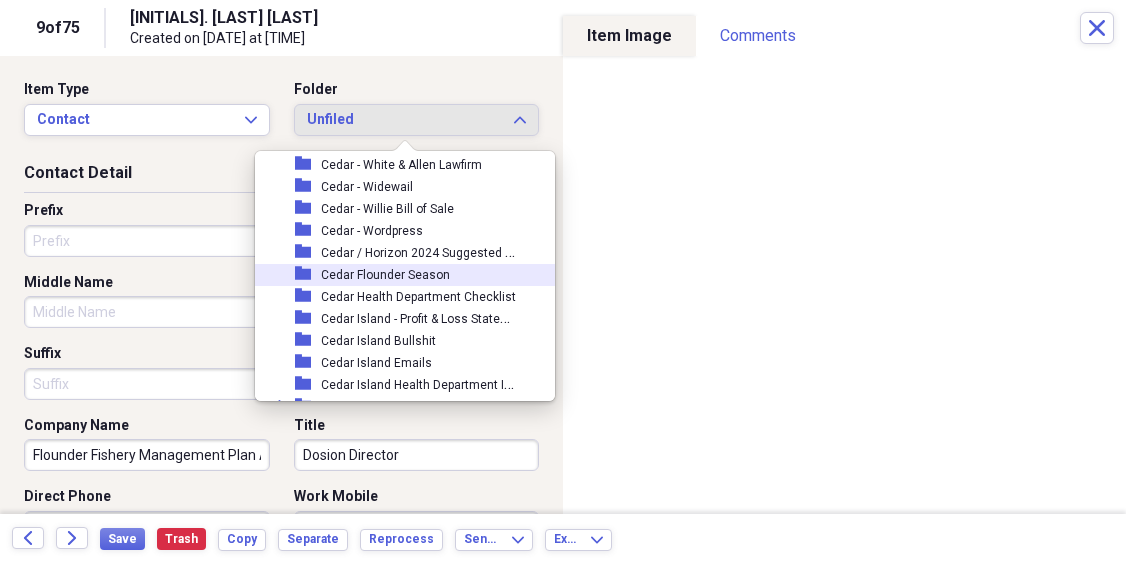click on "Cedar Flounder Season" at bounding box center (385, 275) 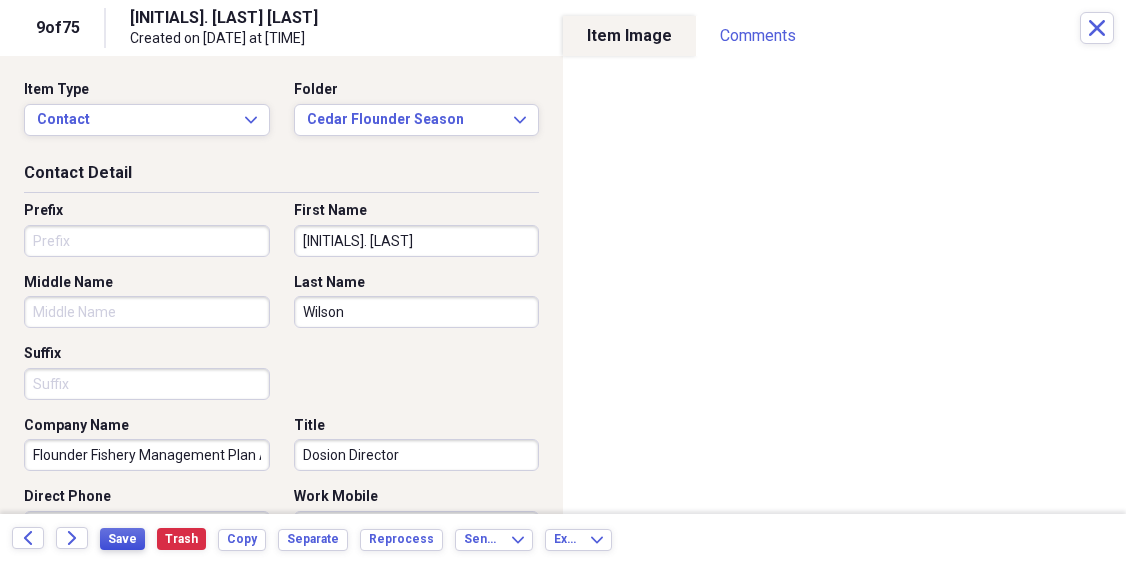 click on "Save" at bounding box center (122, 539) 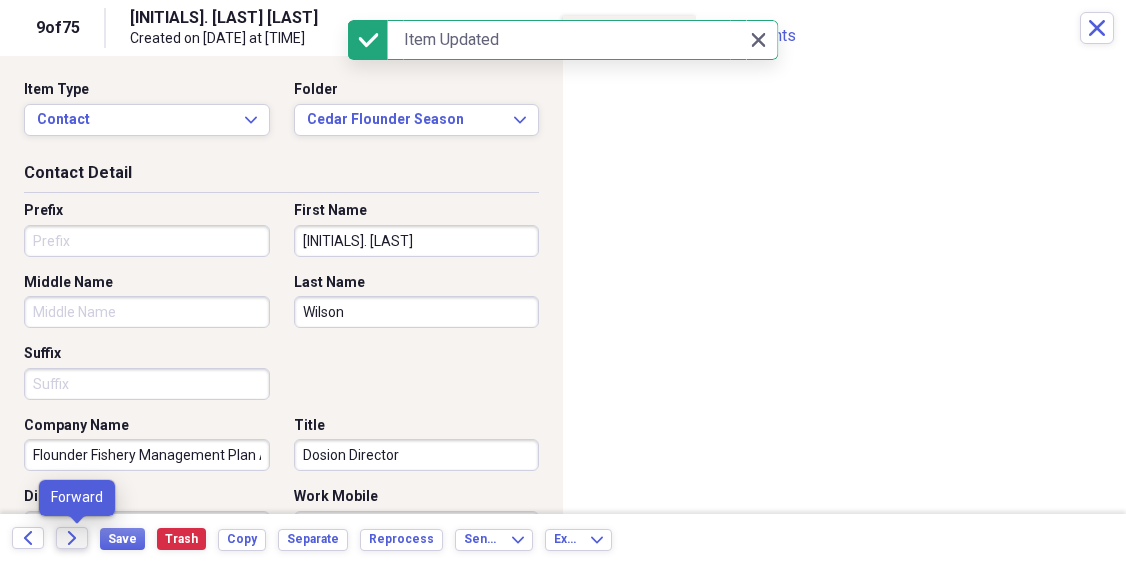 click on "Forward" 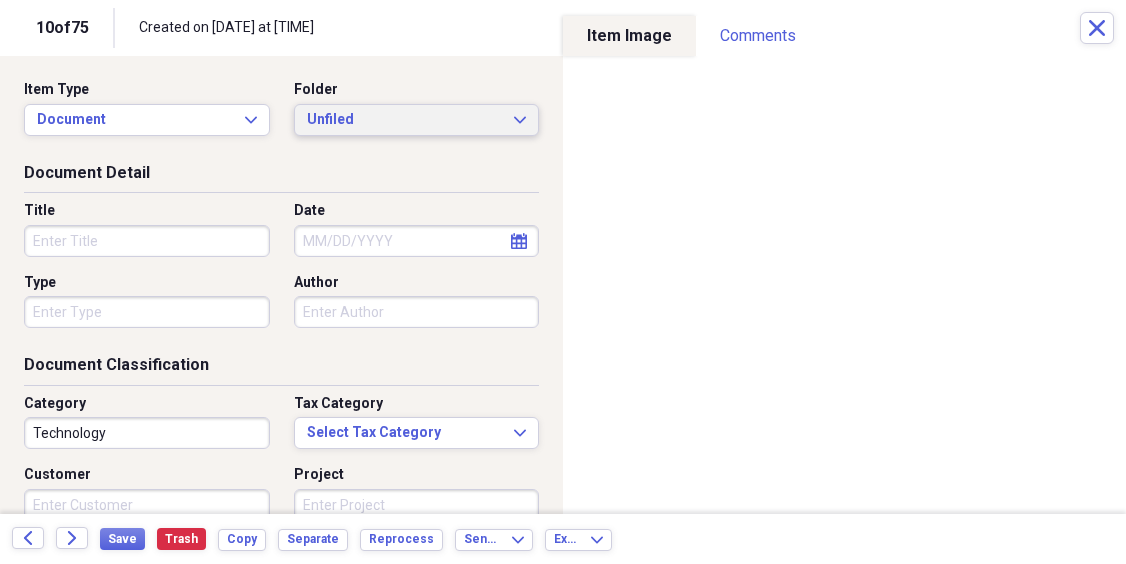 click 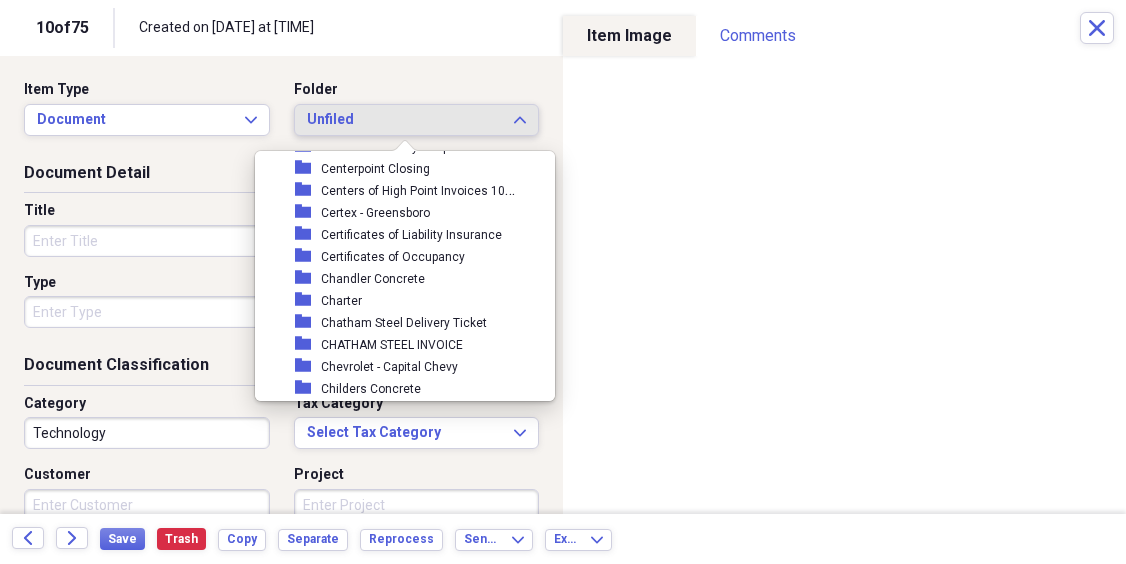 scroll, scrollTop: 6417, scrollLeft: 0, axis: vertical 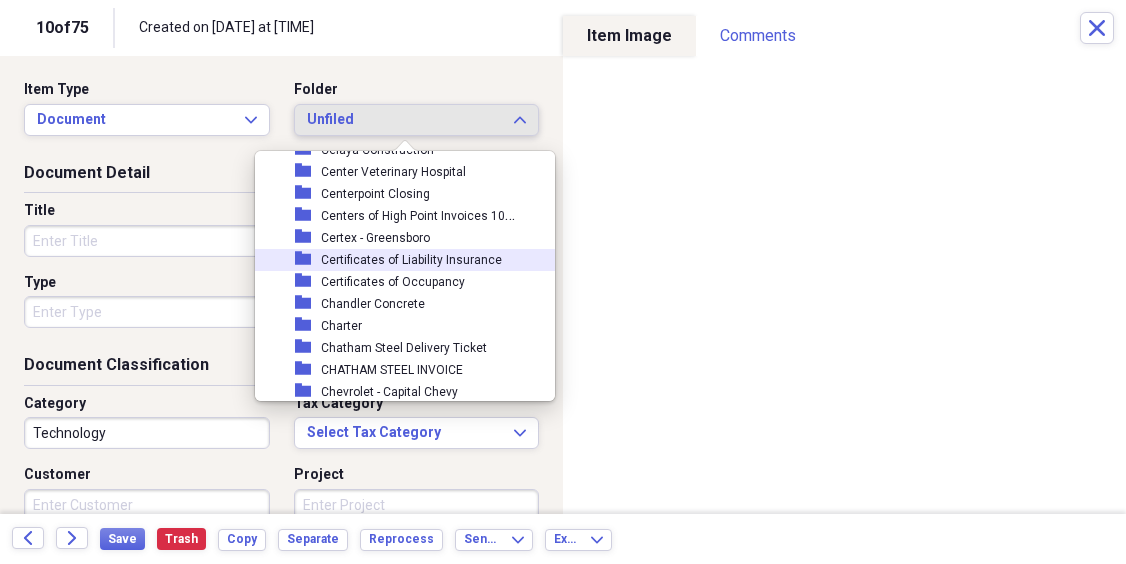 click on "Certificates of  Liability Insurance" at bounding box center (411, 260) 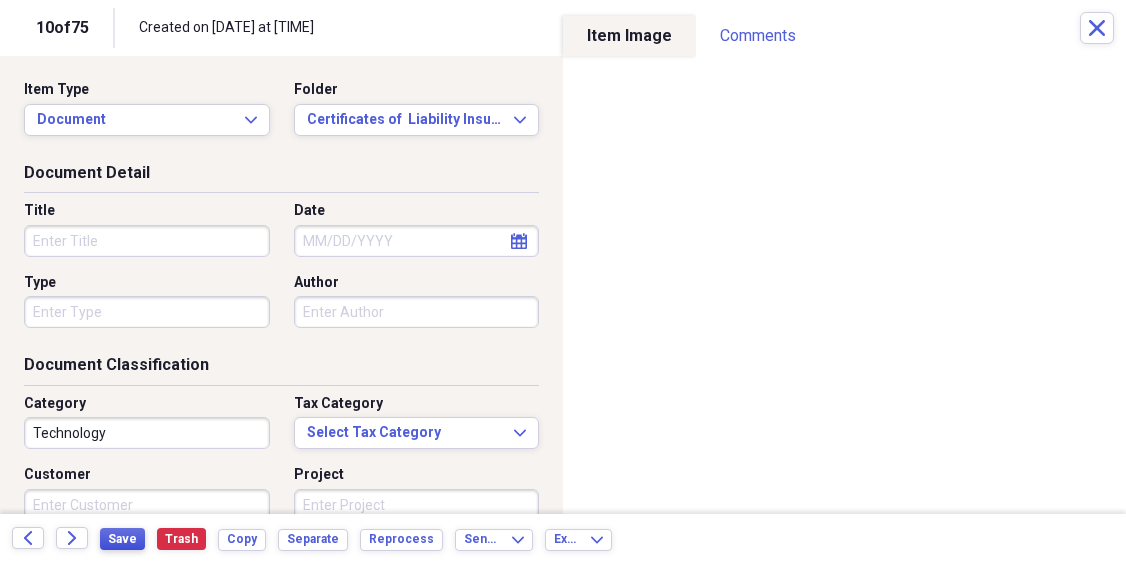 click on "Save" at bounding box center (122, 539) 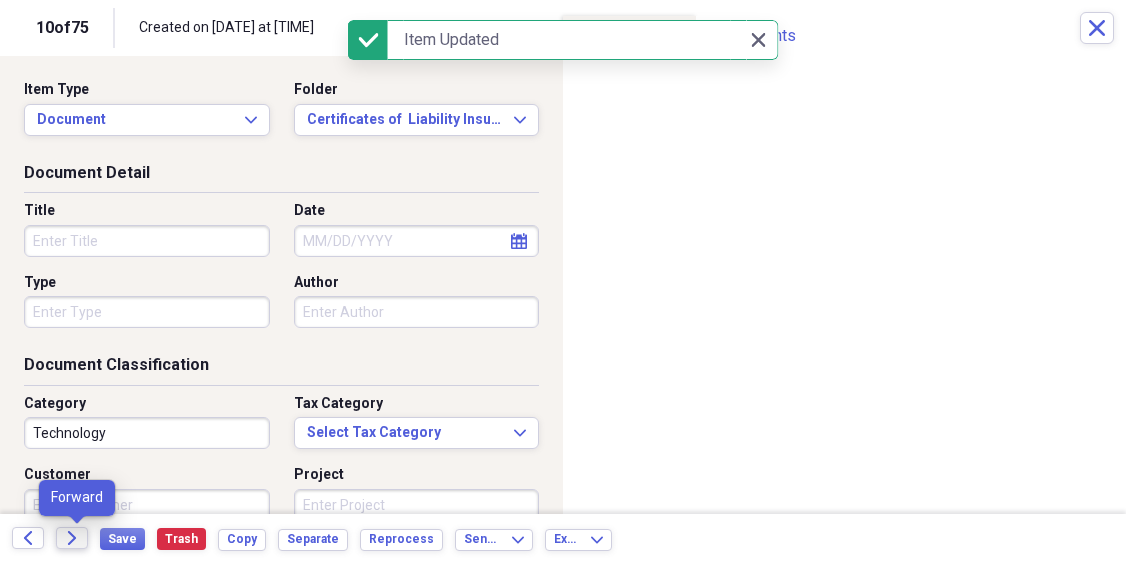 click on "Forward" 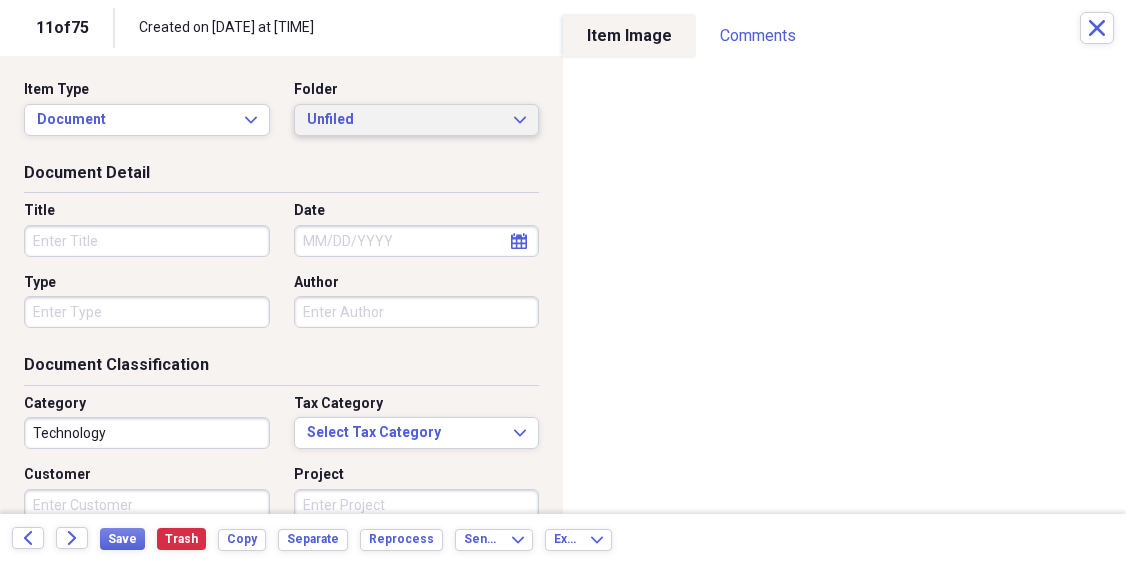 click on "Expand" 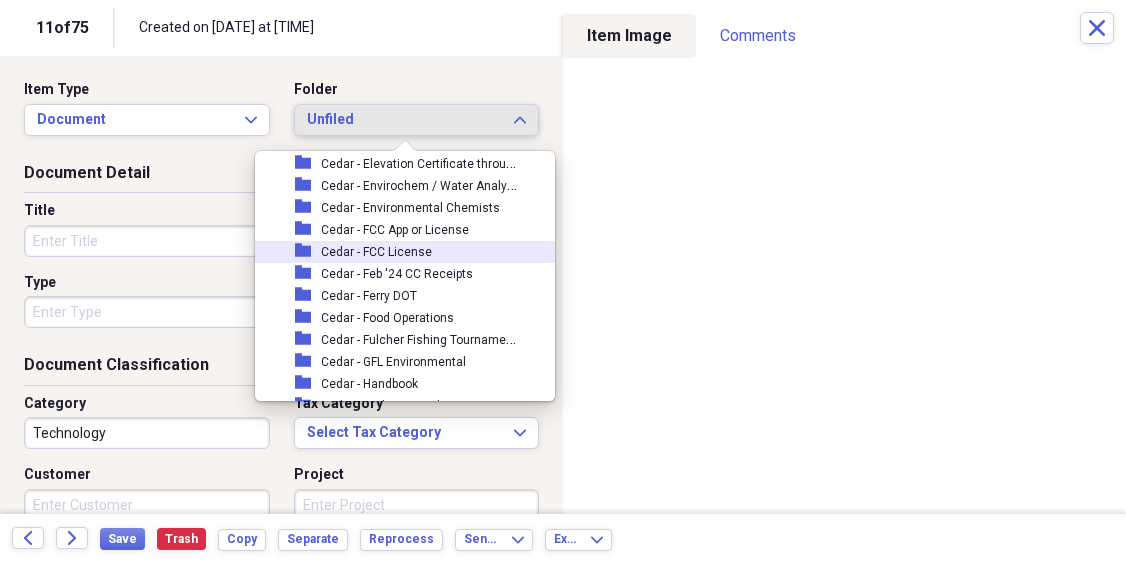 scroll, scrollTop: 4489, scrollLeft: 0, axis: vertical 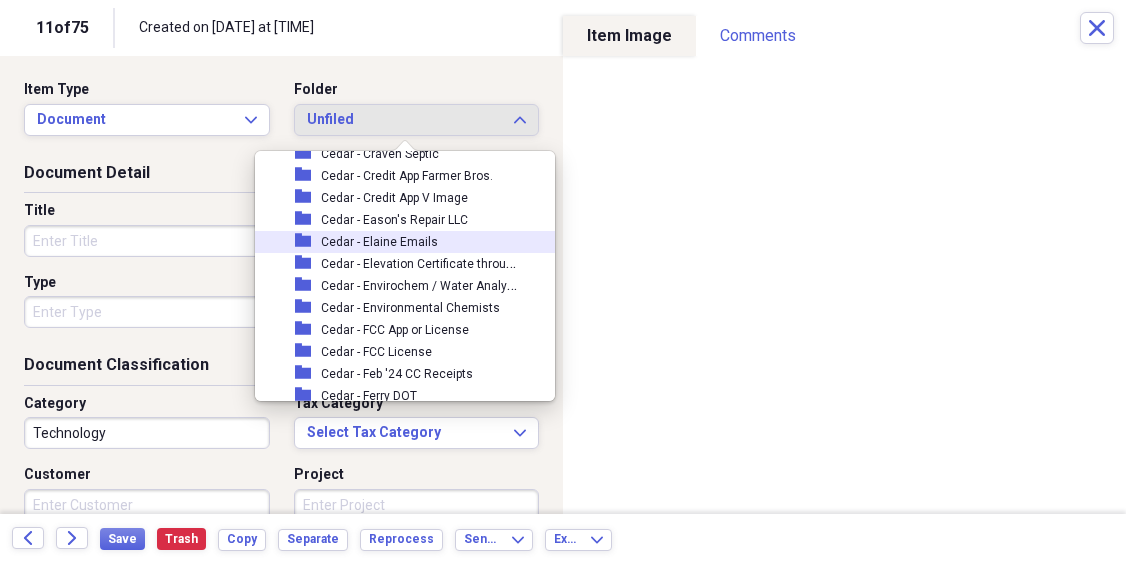 click on "folder Cedar - Elaine Emails" at bounding box center [397, 242] 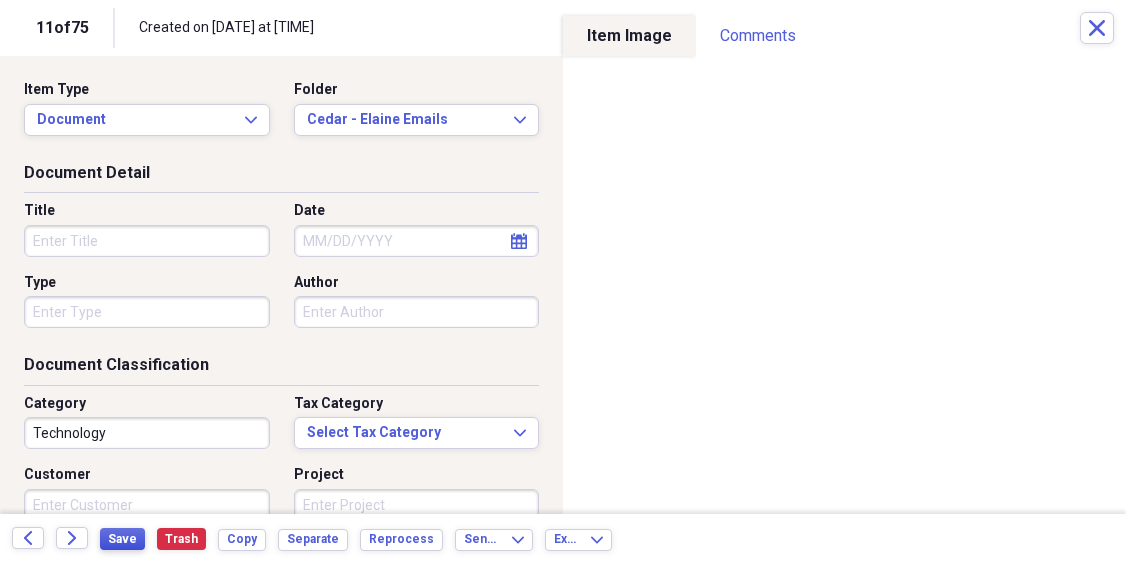 click on "Save" at bounding box center [122, 539] 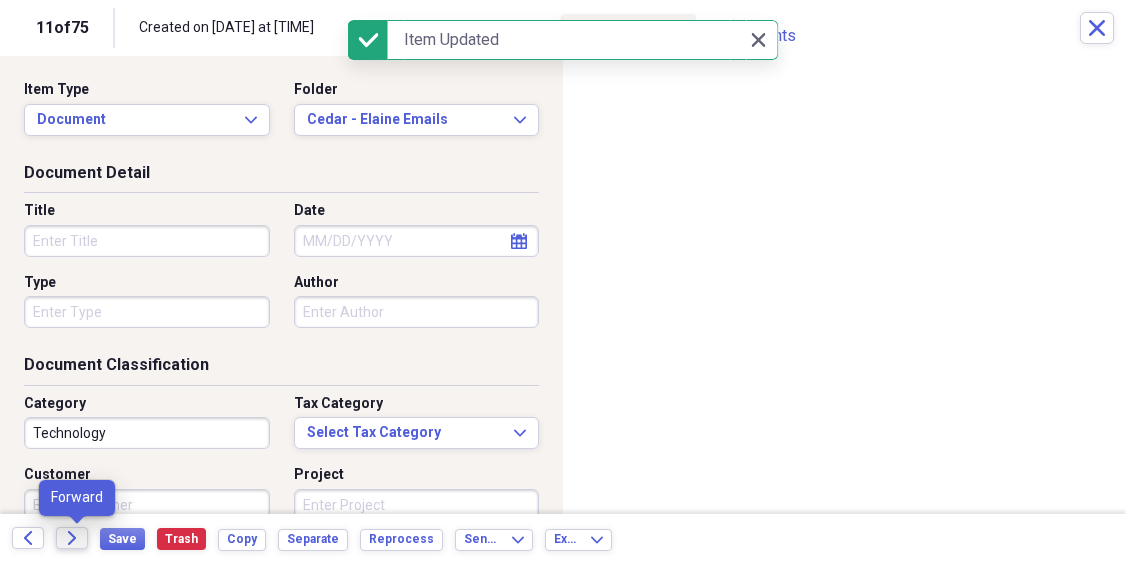 click on "Forward" at bounding box center [72, 538] 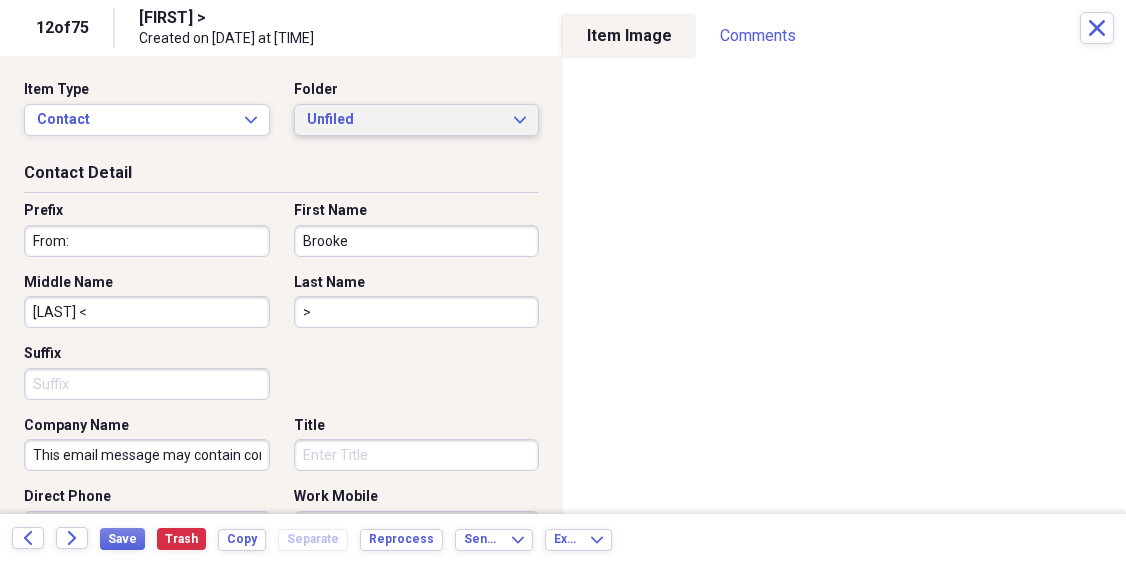 click on "Expand" 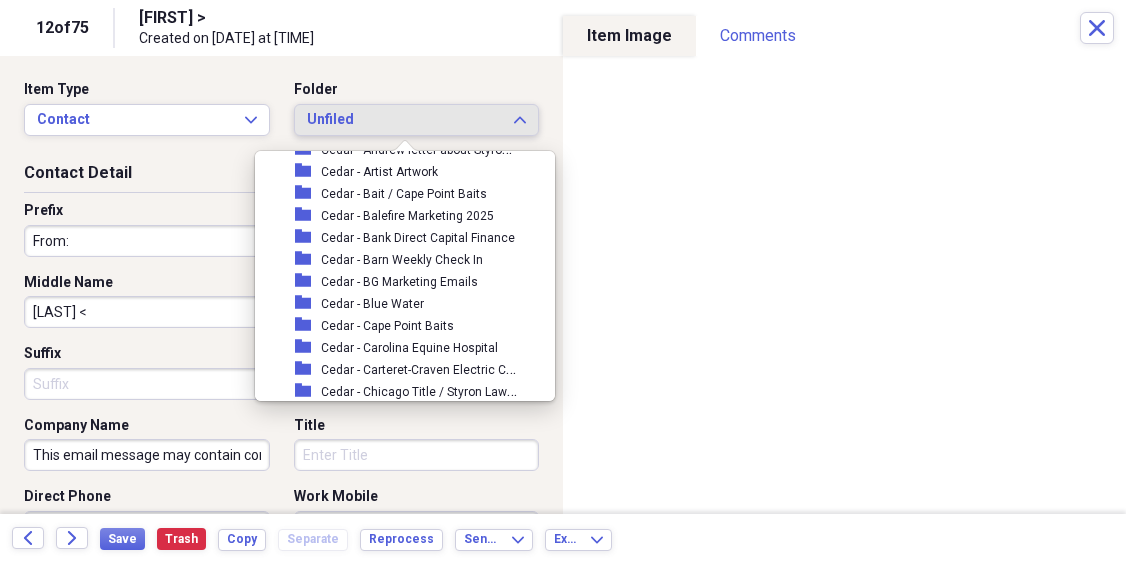 scroll, scrollTop: 4476, scrollLeft: 0, axis: vertical 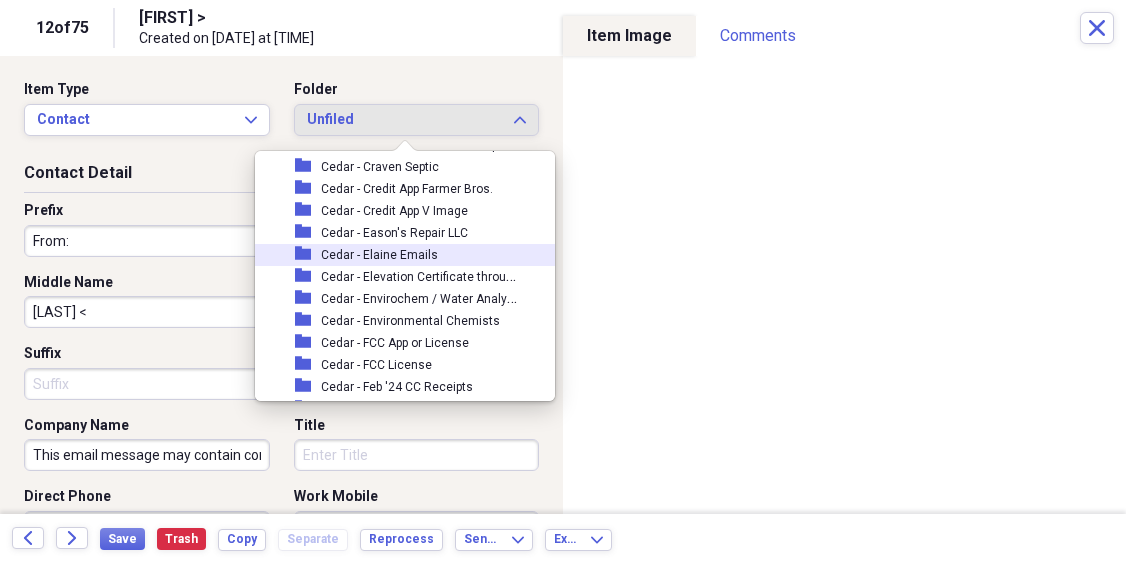 click on "Cedar - Elaine Emails" at bounding box center (379, 255) 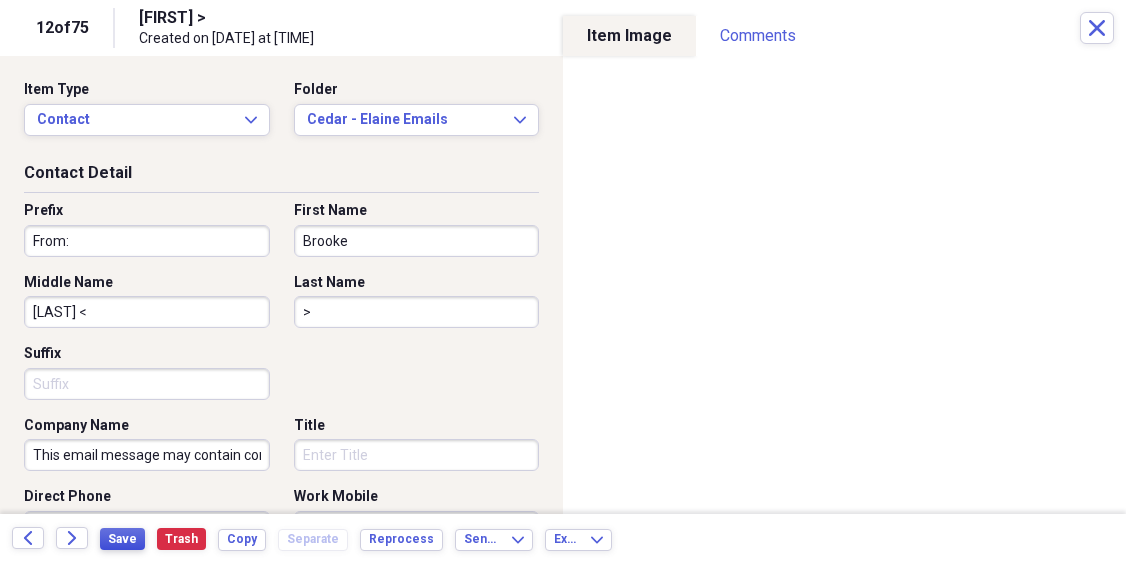 click on "Save" at bounding box center (122, 539) 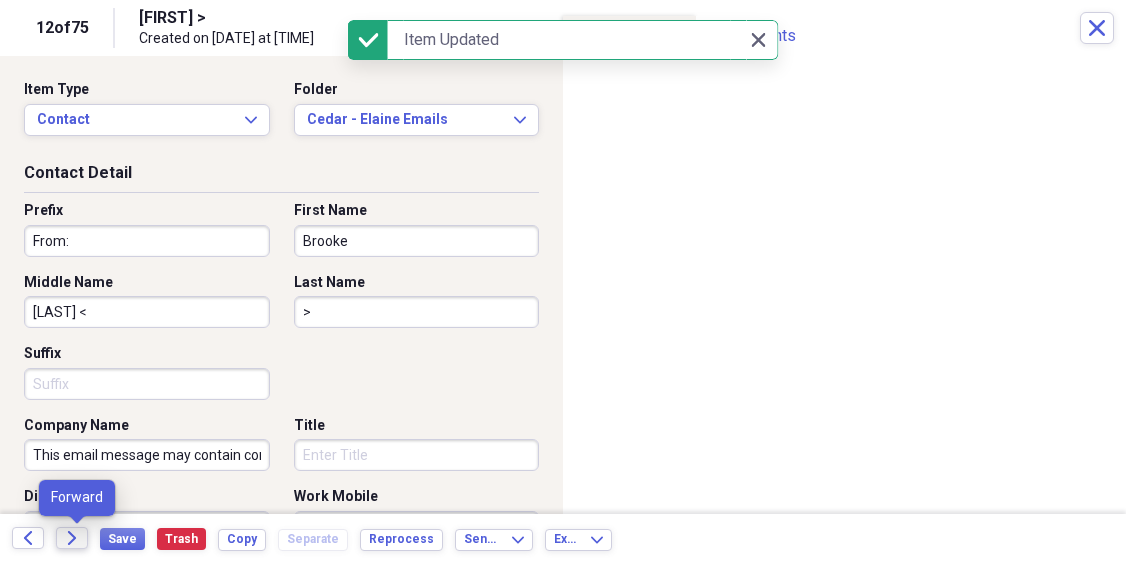 click on "Forward" 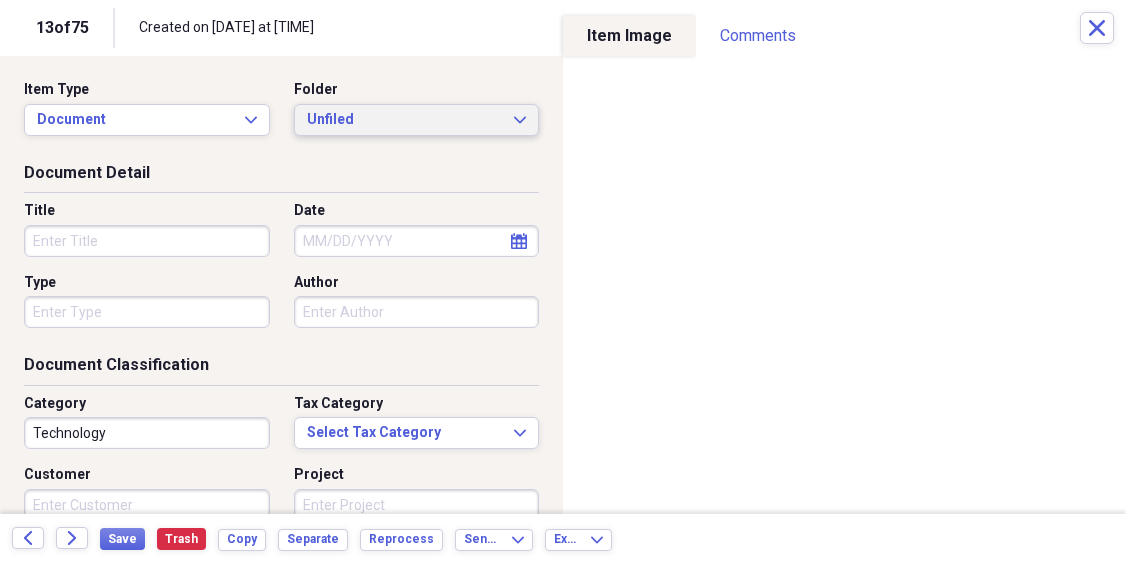 drag, startPoint x: 504, startPoint y: 118, endPoint x: 496, endPoint y: 126, distance: 11.313708 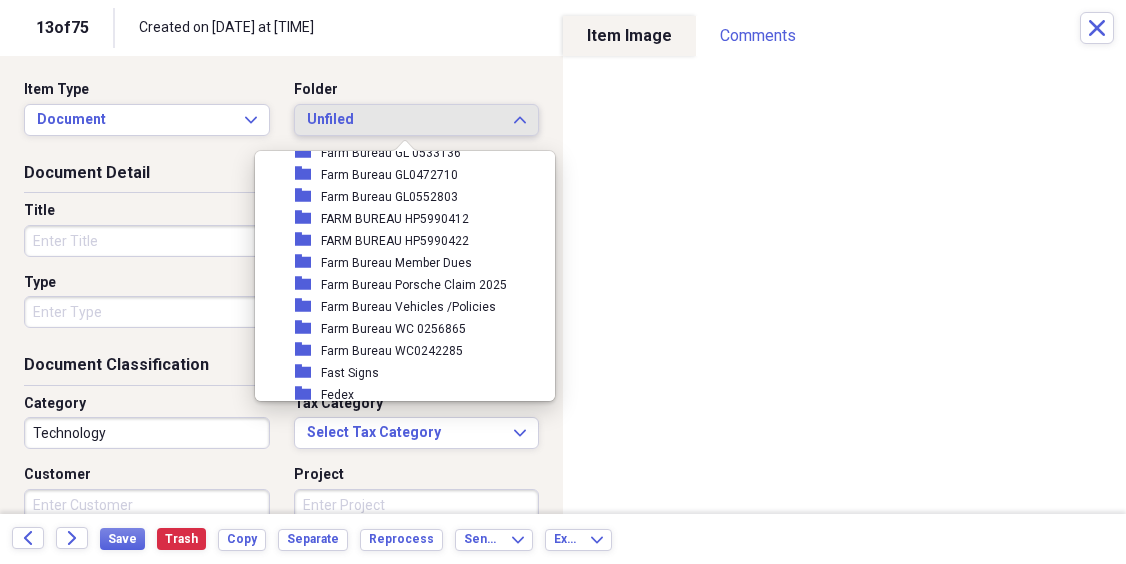 scroll, scrollTop: 8733, scrollLeft: 0, axis: vertical 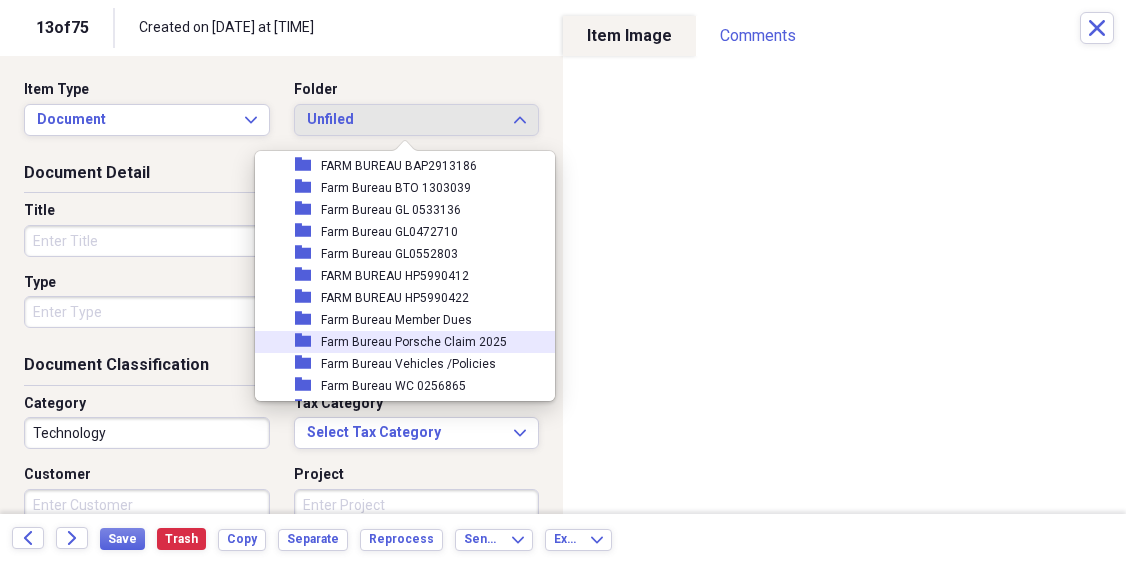 click on "folder Farm Bureau Porsche Claim 2025" at bounding box center [397, 342] 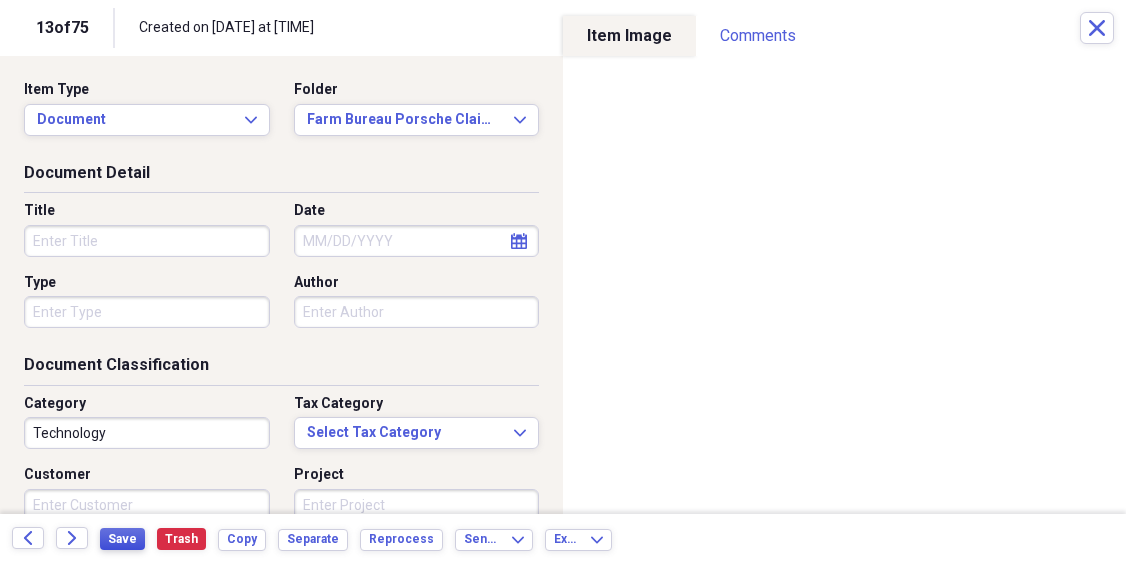 click on "Save" at bounding box center (122, 539) 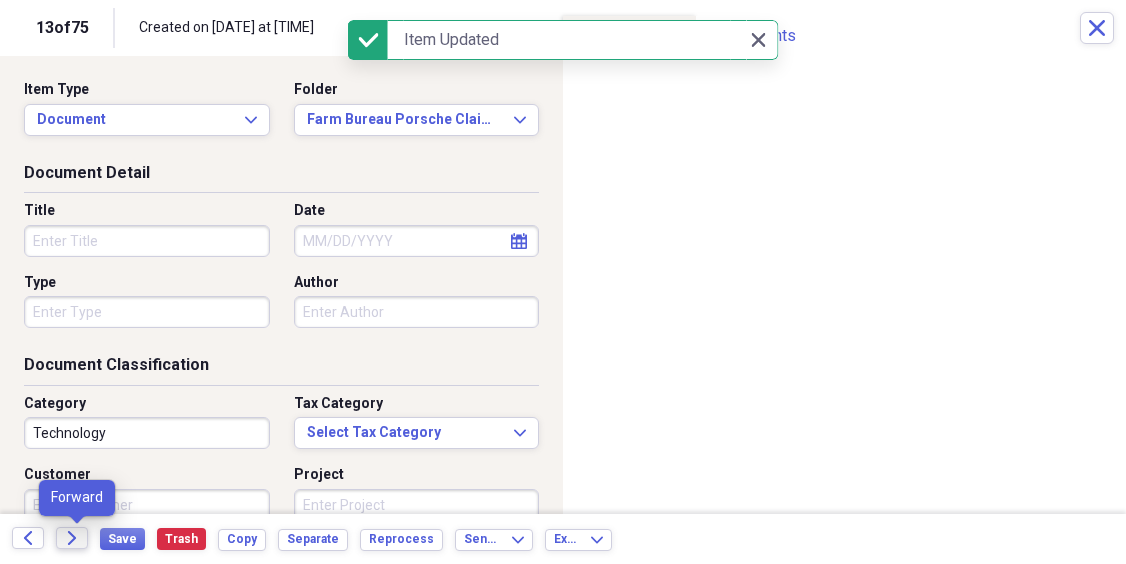 click on "Forward" at bounding box center [72, 538] 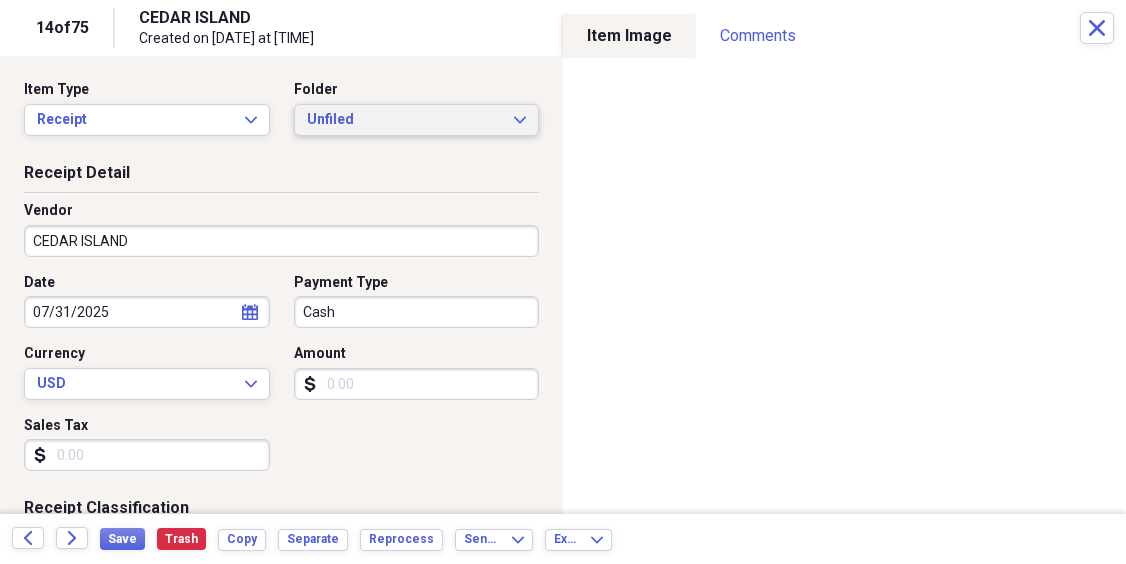 click on "Expand" 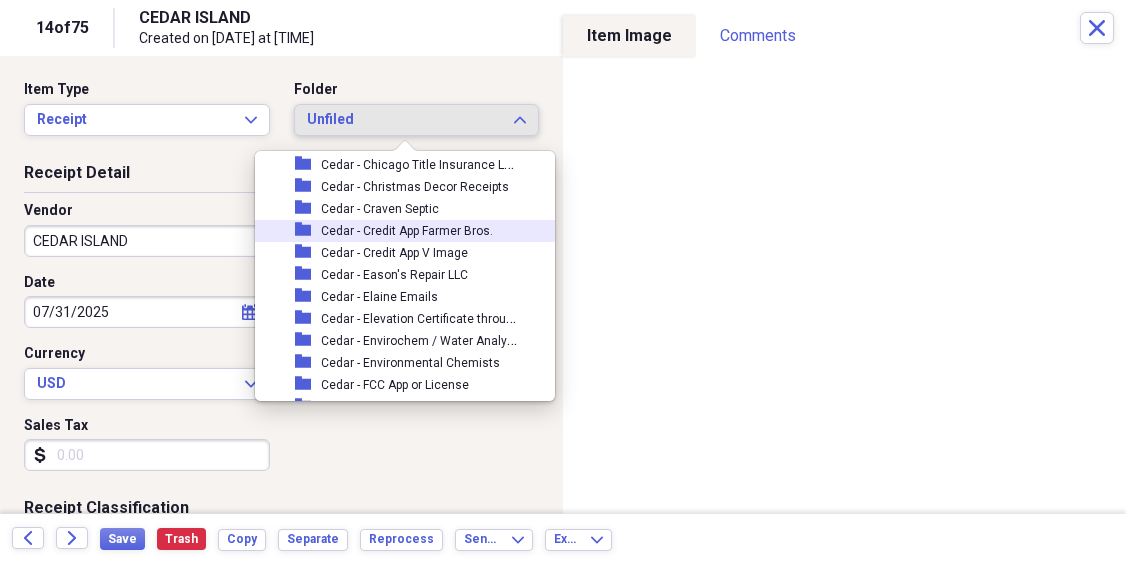 scroll, scrollTop: 4432, scrollLeft: 0, axis: vertical 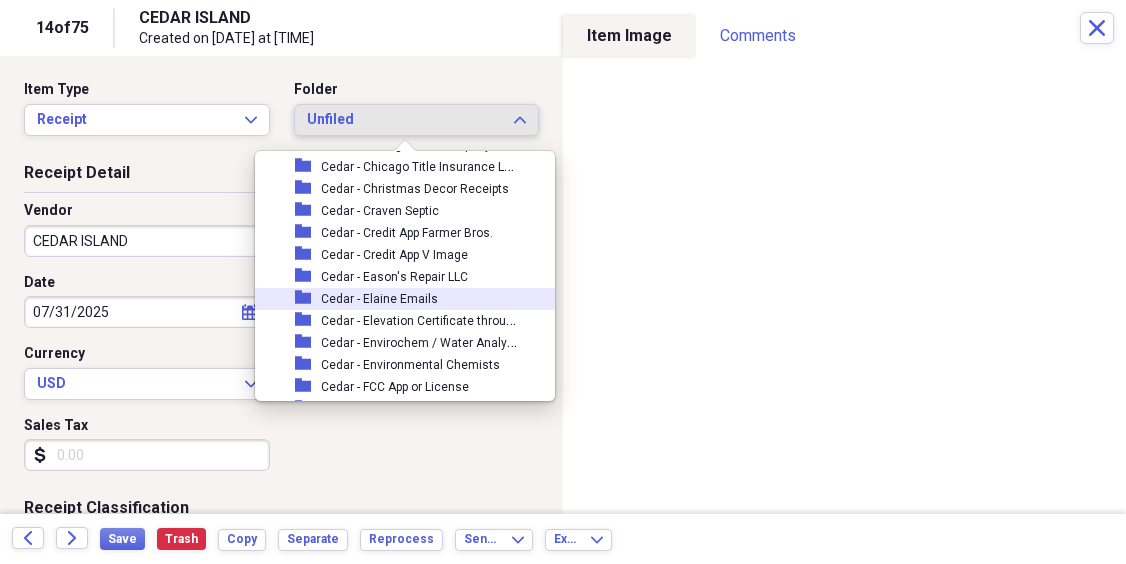 click on "Cedar - Elaine Emails" at bounding box center [379, 299] 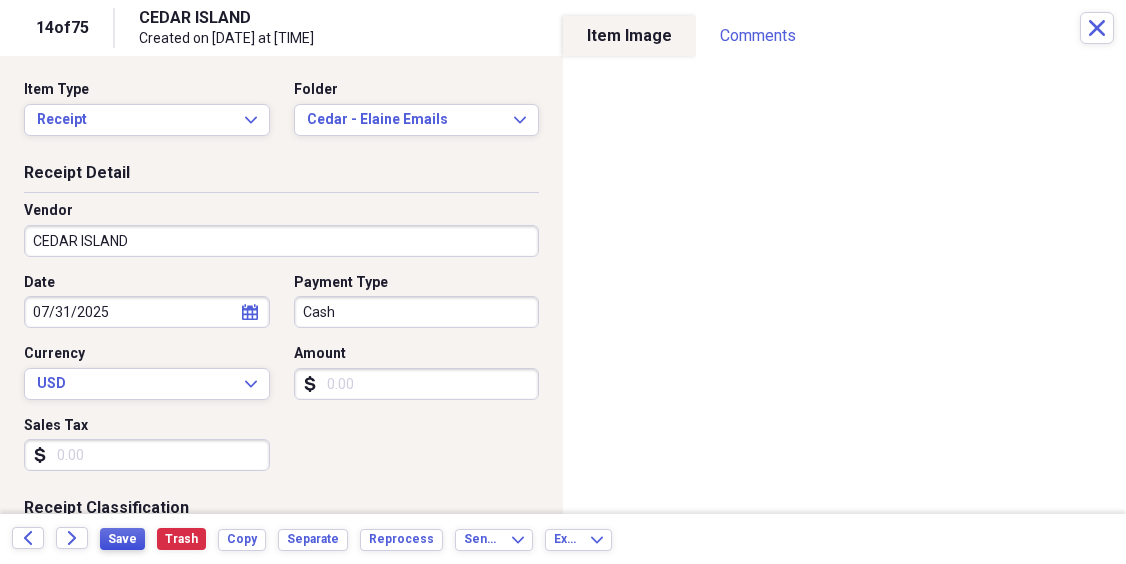 click on "Save" at bounding box center (122, 539) 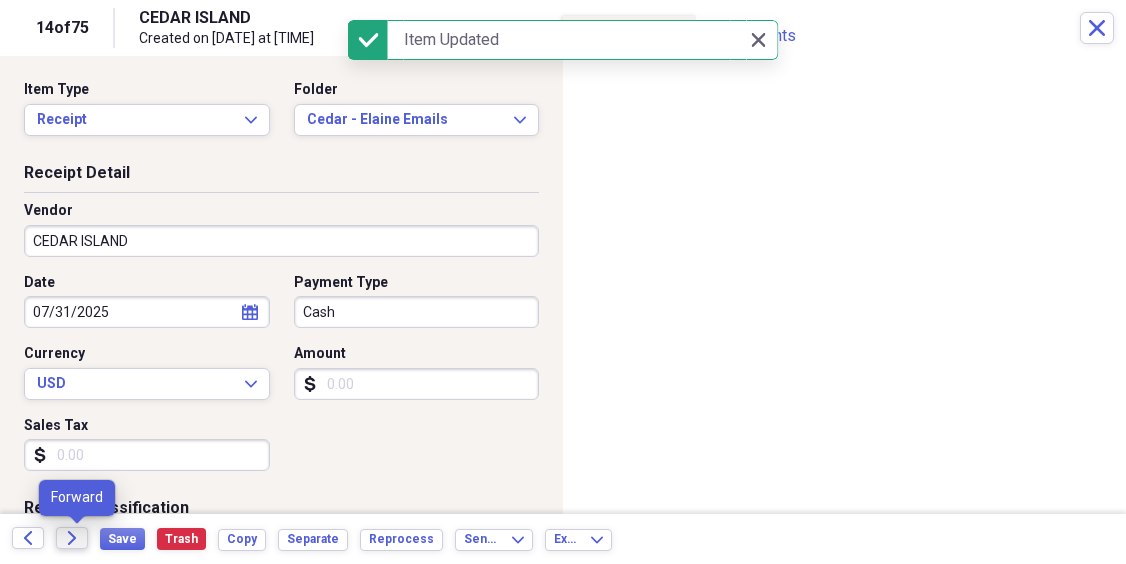 click on "Forward" 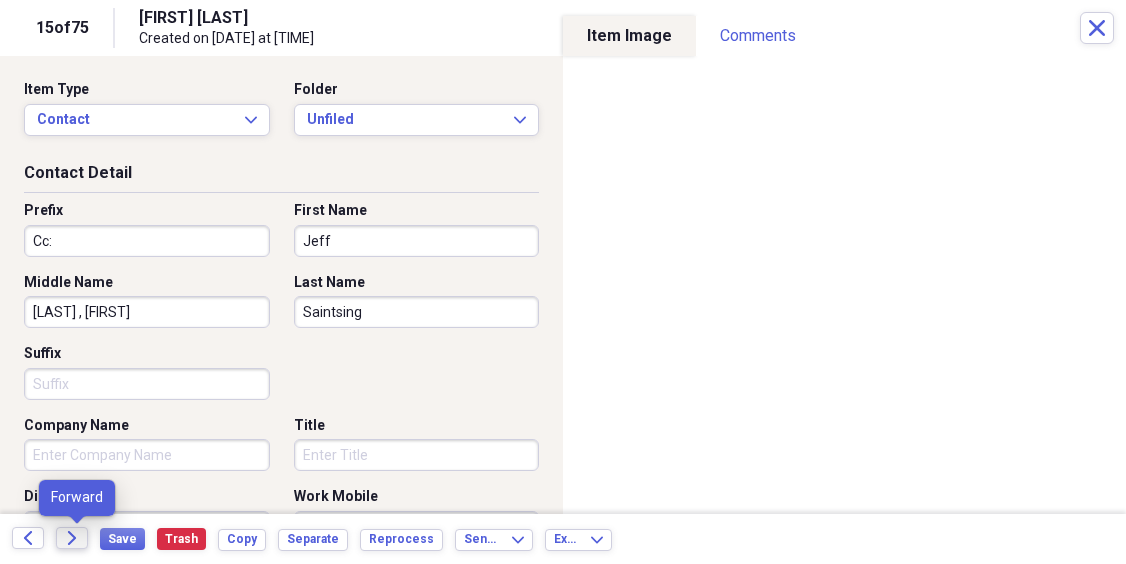 click on "Forward" 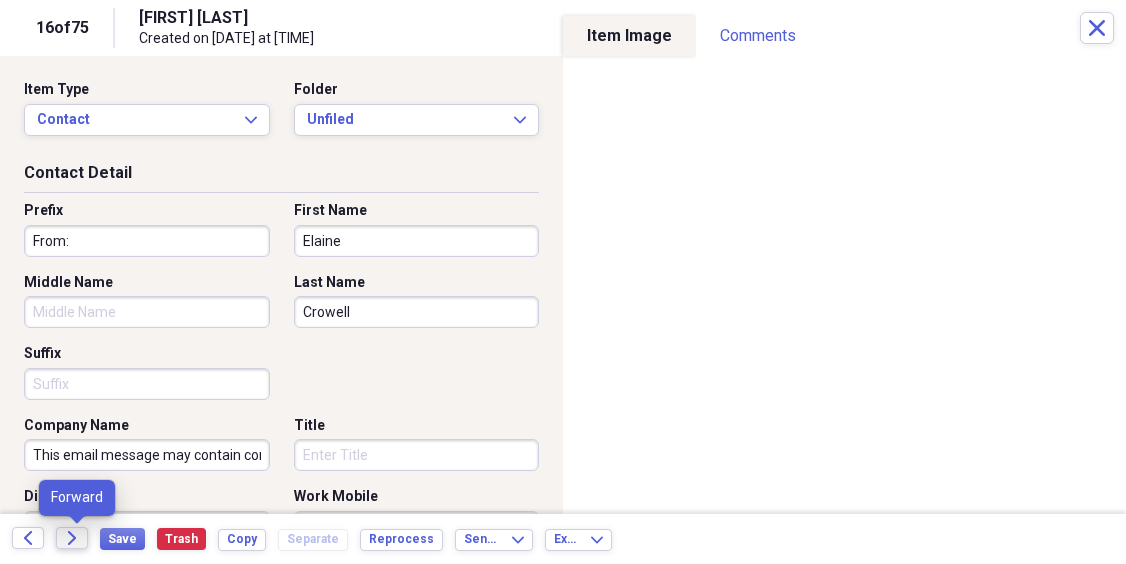 click 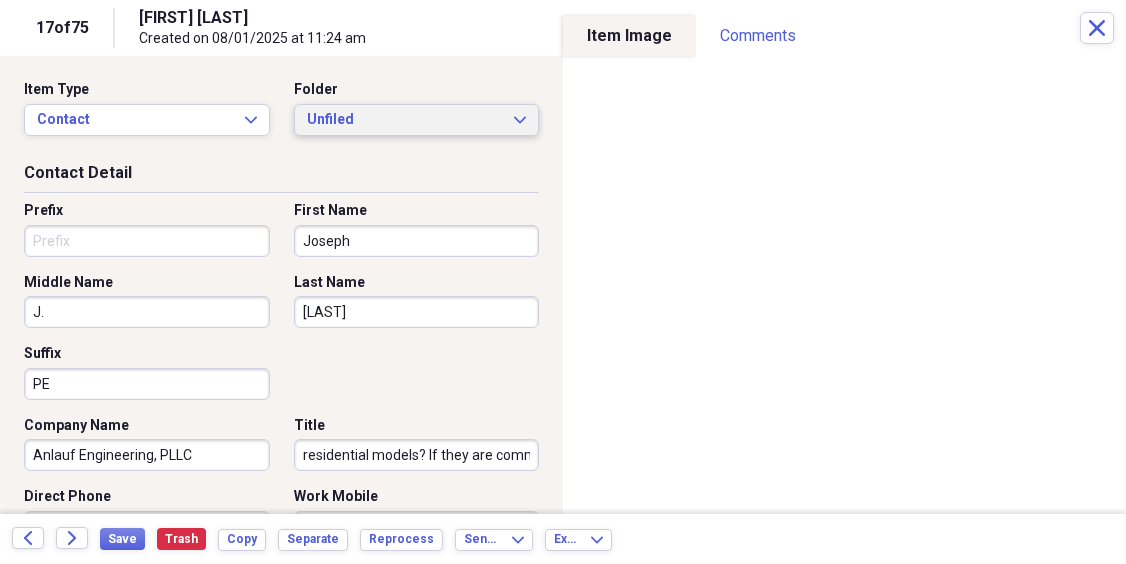 click on "Expand" 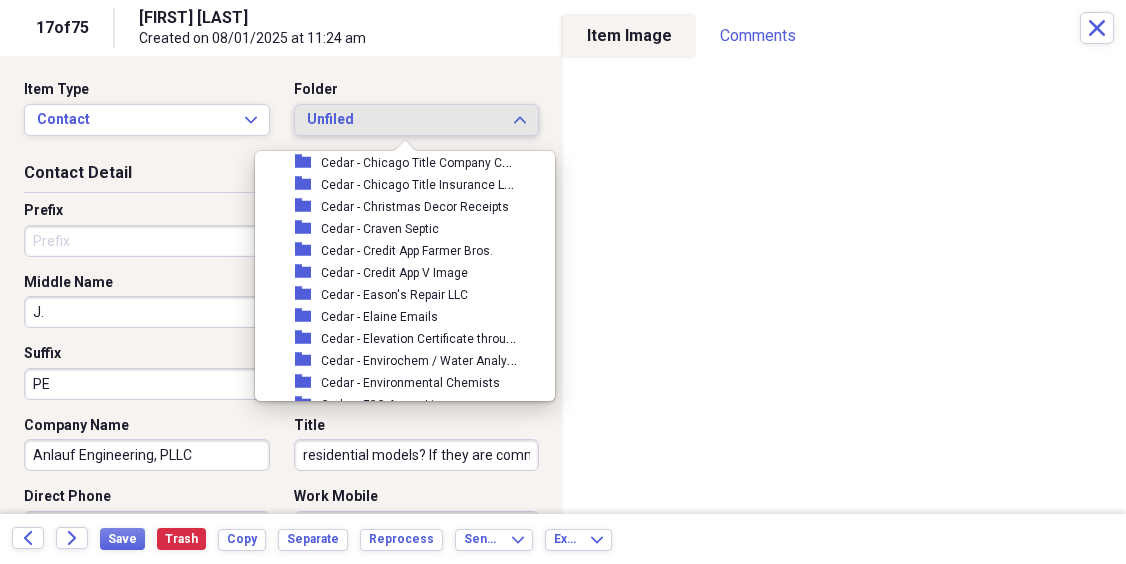 scroll, scrollTop: 4476, scrollLeft: 0, axis: vertical 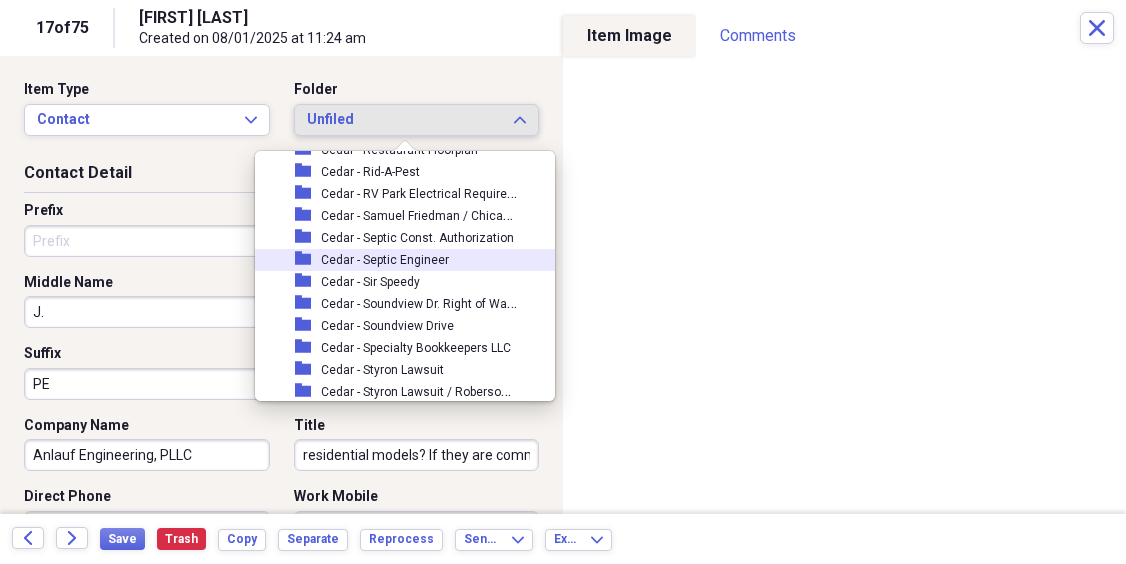 click on "Cedar - Septic Engineer" at bounding box center [385, 260] 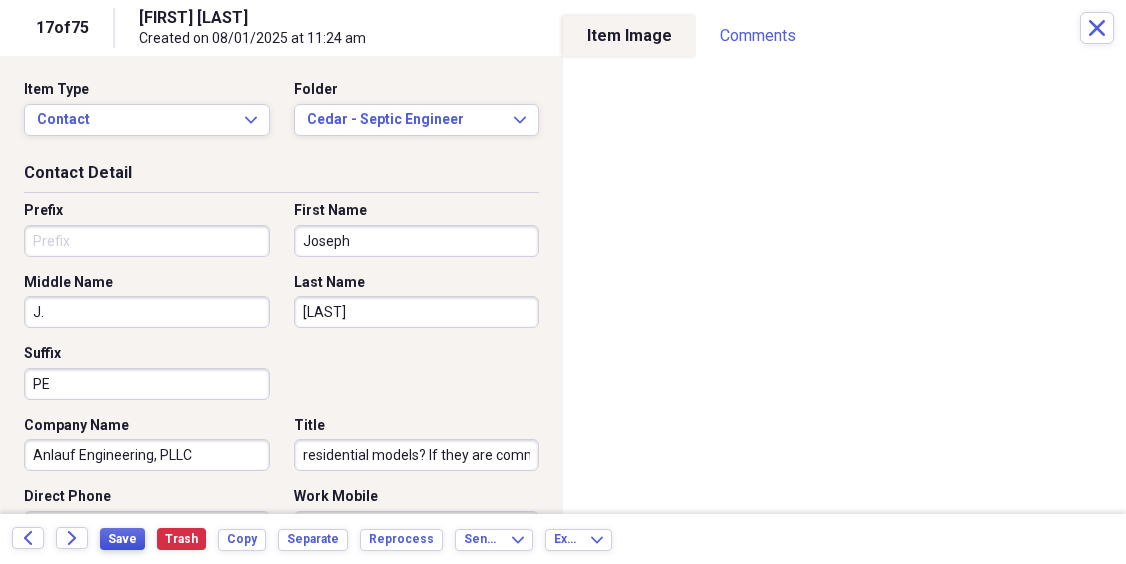 click on "Save" at bounding box center [122, 539] 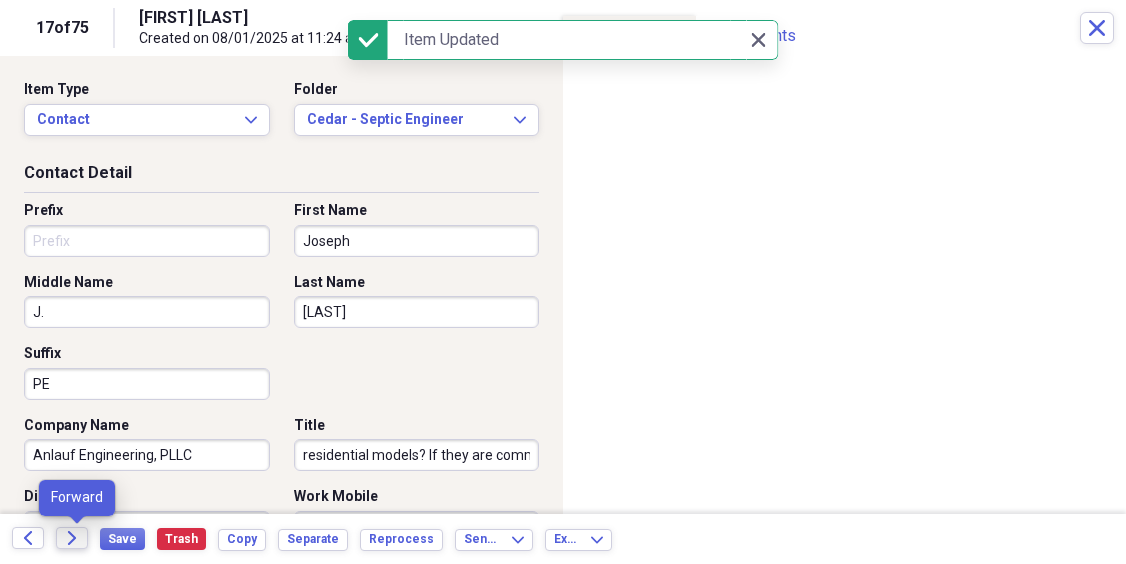 click on "Forward" 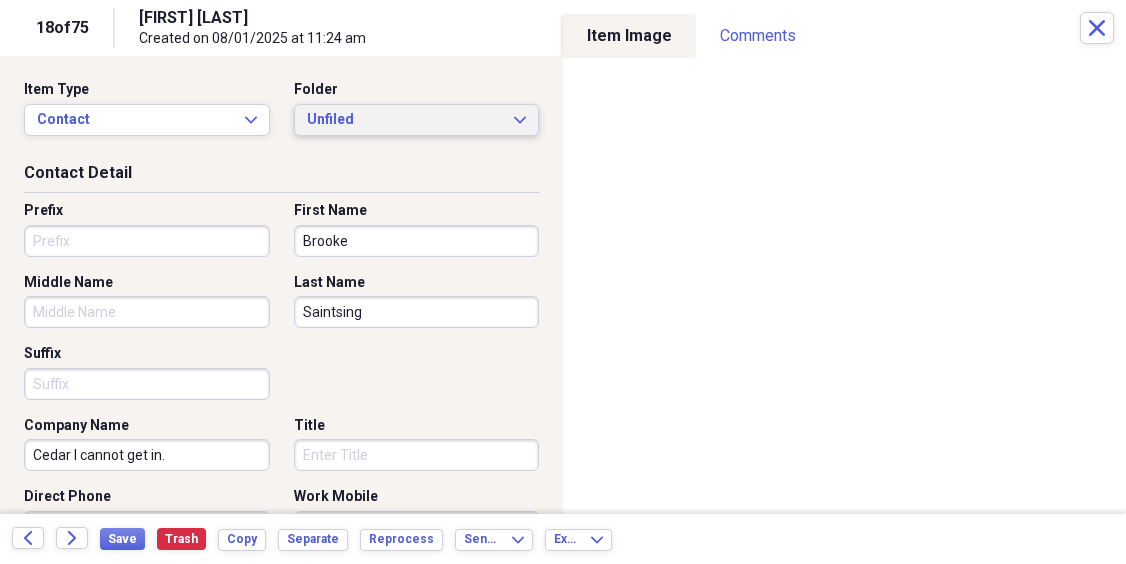 click on "Expand" 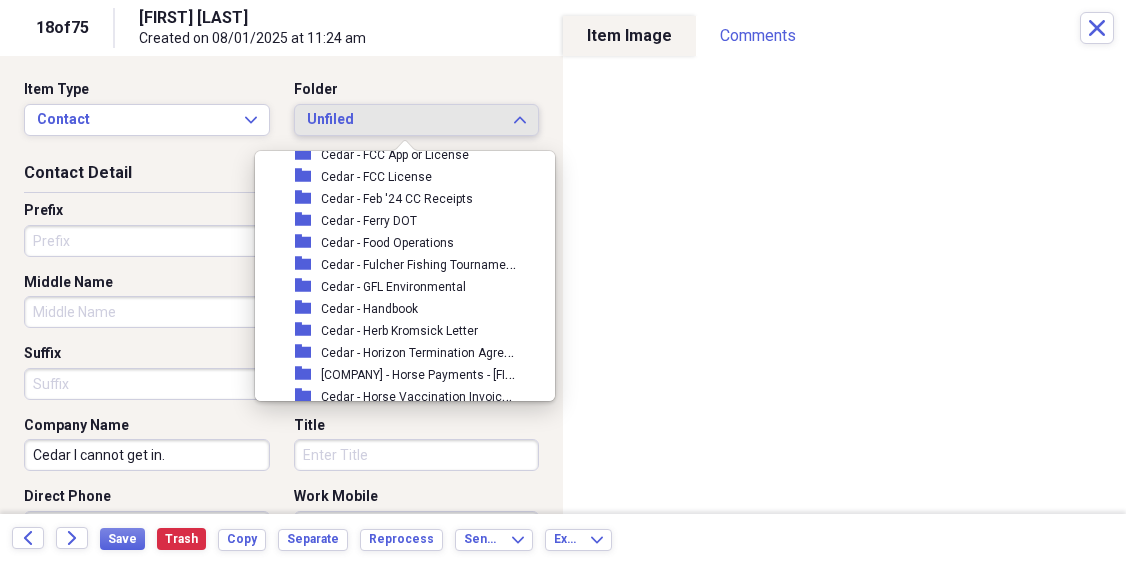 scroll, scrollTop: 4914, scrollLeft: 0, axis: vertical 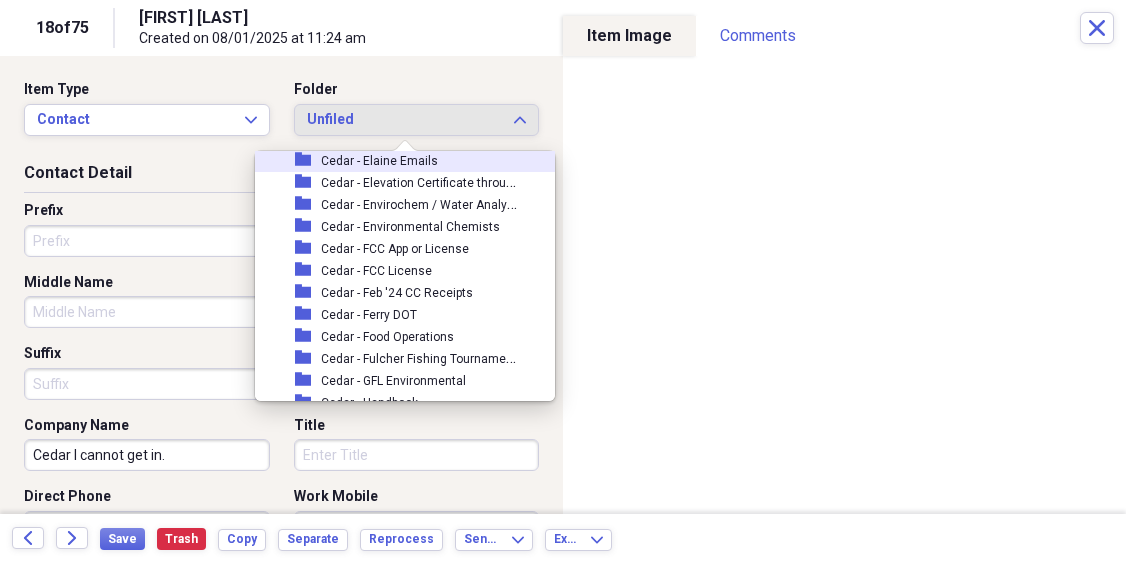click on "folder Cedar - Elaine Emails" at bounding box center (397, 161) 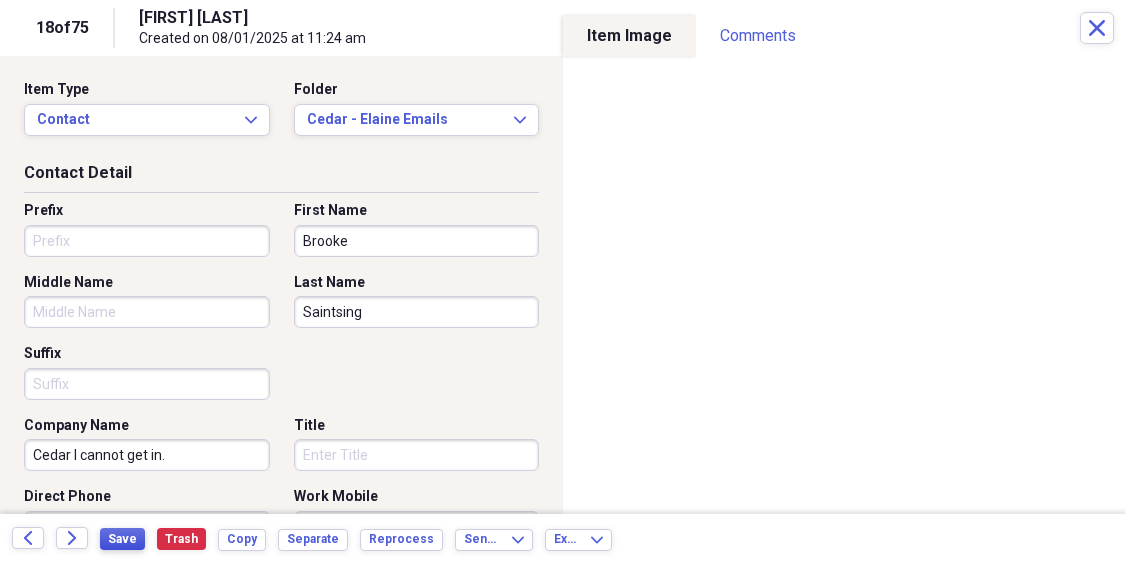 click on "Save" at bounding box center (122, 539) 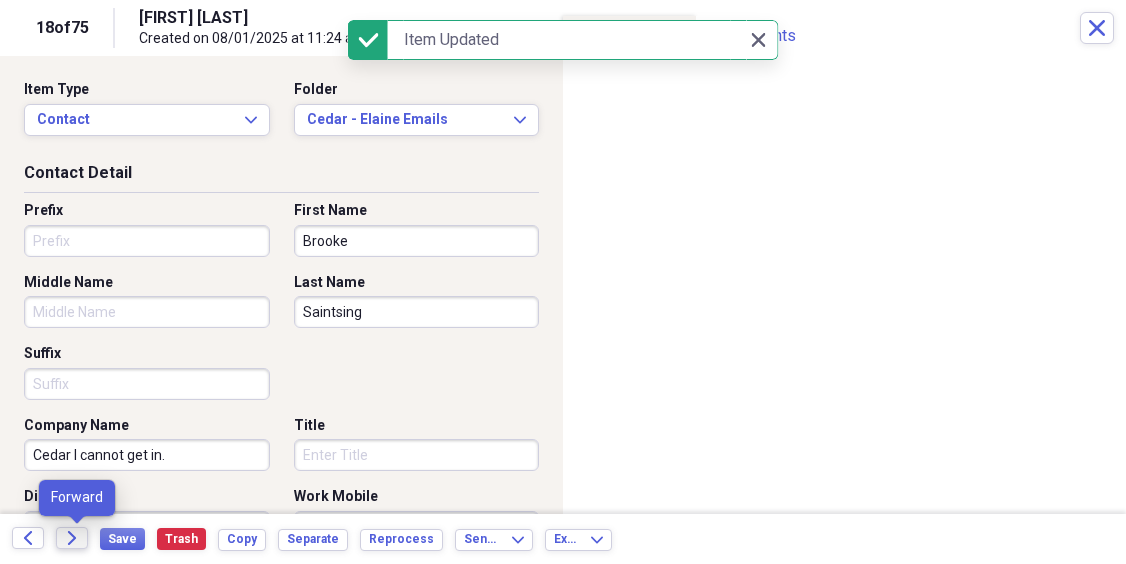 click 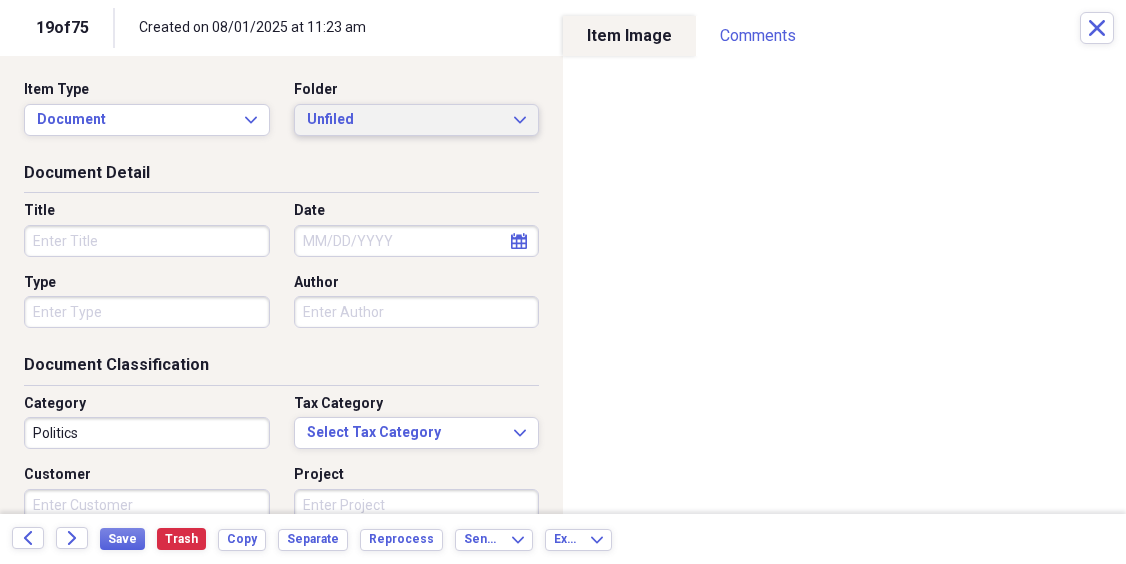 click on "Expand" 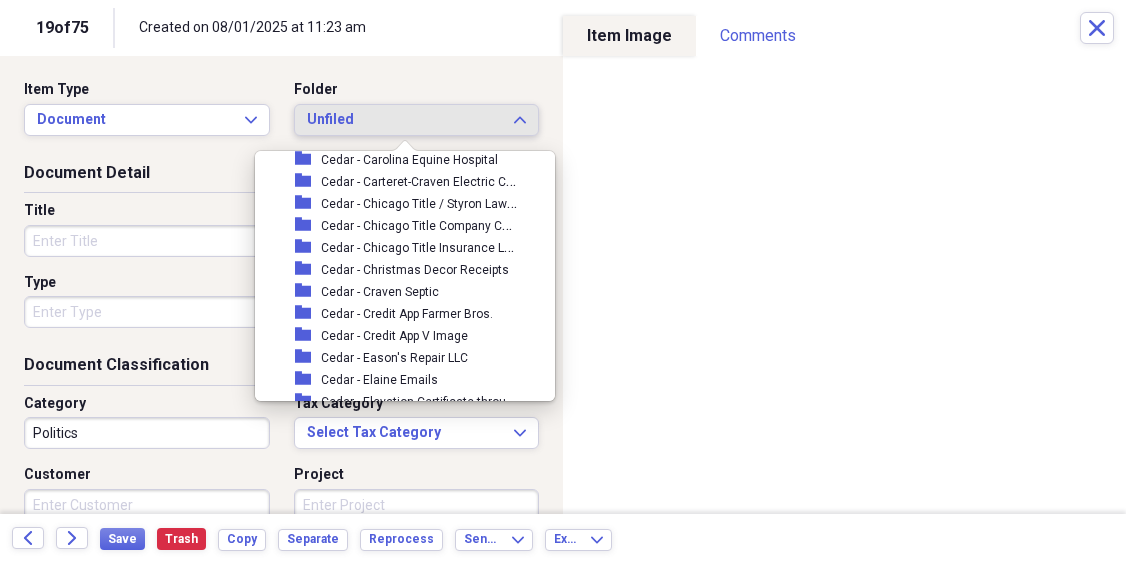 scroll, scrollTop: 4476, scrollLeft: 0, axis: vertical 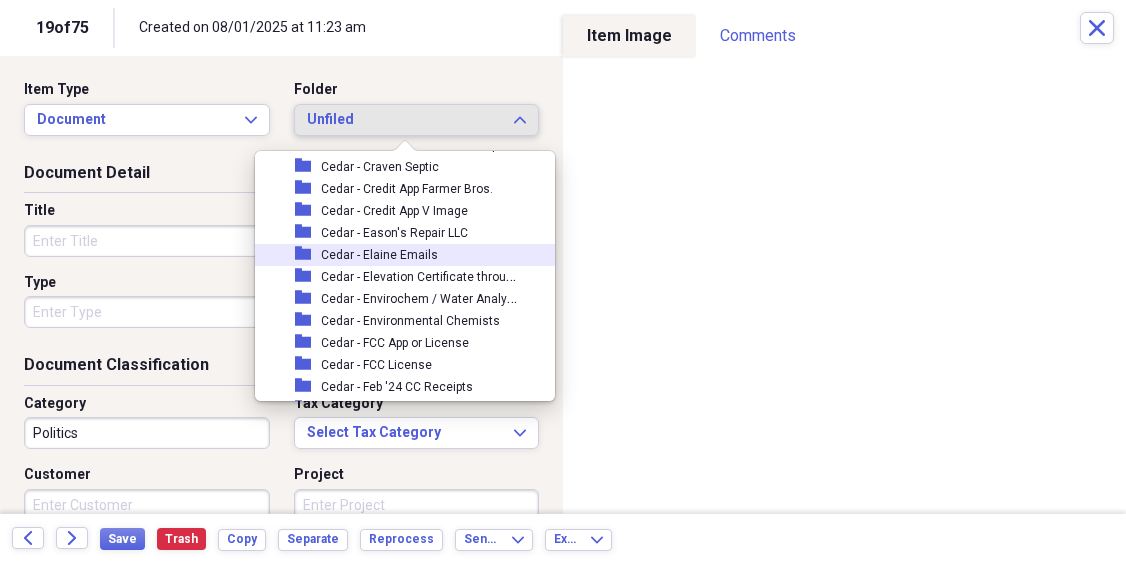 click on "Cedar - Elaine Emails" at bounding box center [379, 255] 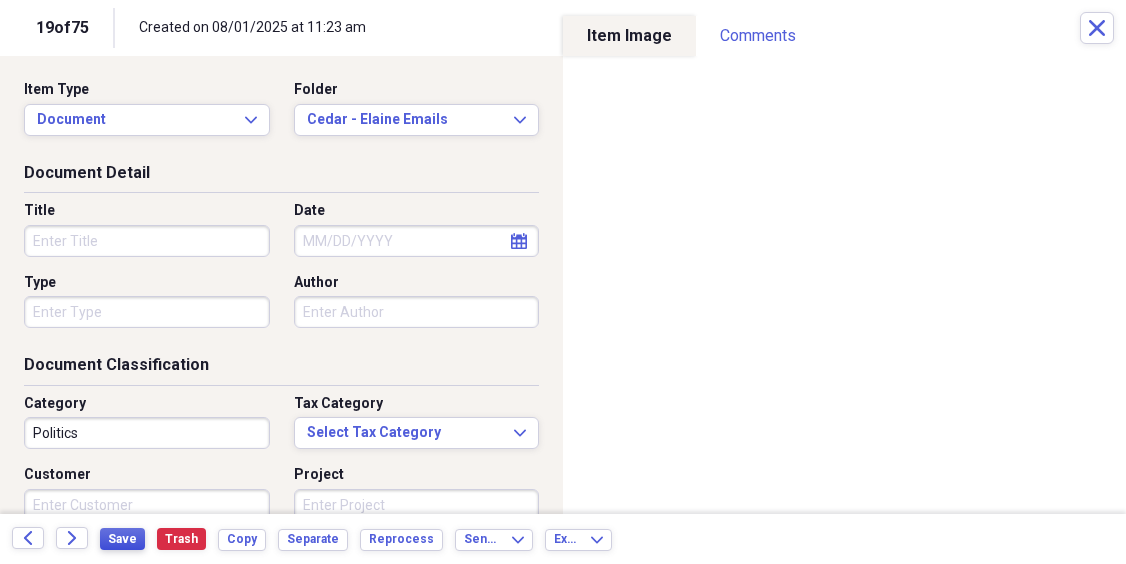 click on "Save" at bounding box center [122, 539] 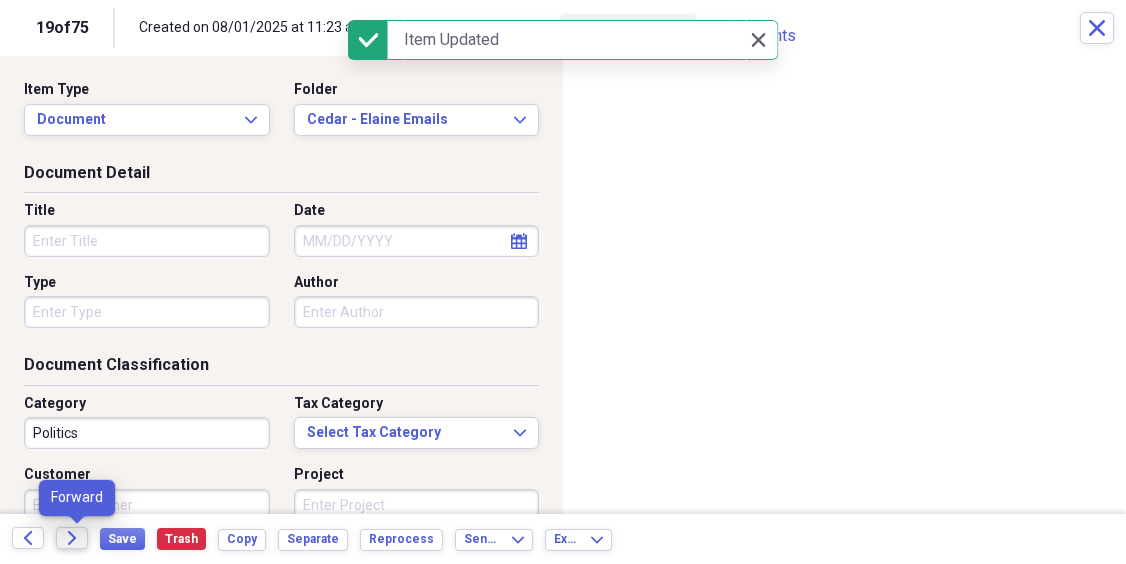 click 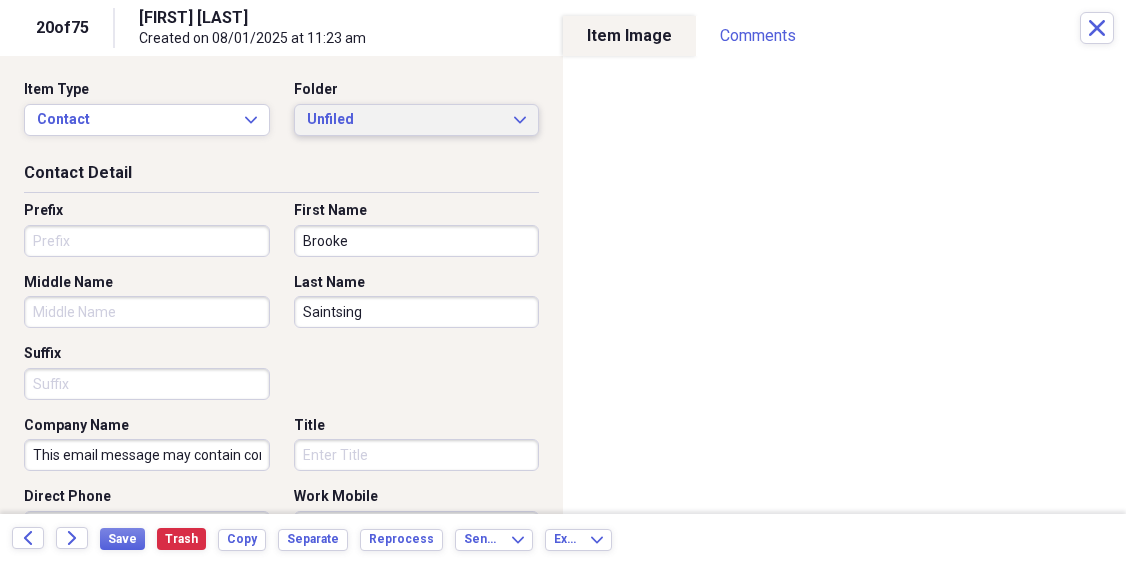 click on "Expand" 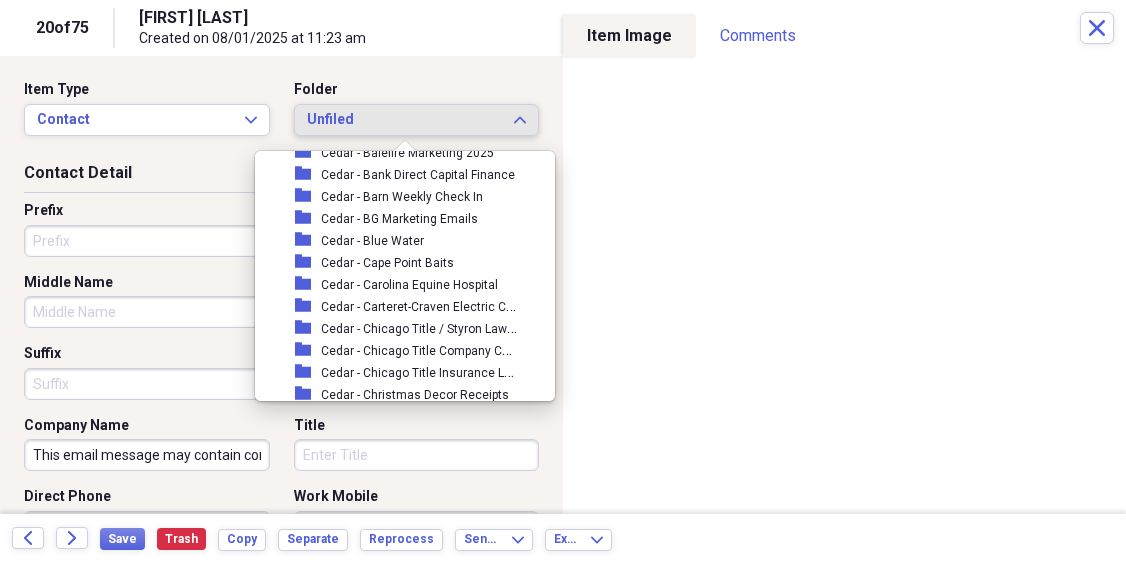 scroll, scrollTop: 4288, scrollLeft: 0, axis: vertical 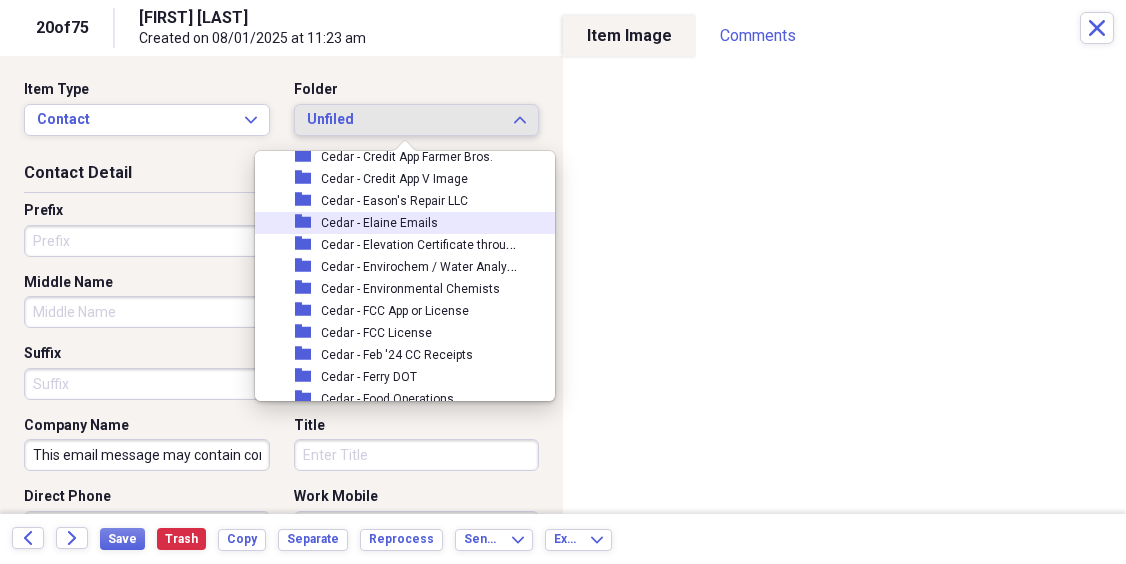 click on "Cedar - Elaine Emails" at bounding box center (379, 223) 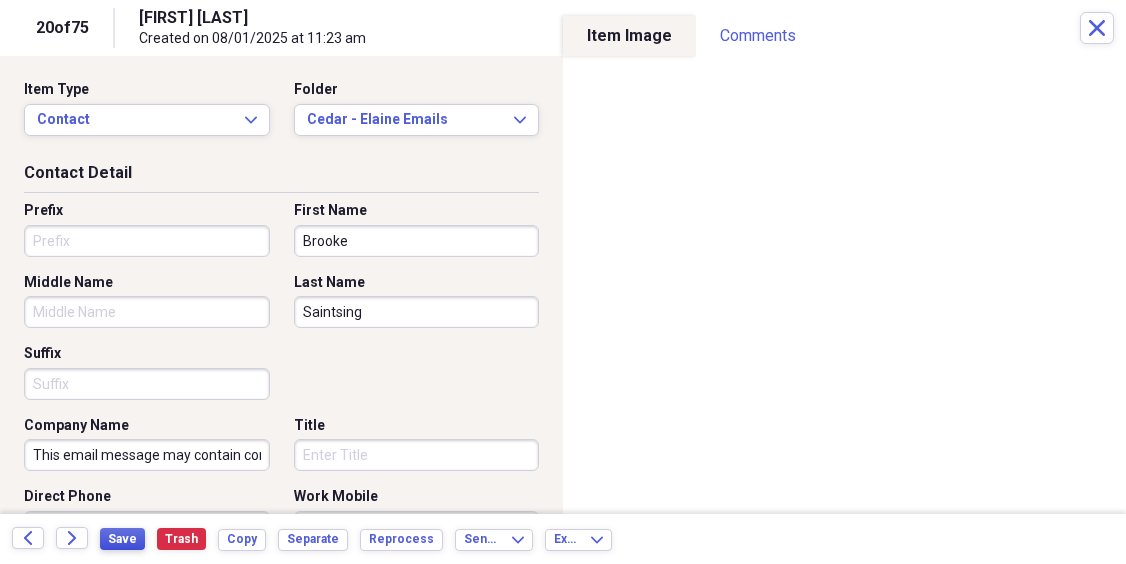 click on "Save" at bounding box center [122, 539] 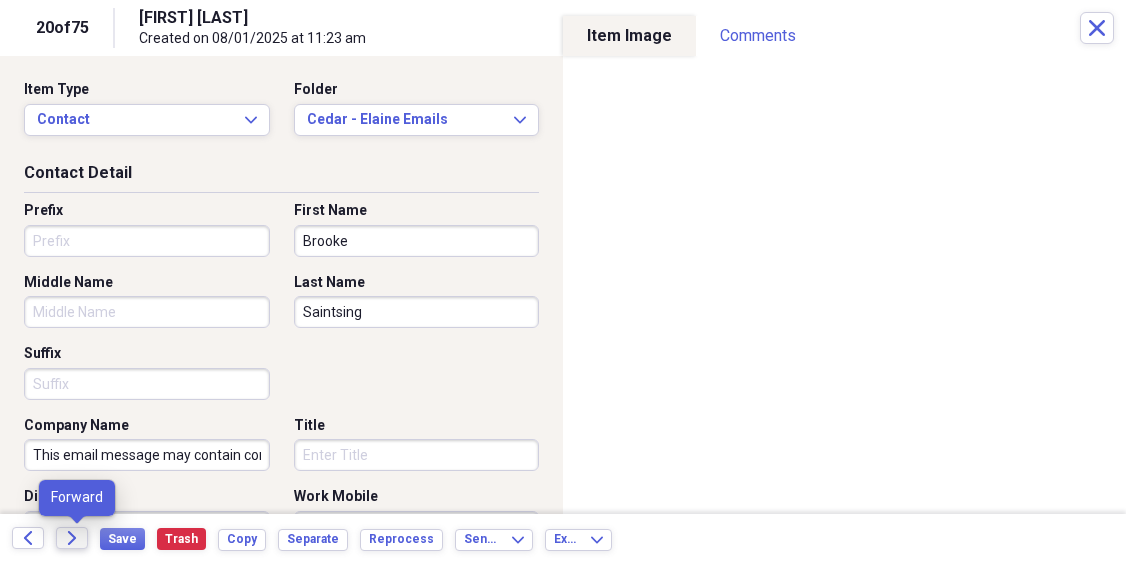 click 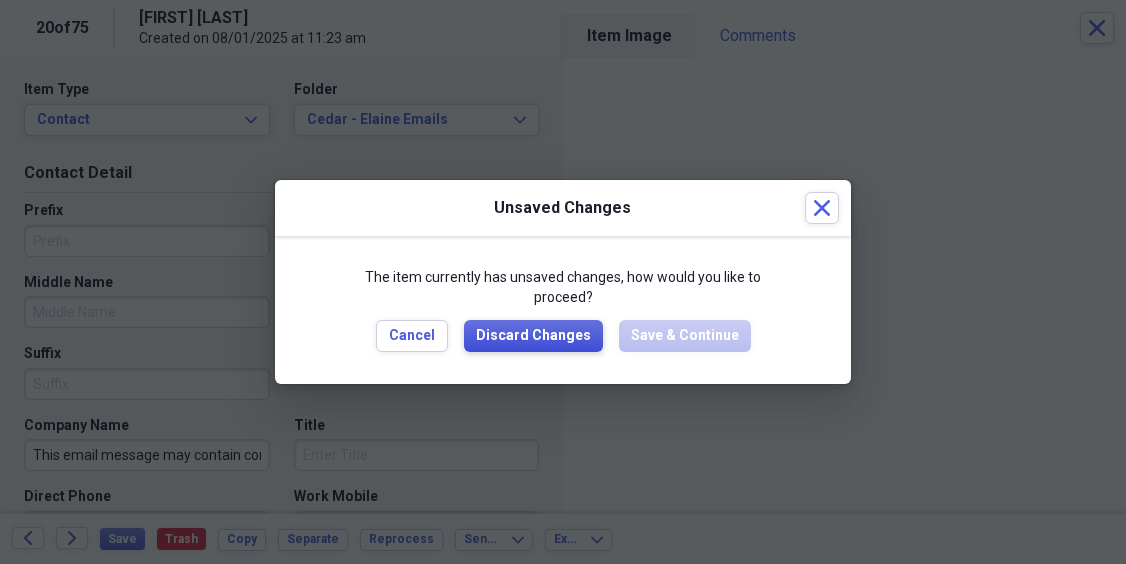 click on "Discard Changes" at bounding box center (533, 336) 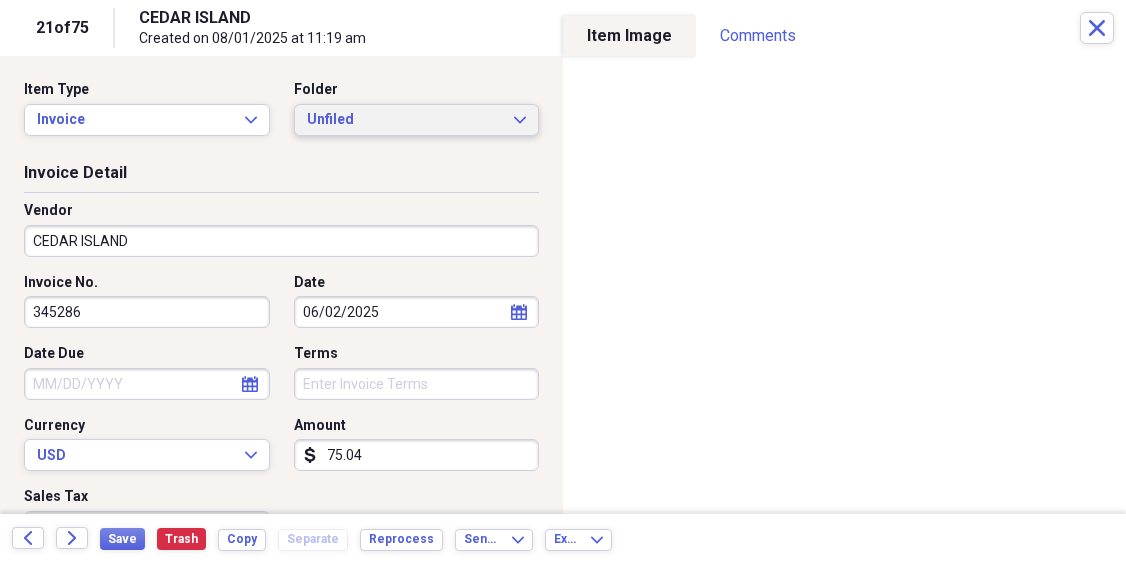 click on "Unfiled Expand" at bounding box center [417, 120] 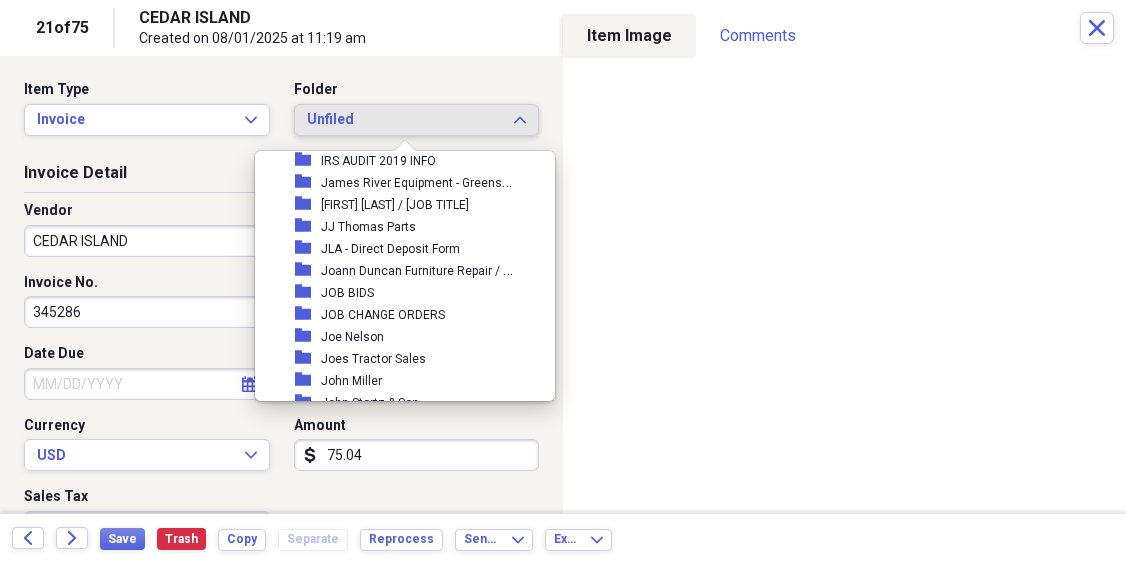 scroll, scrollTop: 10924, scrollLeft: 0, axis: vertical 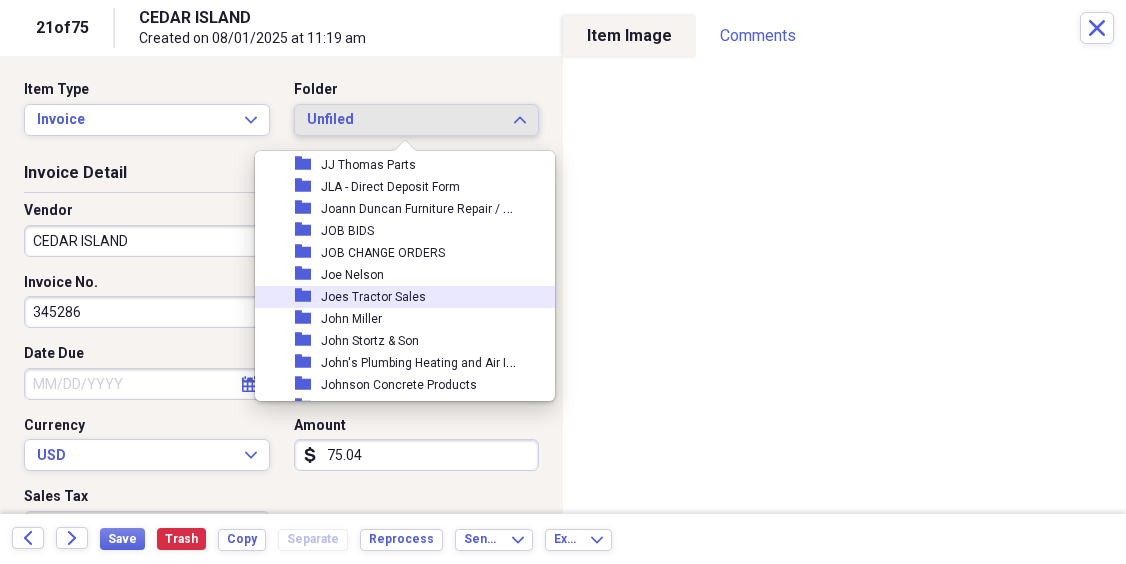 click on "Joes Tractor Sales" at bounding box center [373, 297] 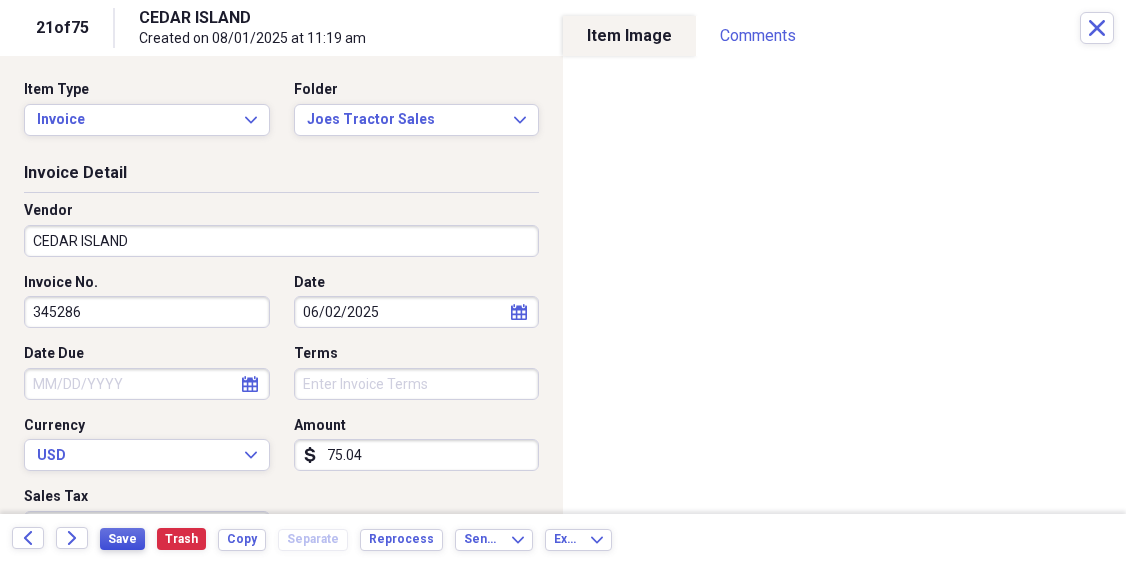 click on "Save" at bounding box center [122, 539] 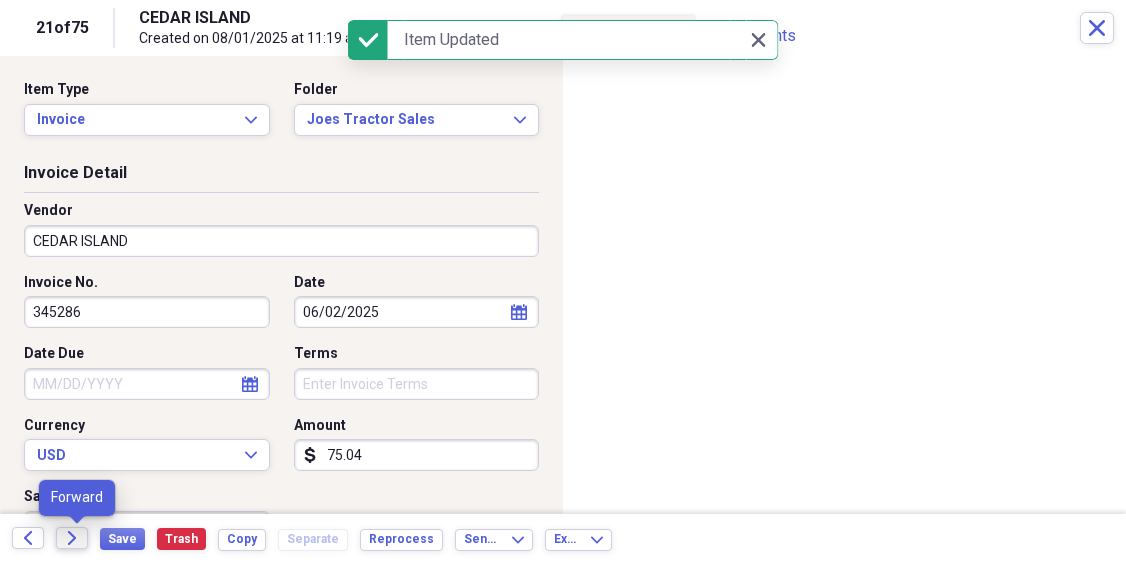 click on "Forward" 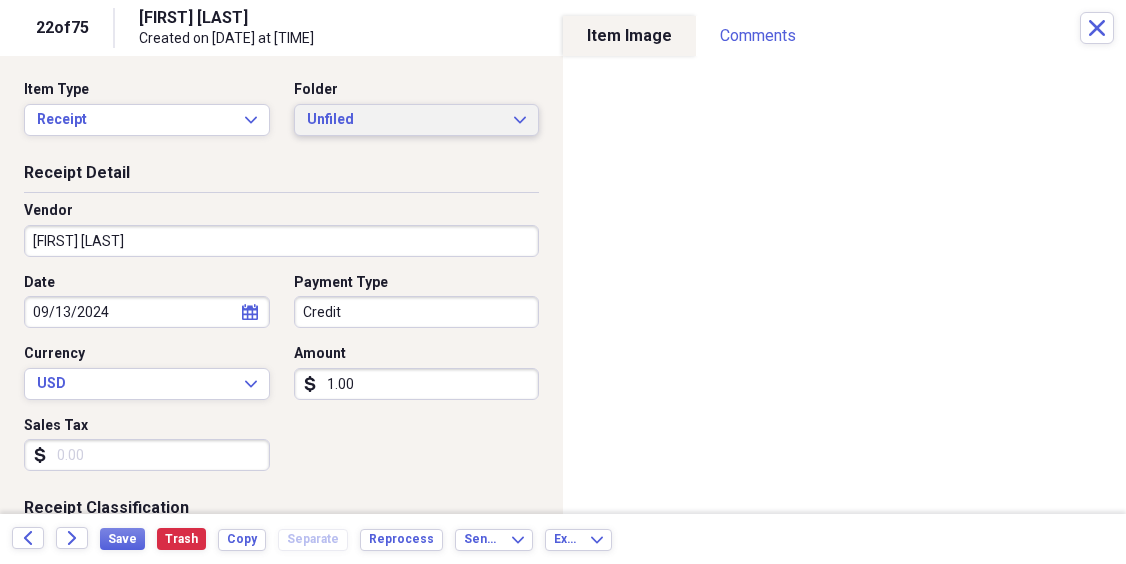 click 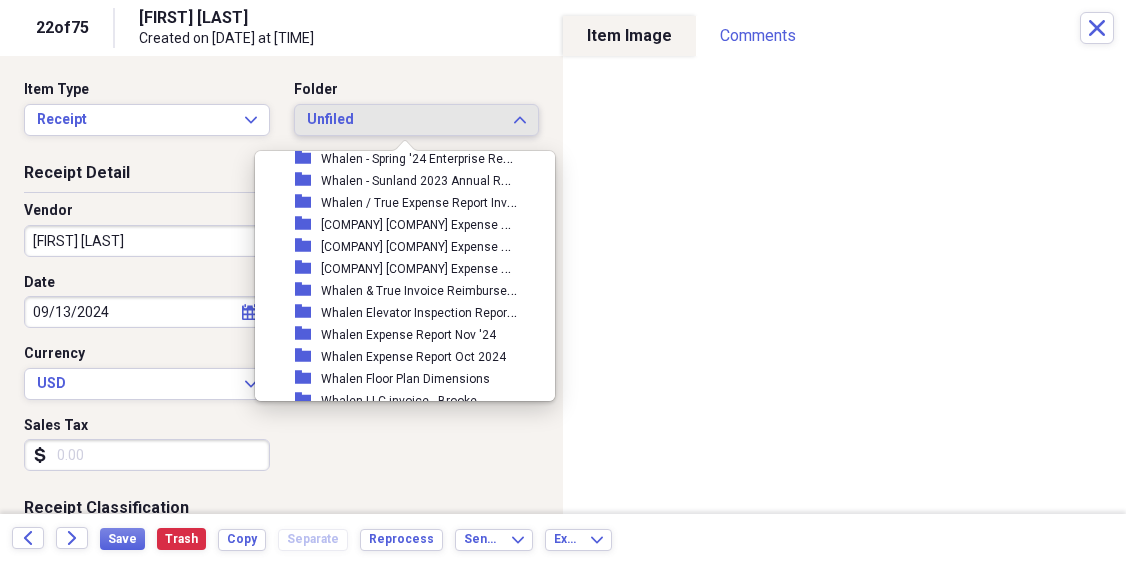 scroll, scrollTop: 18531, scrollLeft: 0, axis: vertical 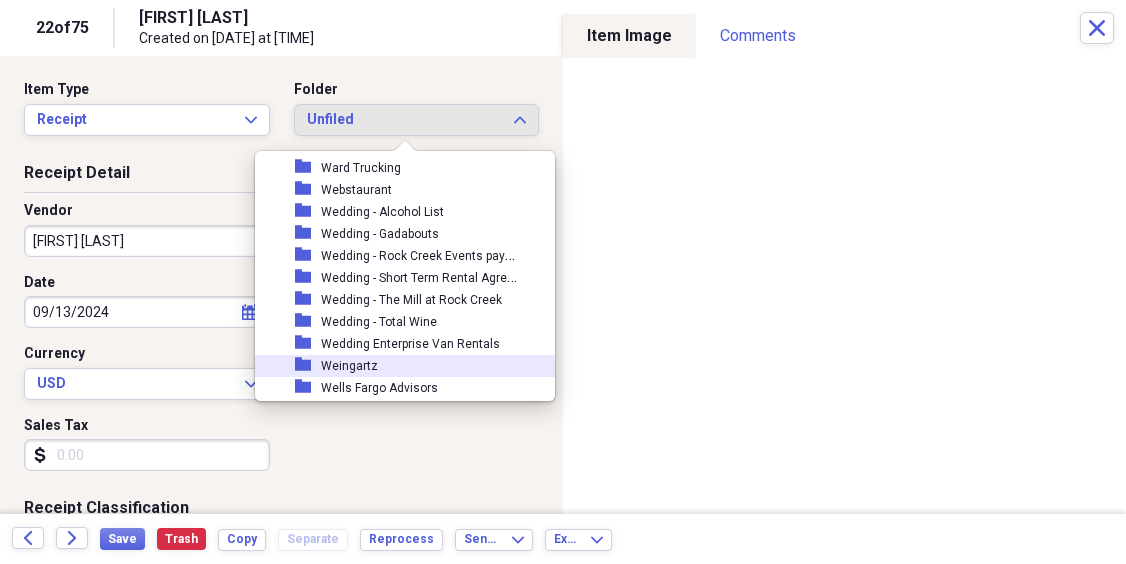 drag, startPoint x: 372, startPoint y: 361, endPoint x: 369, endPoint y: 377, distance: 16.27882 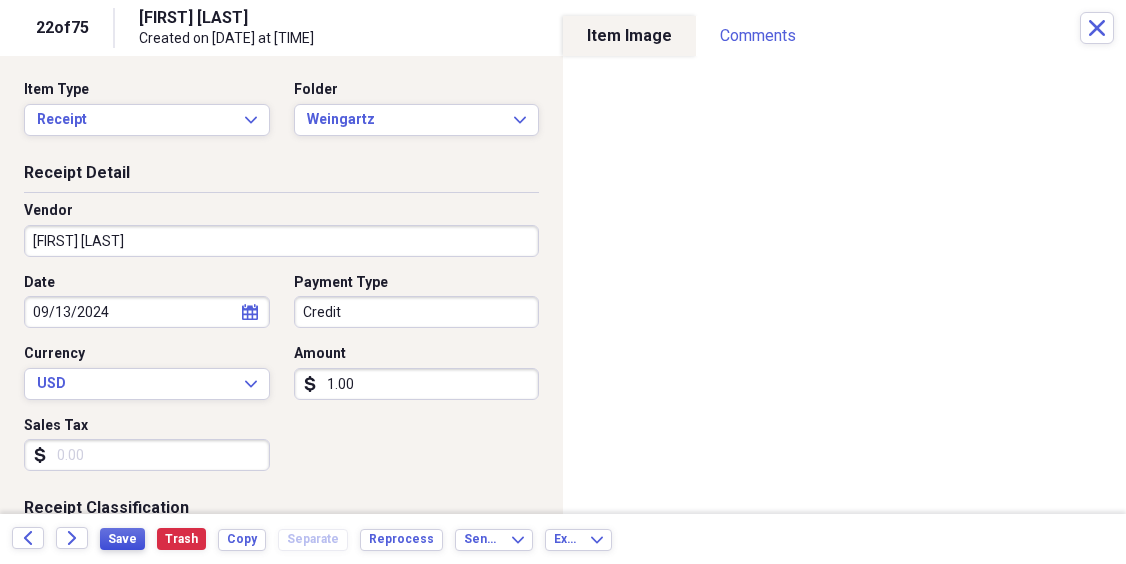 click on "Save" at bounding box center [122, 539] 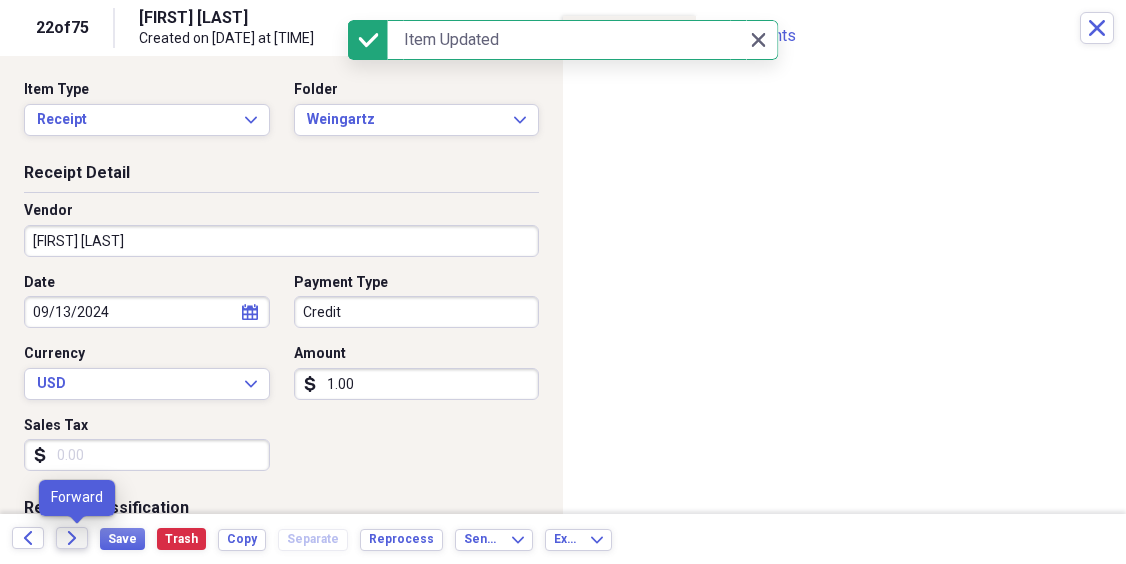 click on "Forward" at bounding box center [72, 538] 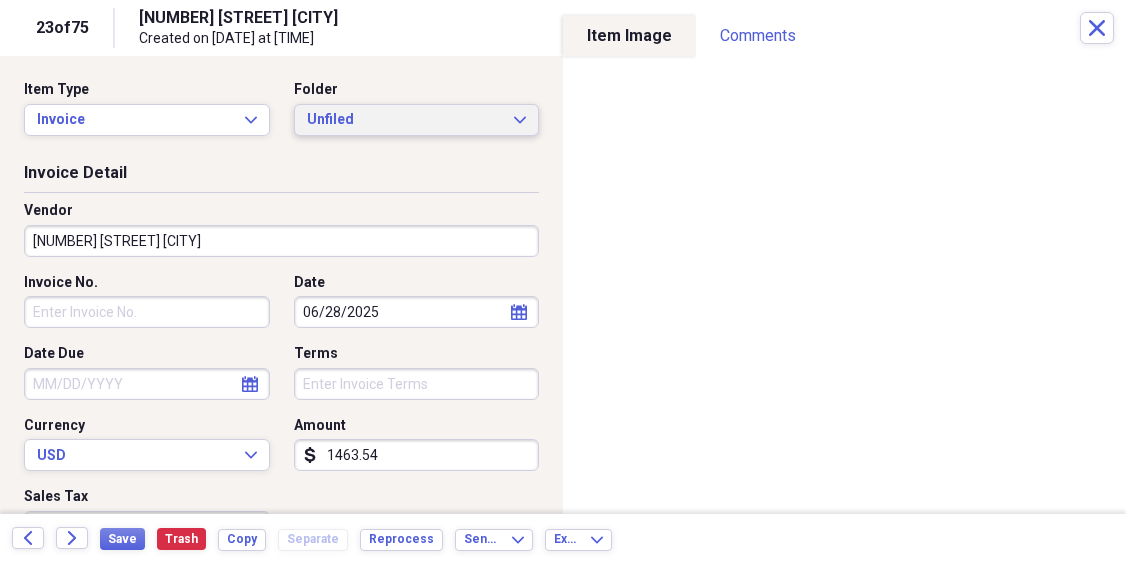 click on "Expand" 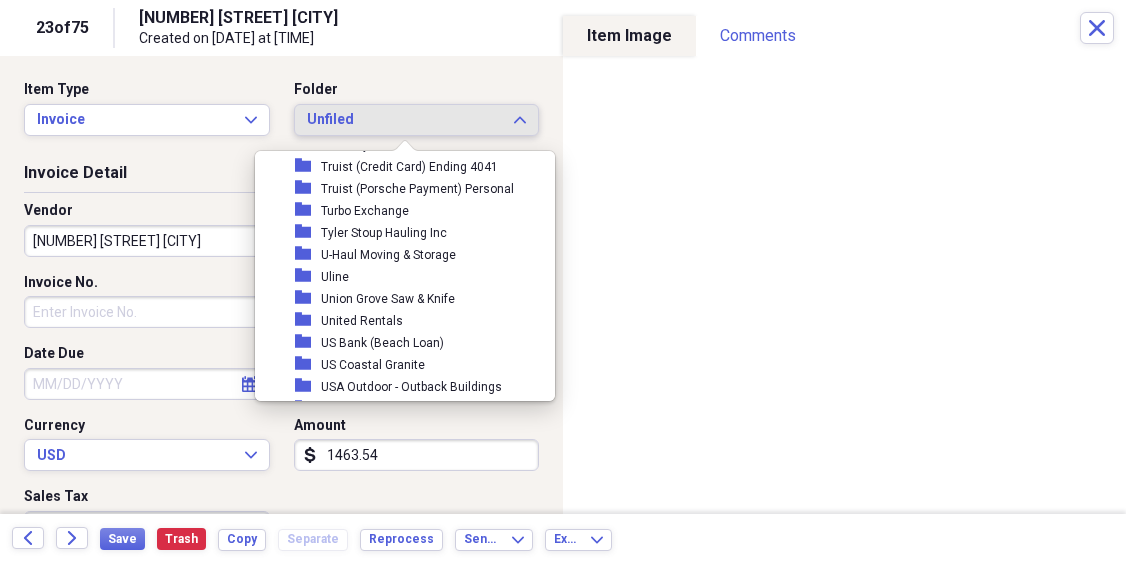 scroll, scrollTop: 17122, scrollLeft: 0, axis: vertical 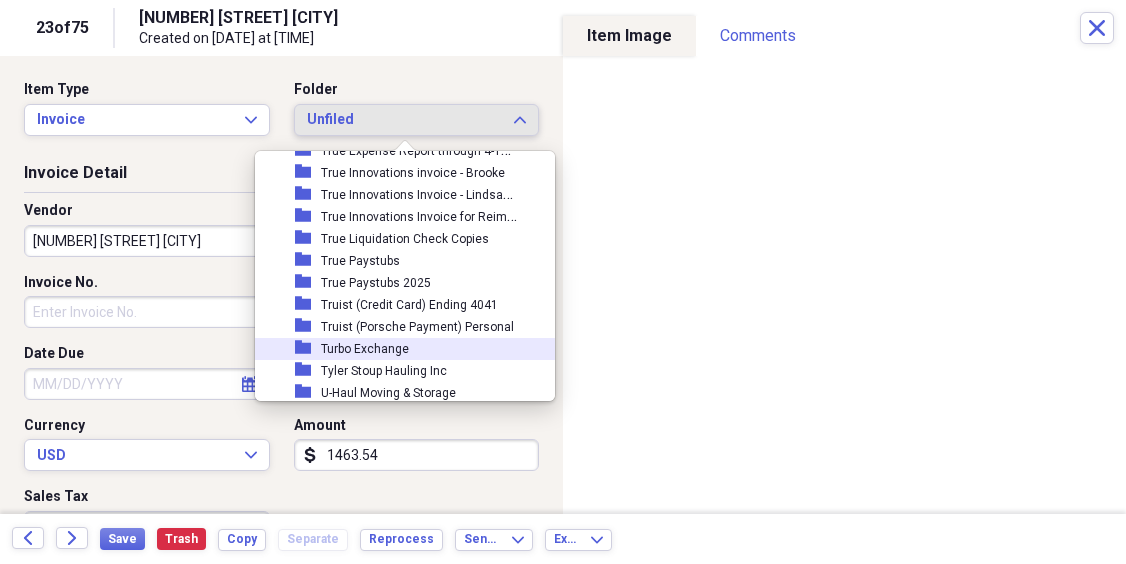 click on "Turbo Exchange" at bounding box center (365, 349) 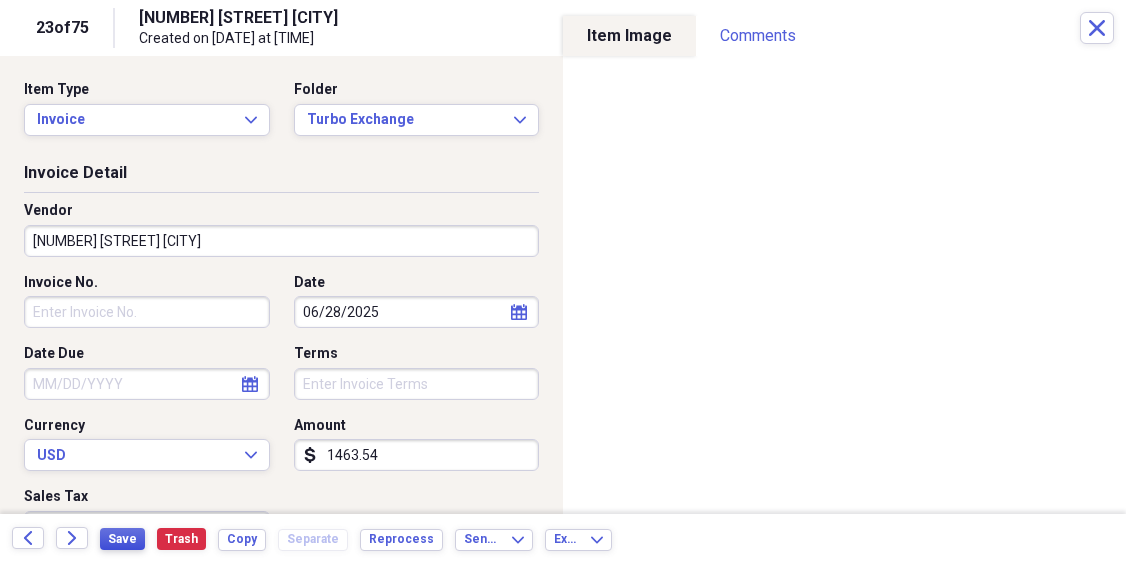 click on "Save" at bounding box center [122, 539] 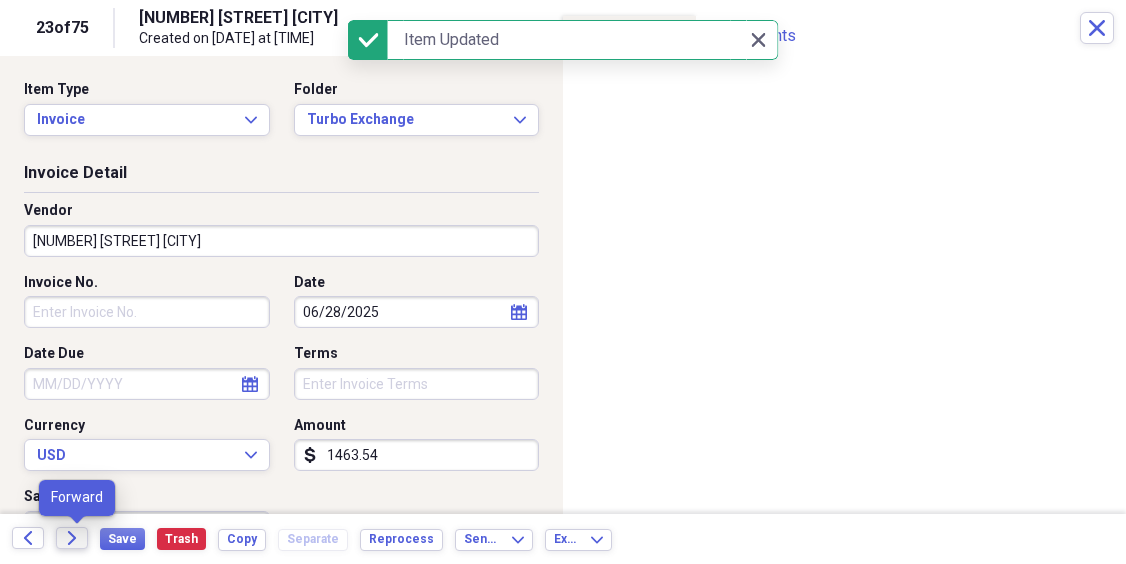 click on "Forward" 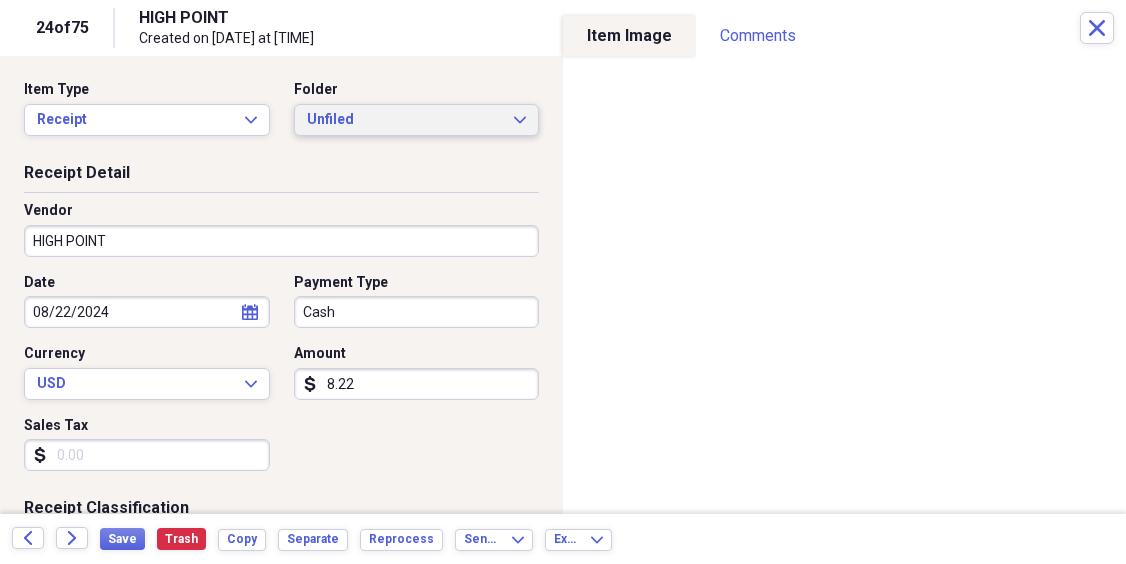 click on "Expand" 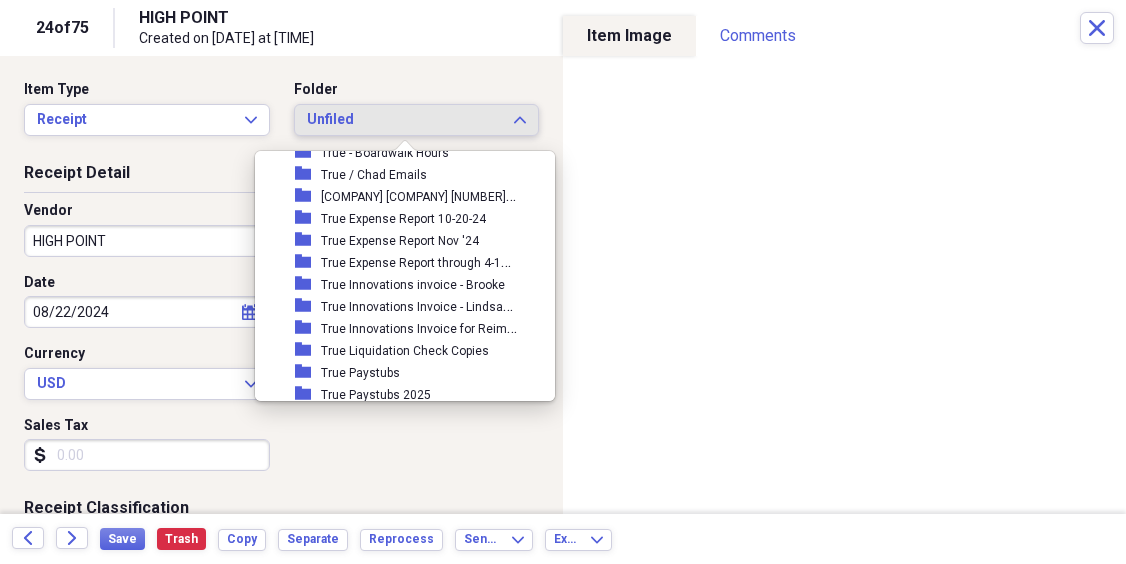 scroll, scrollTop: 17310, scrollLeft: 0, axis: vertical 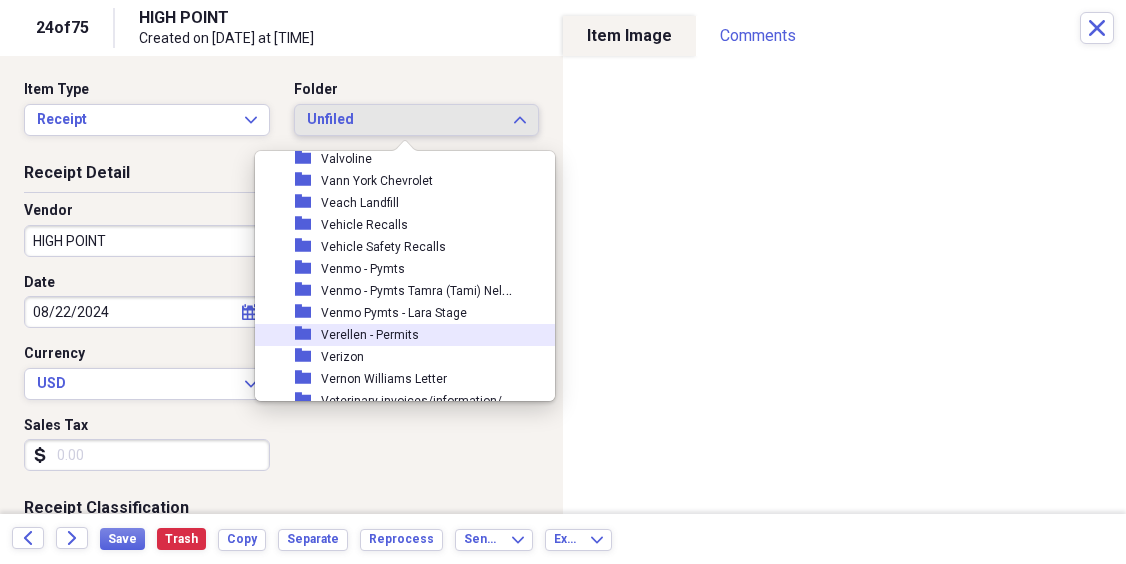 click on "Verellen - Permits" at bounding box center (370, 335) 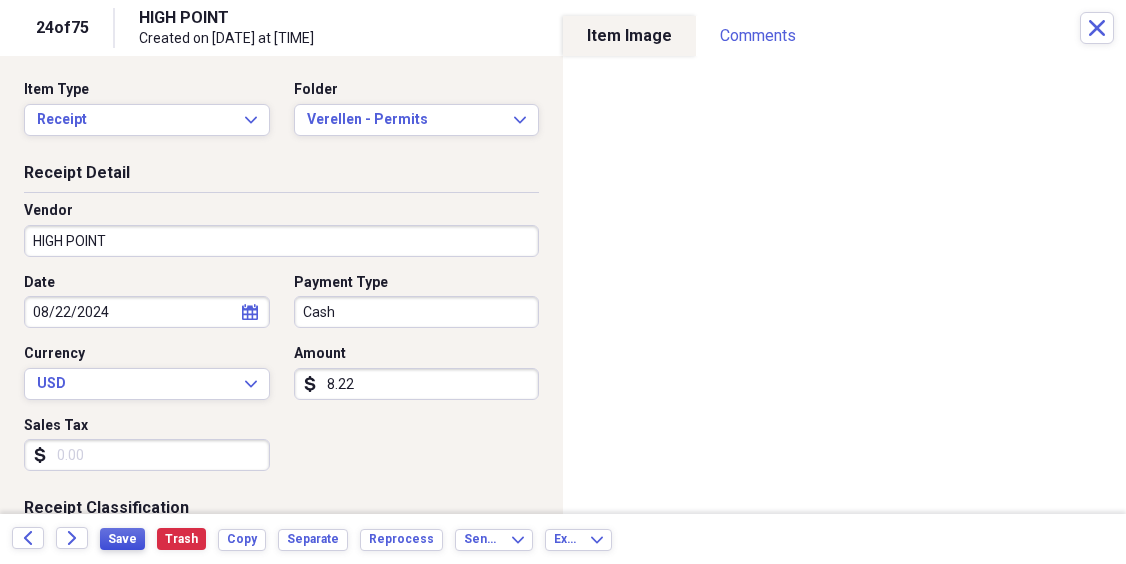 click on "Save" at bounding box center (122, 539) 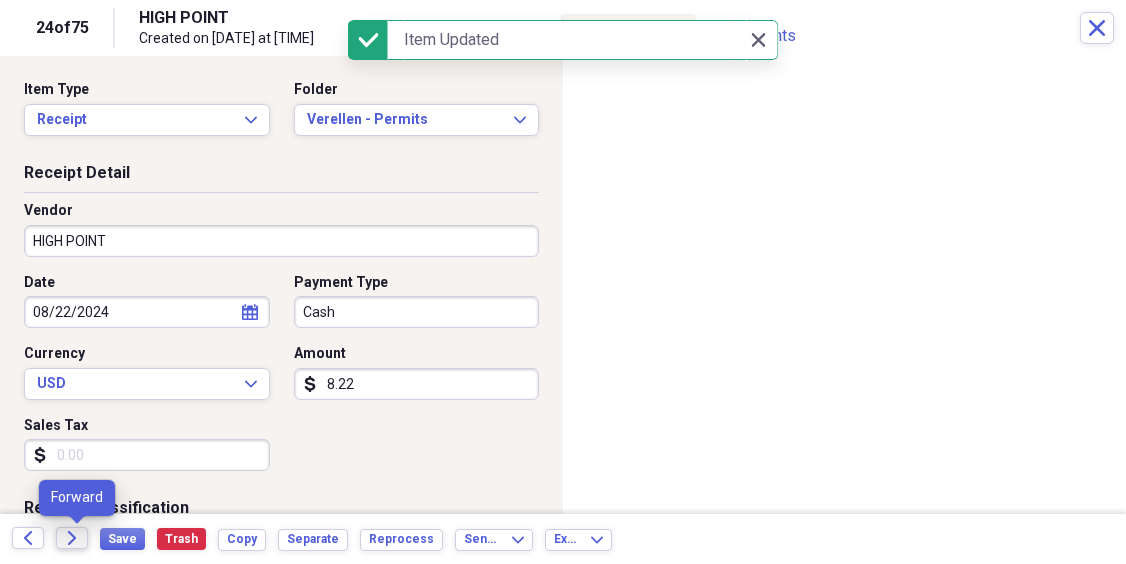 click 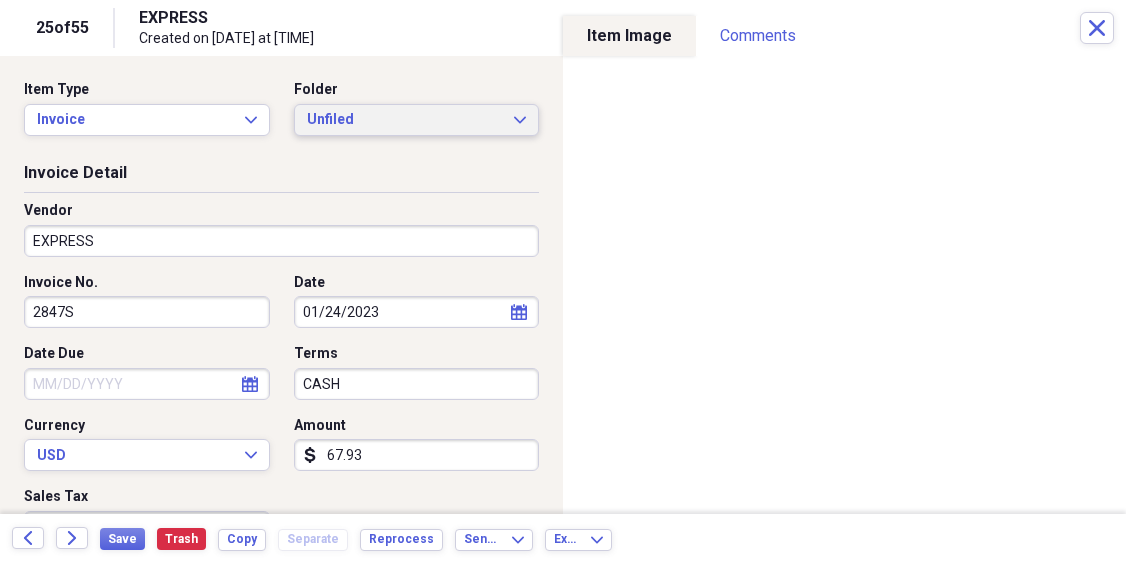 click on "Expand" 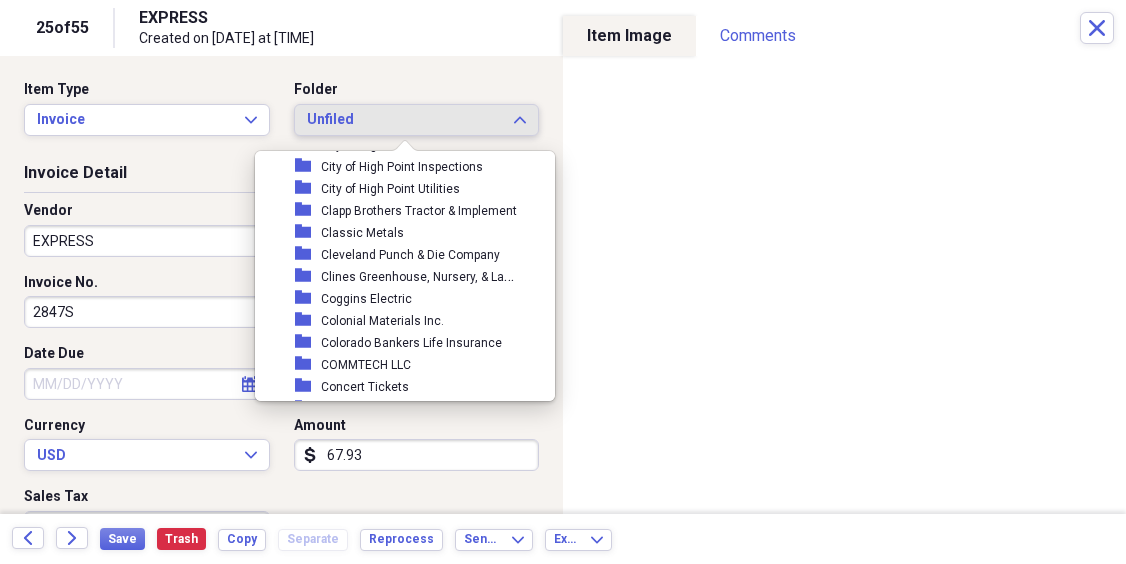 scroll, scrollTop: 7168, scrollLeft: 0, axis: vertical 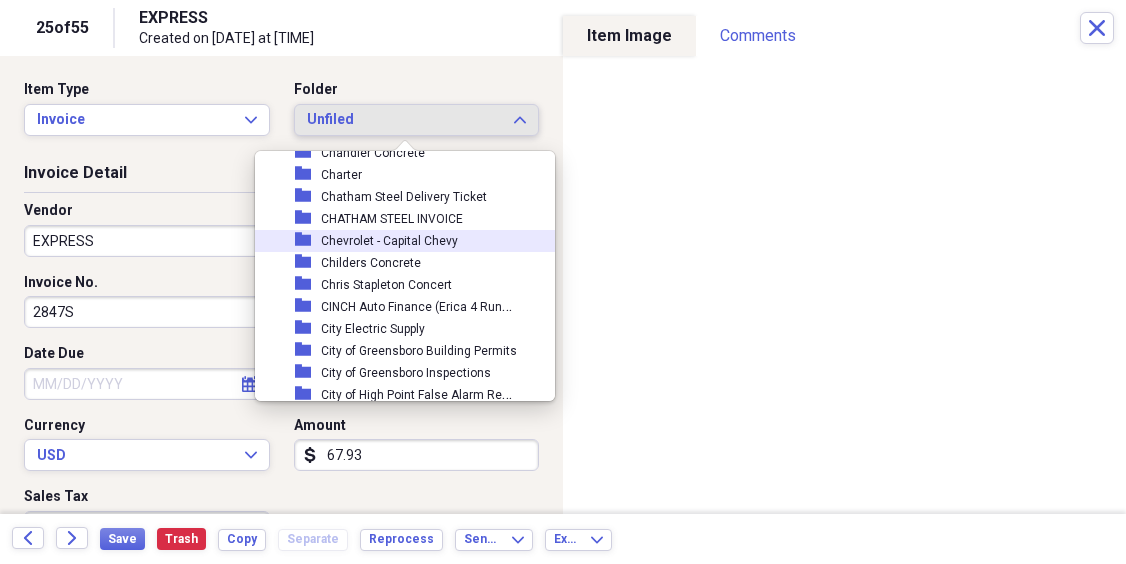 click on "Chevrolet - Capital Chevy" at bounding box center [389, 241] 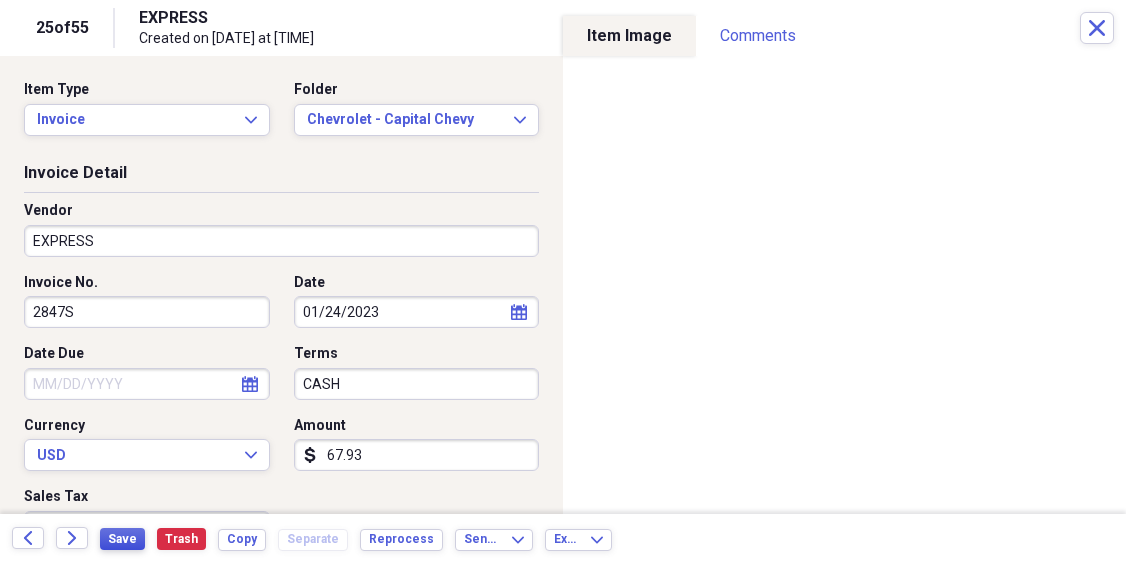 click on "Save" at bounding box center [122, 539] 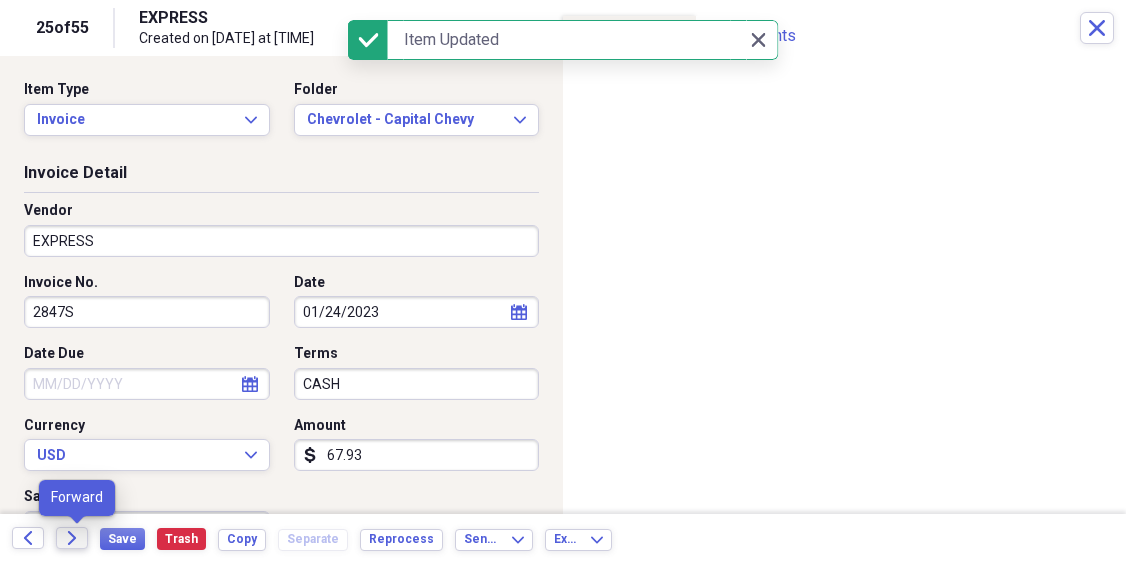 click on "Forward" 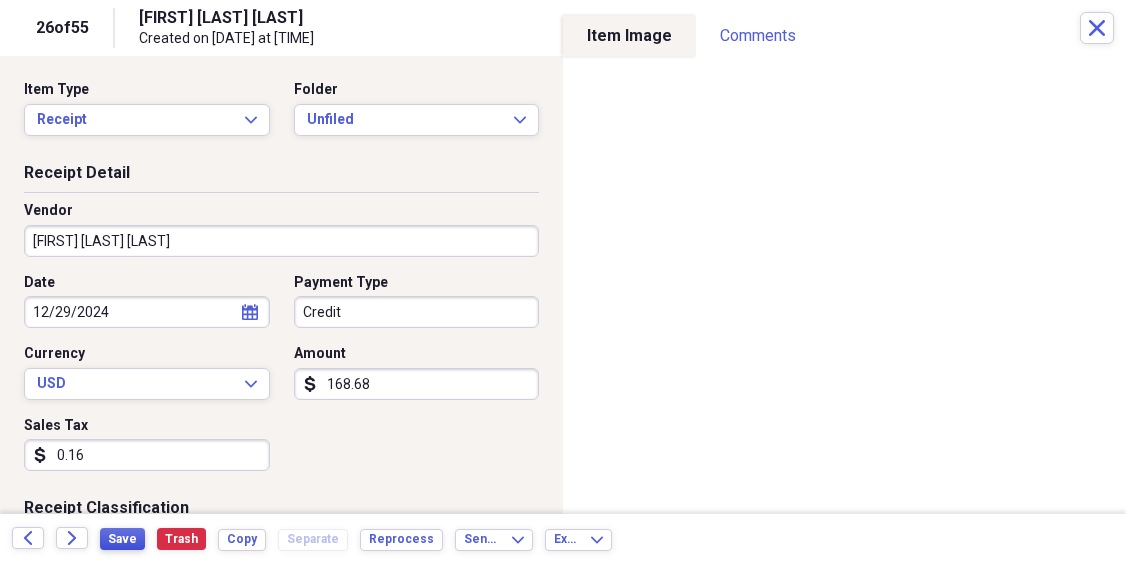 click on "Save" at bounding box center (122, 539) 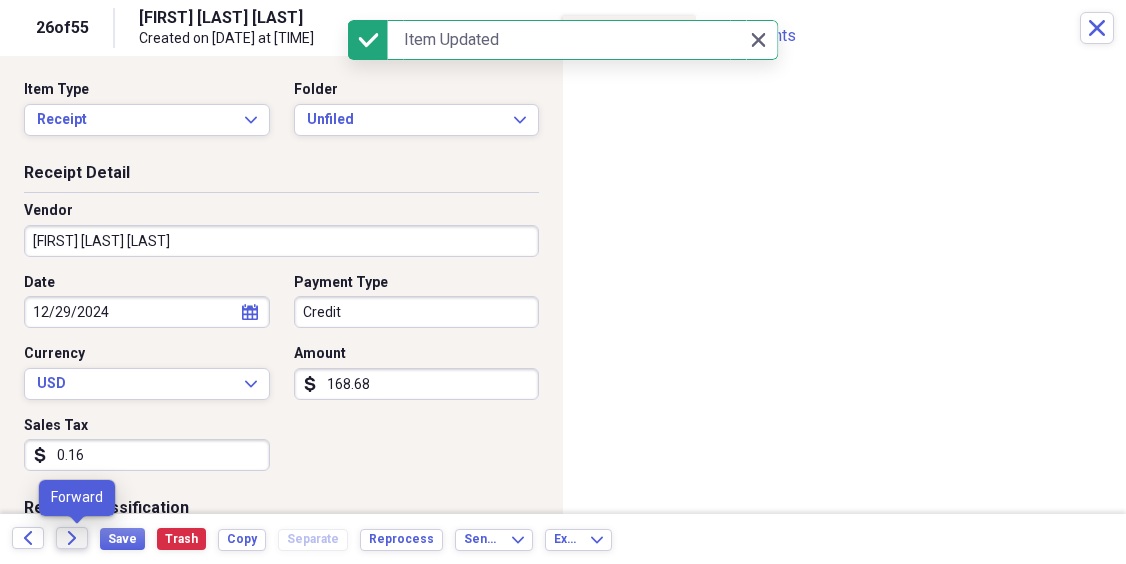 click on "Forward" 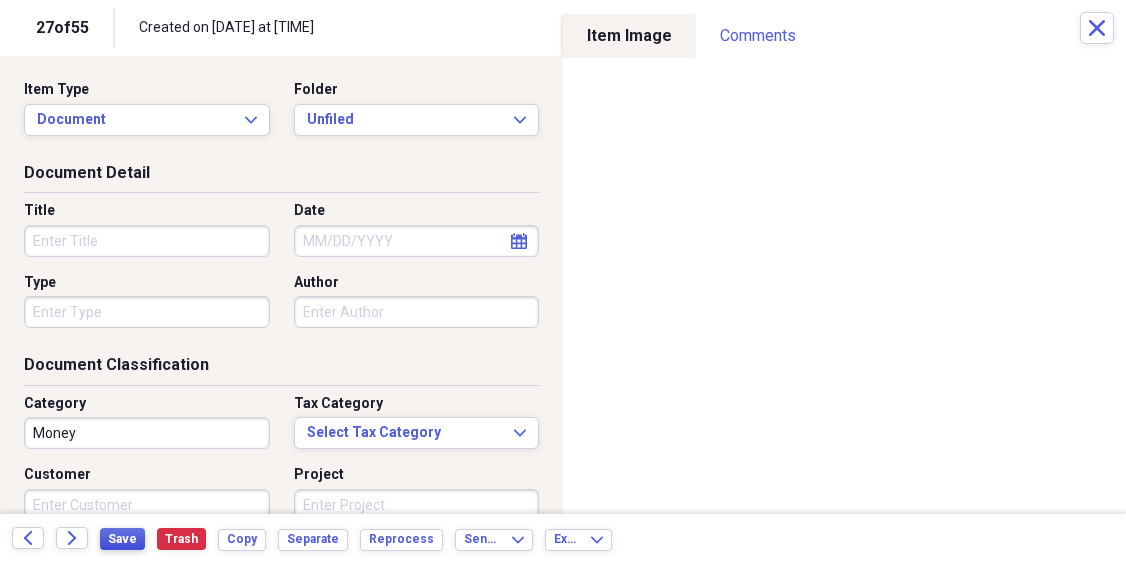 click on "Save" at bounding box center (122, 539) 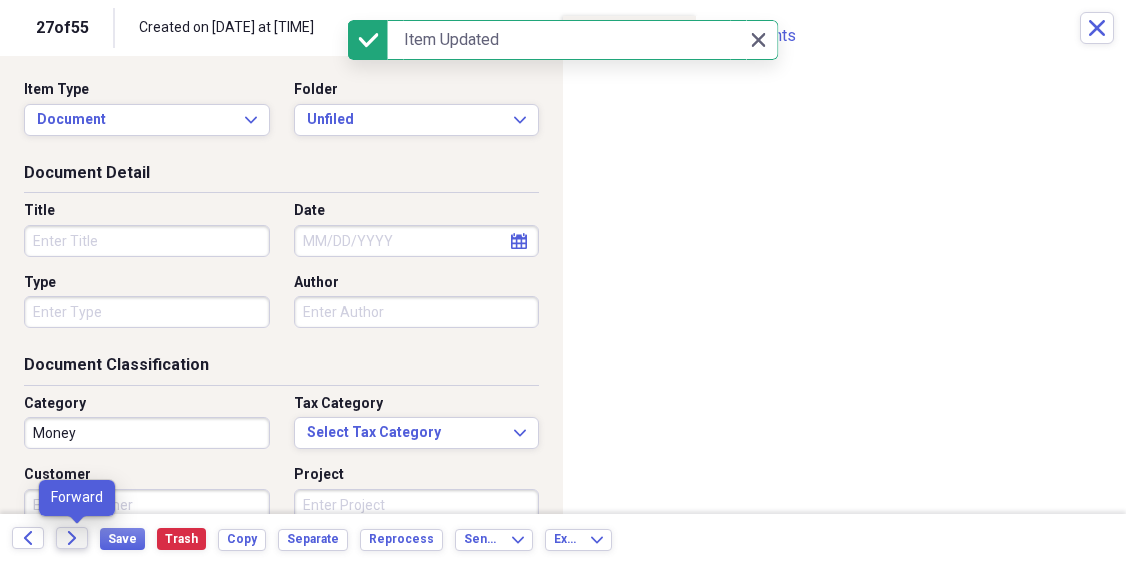 click 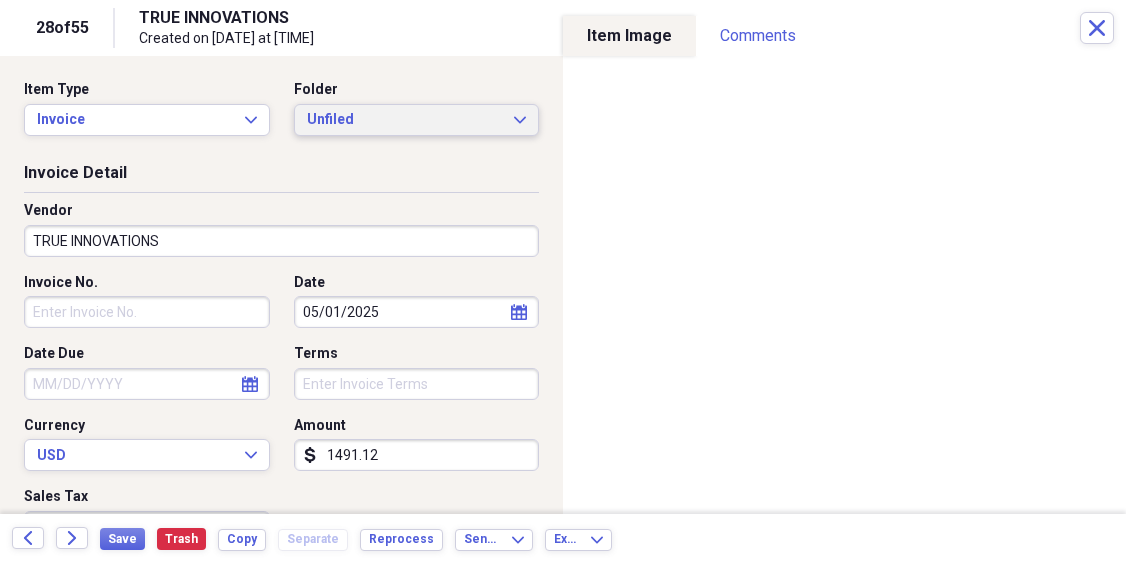 click on "Expand" 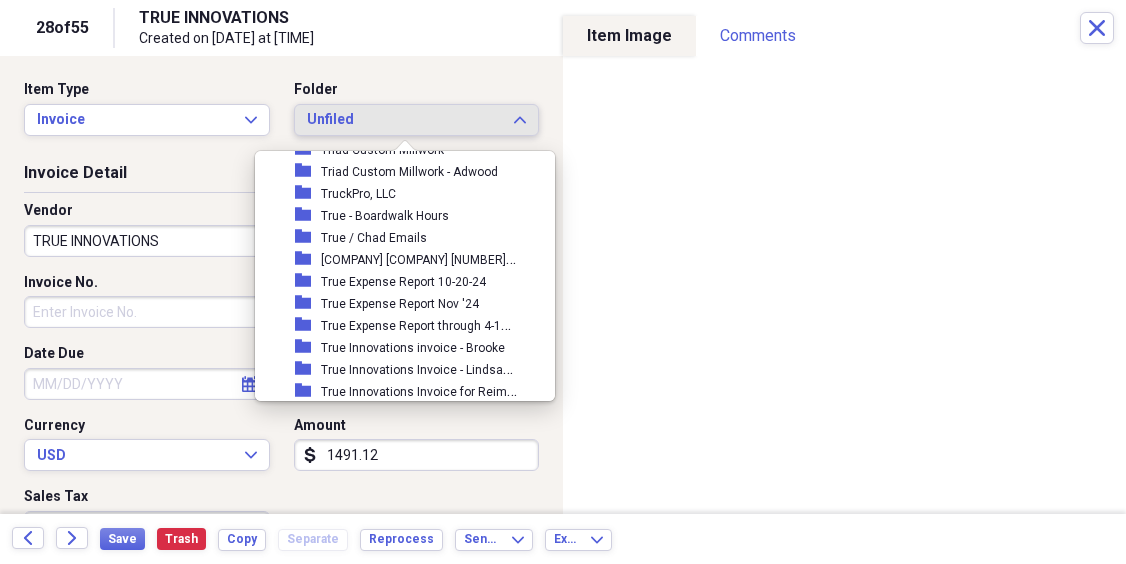 scroll, scrollTop: 16934, scrollLeft: 0, axis: vertical 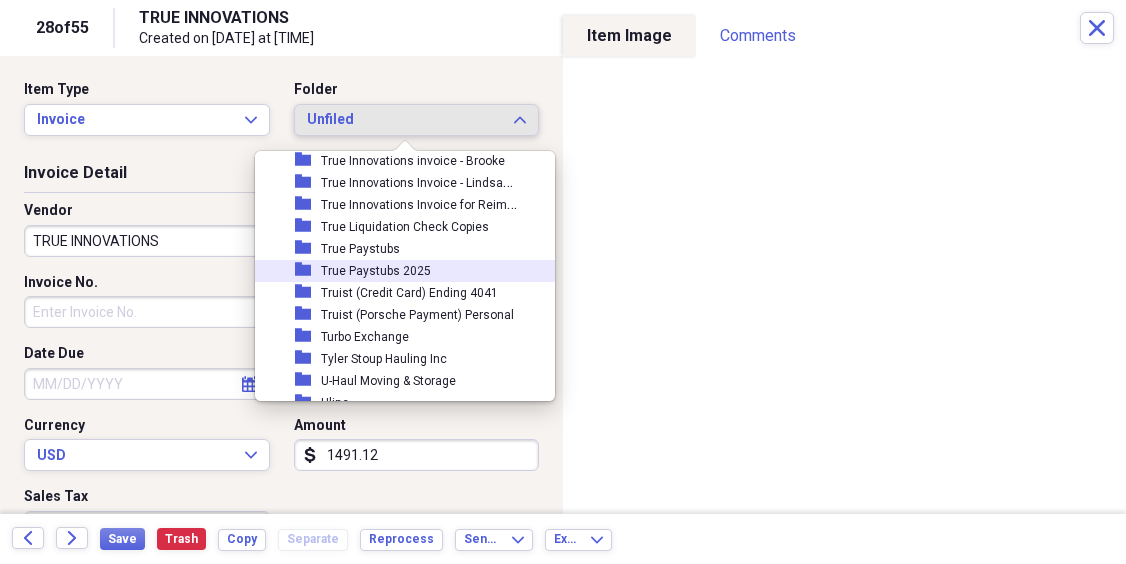 click on "True Paystubs 2025" at bounding box center [376, 271] 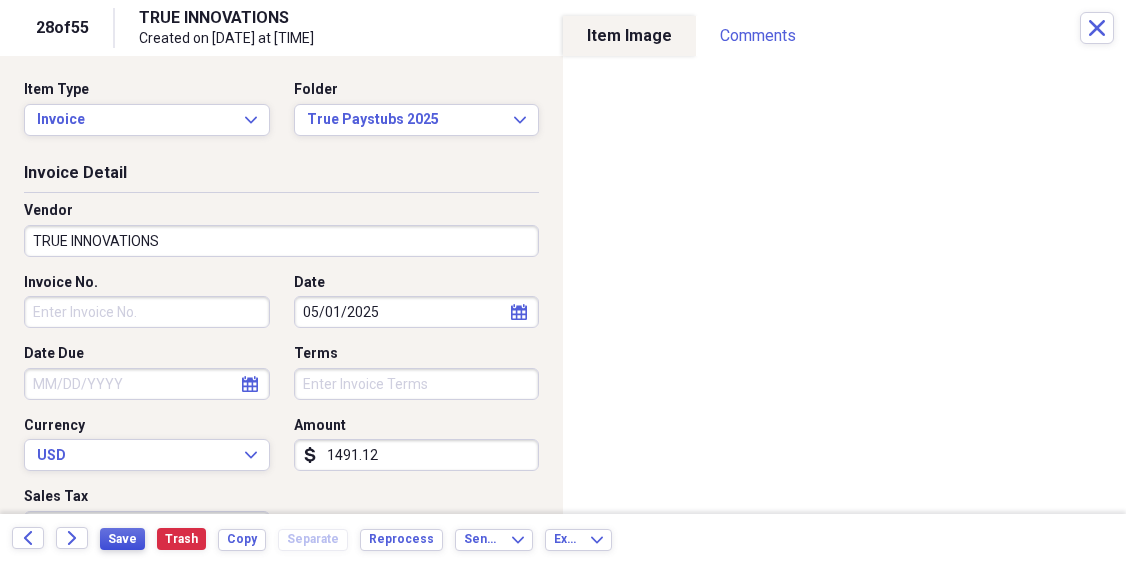 click on "Save" at bounding box center (122, 539) 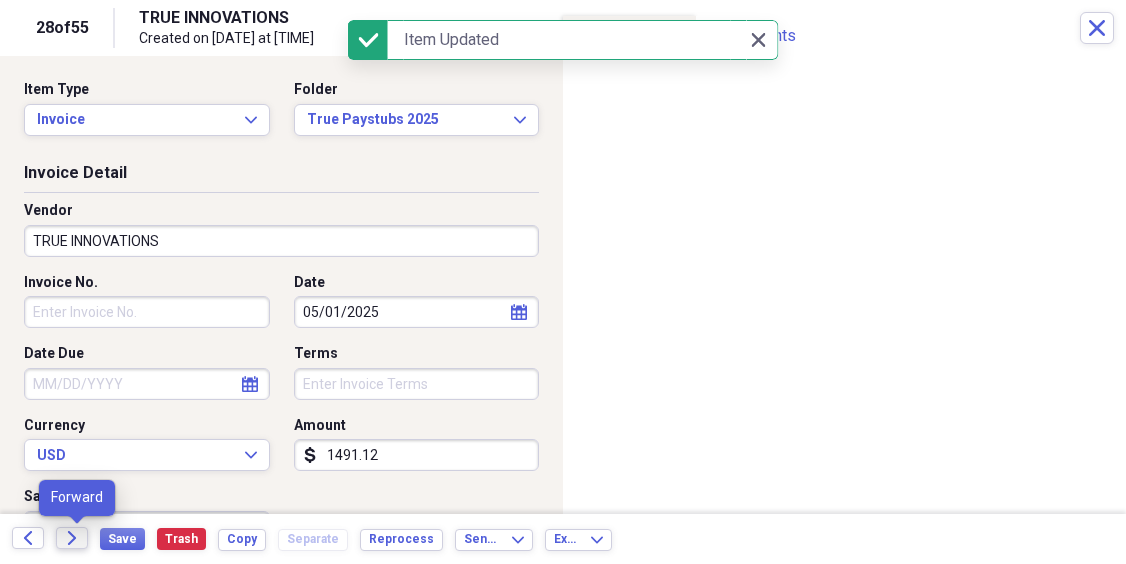 click on "Forward" 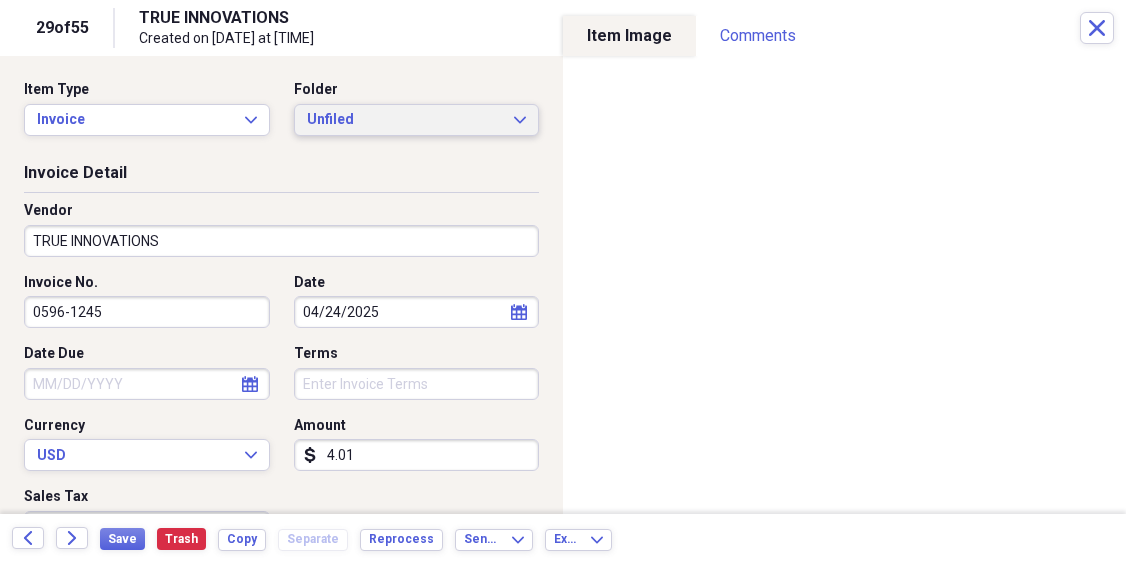click on "Expand" 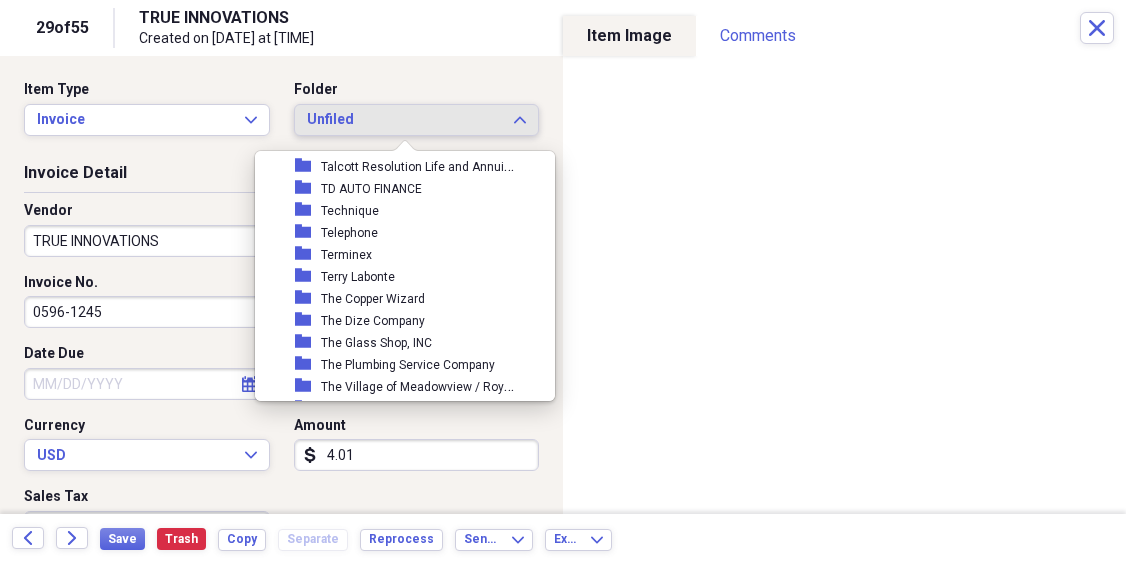 scroll, scrollTop: 15682, scrollLeft: 0, axis: vertical 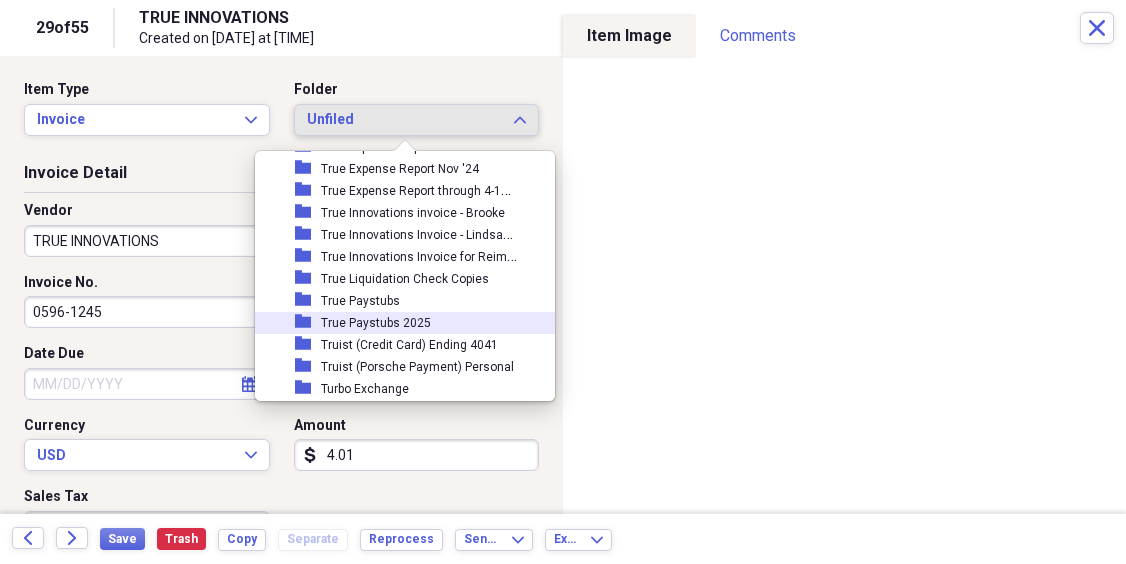 click on "folder True Paystubs 2025" at bounding box center [397, 323] 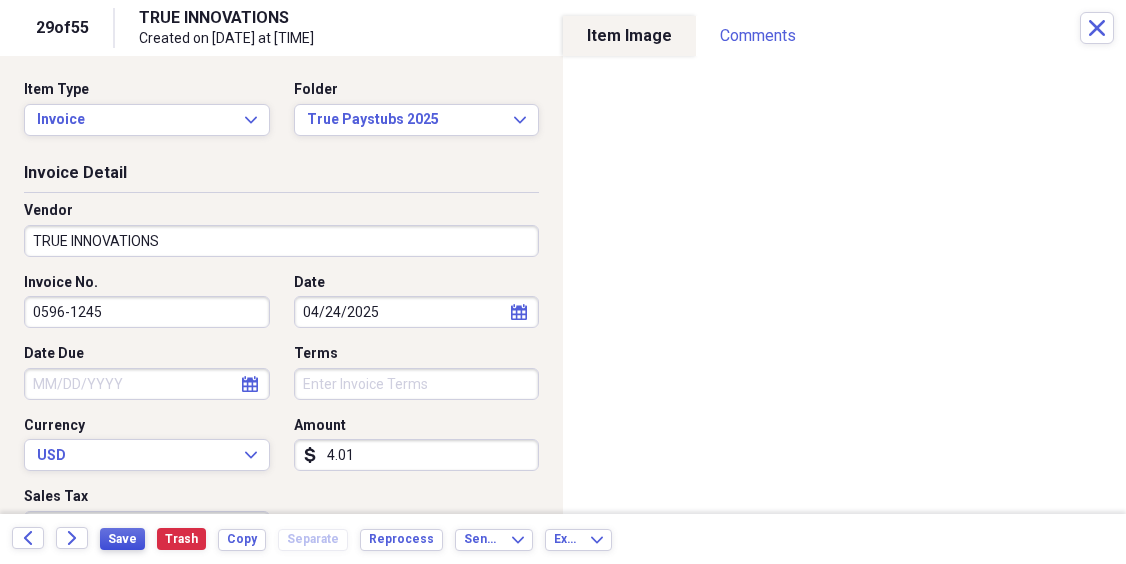 click on "Save" at bounding box center (122, 539) 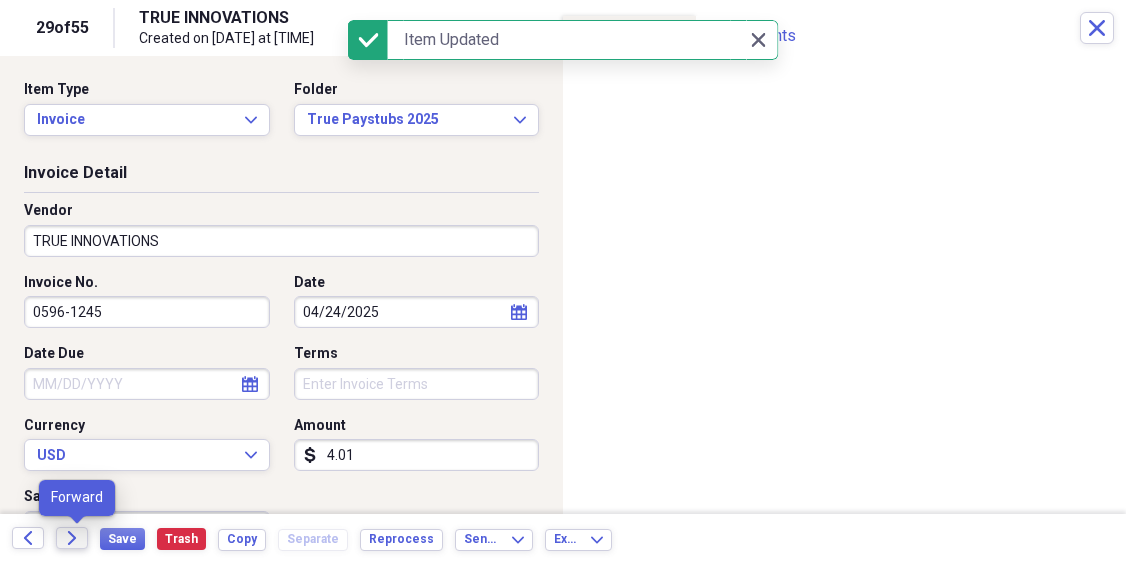 click on "Forward" at bounding box center [72, 538] 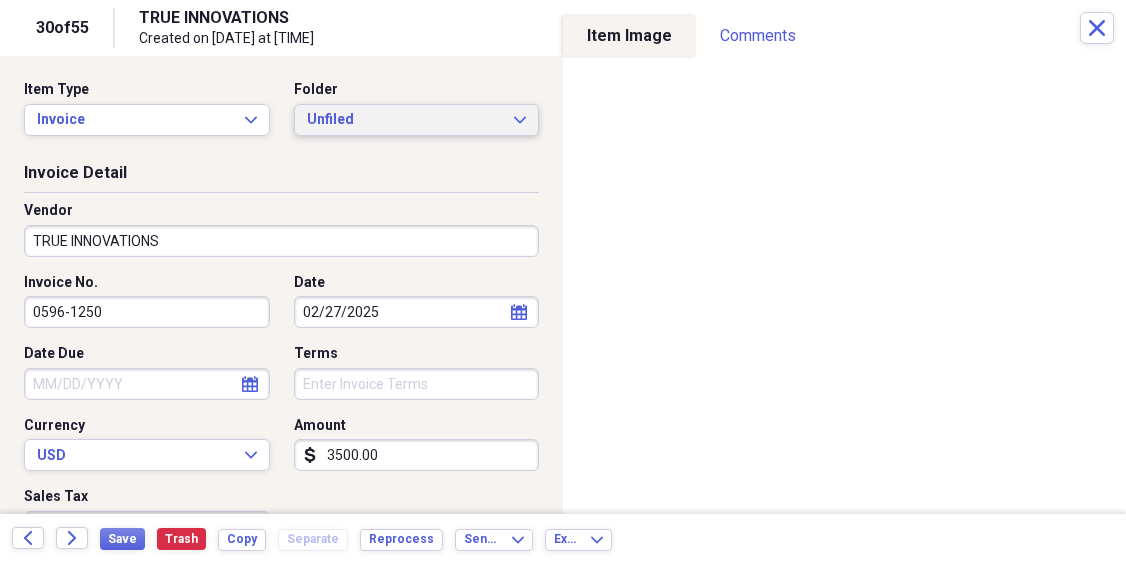 click on "Expand" 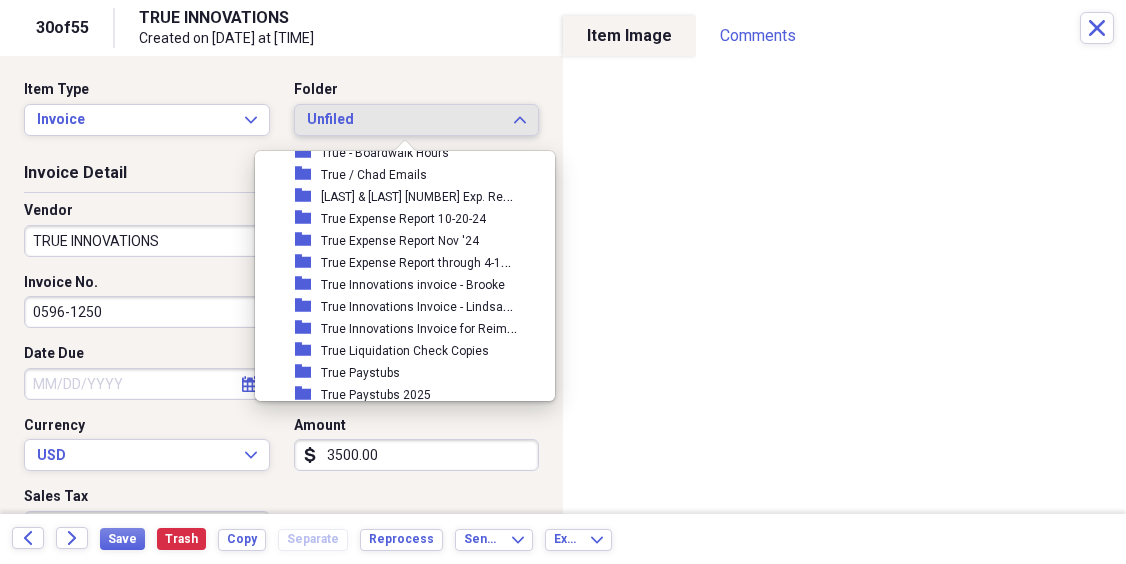scroll, scrollTop: 16684, scrollLeft: 0, axis: vertical 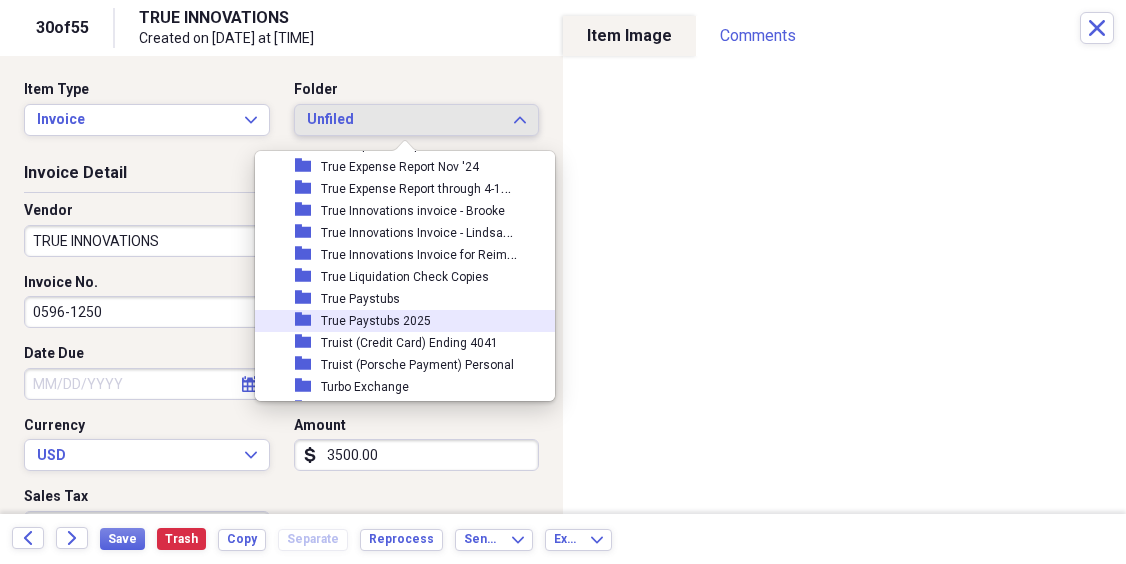 click on "True Paystubs 2025" at bounding box center (376, 321) 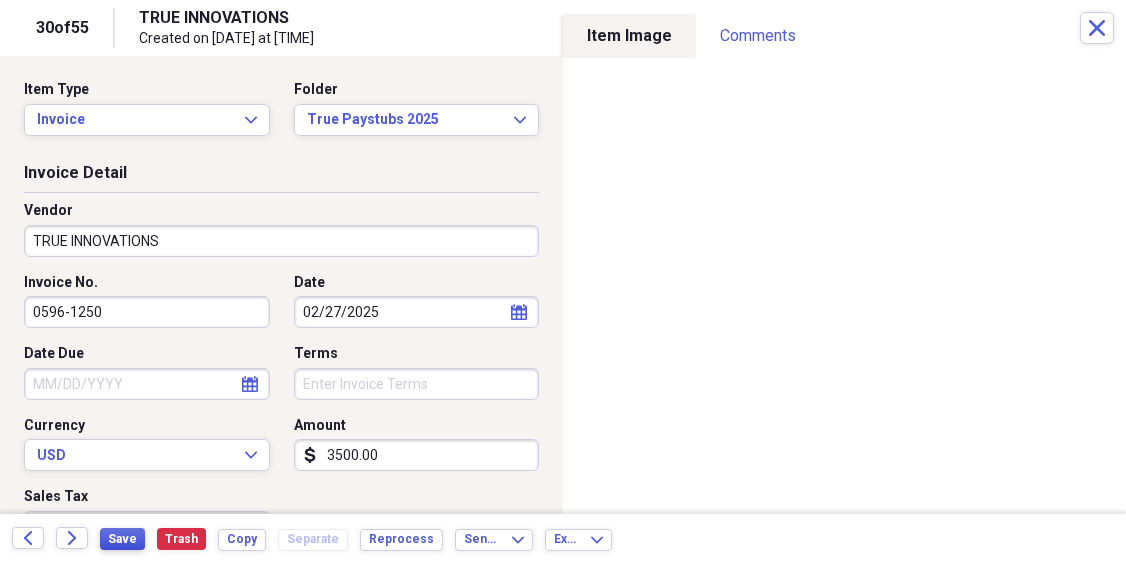 click on "Save" at bounding box center (122, 539) 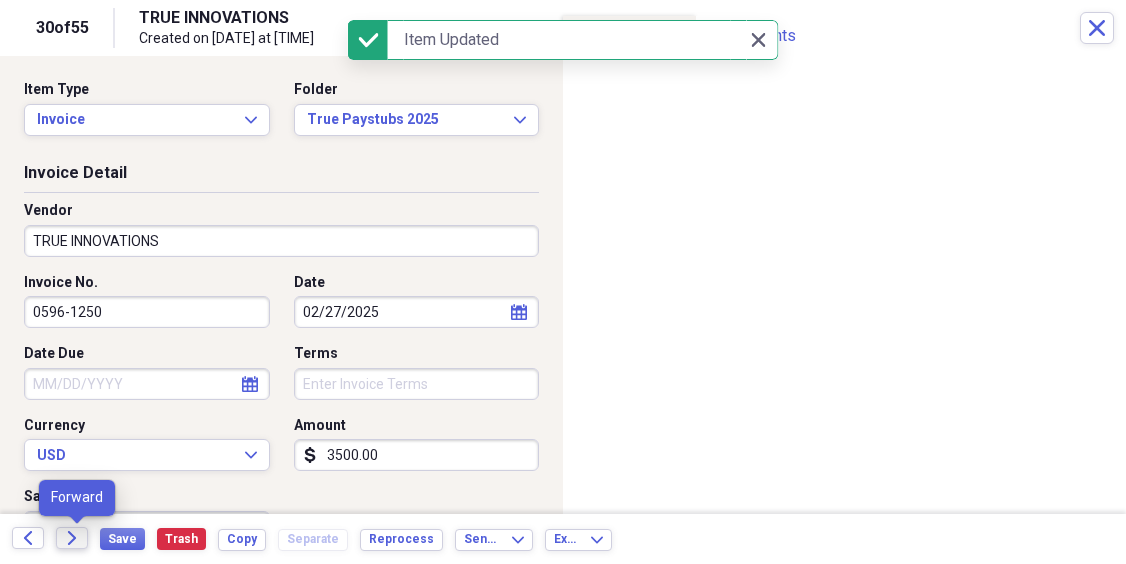 click on "Forward" 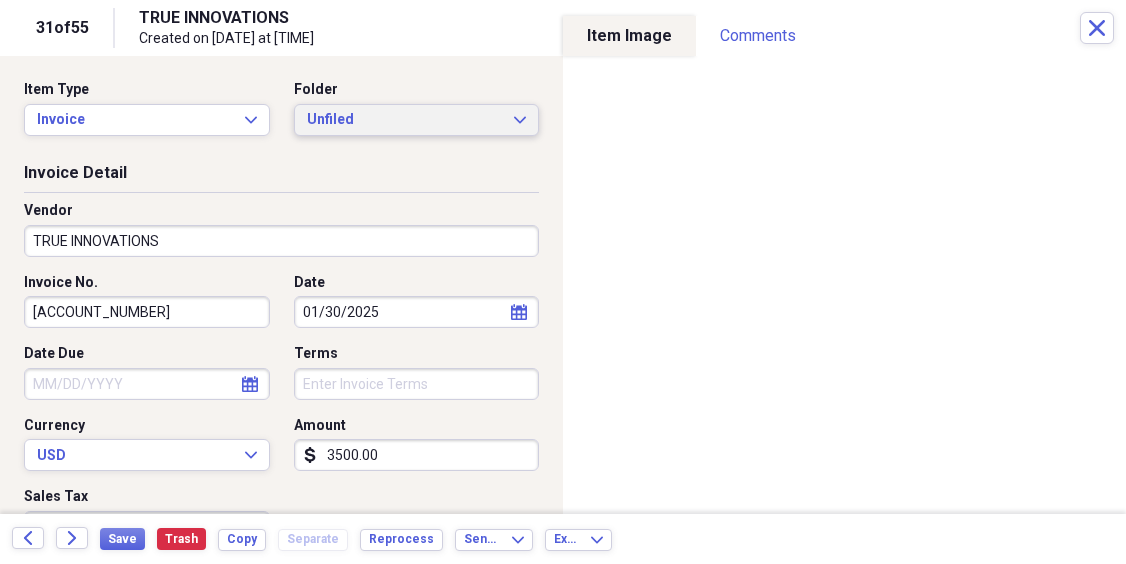 drag, startPoint x: 507, startPoint y: 117, endPoint x: 501, endPoint y: 131, distance: 15.231546 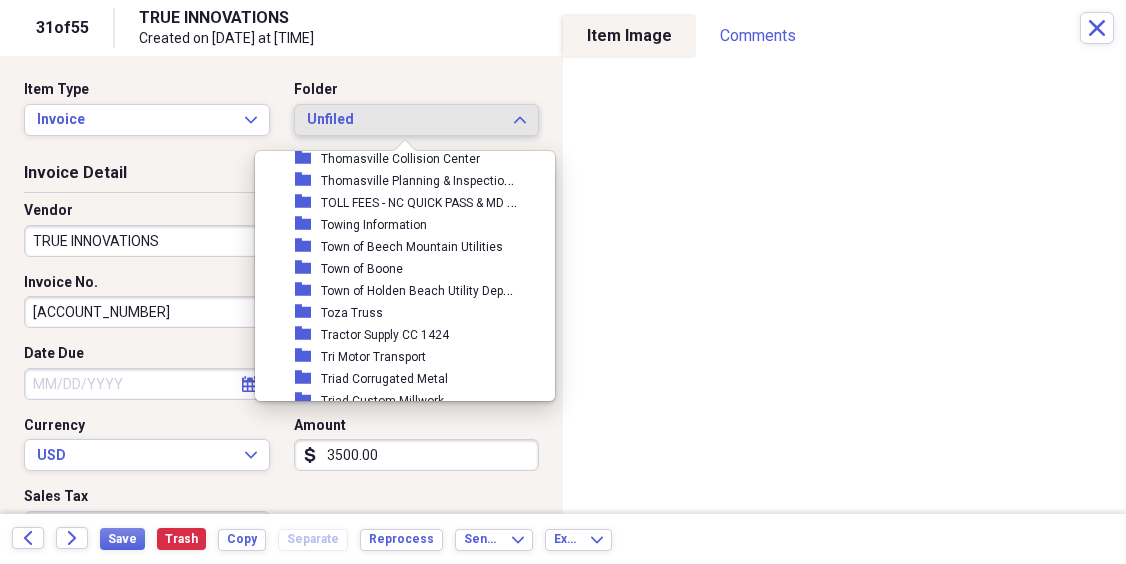 scroll, scrollTop: 16559, scrollLeft: 0, axis: vertical 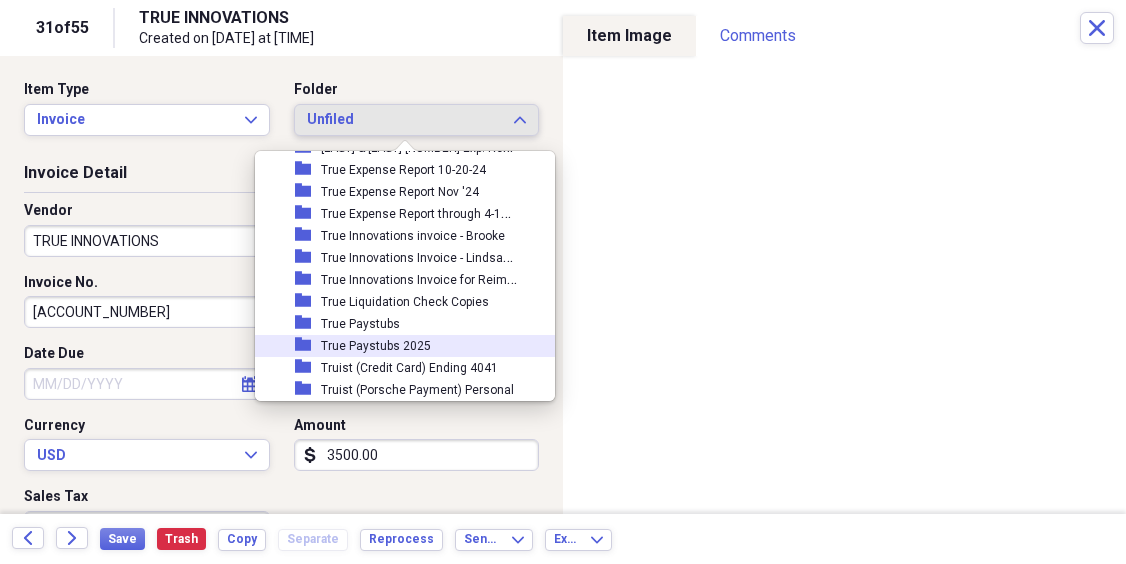 click on "True Paystubs 2025" at bounding box center (376, 346) 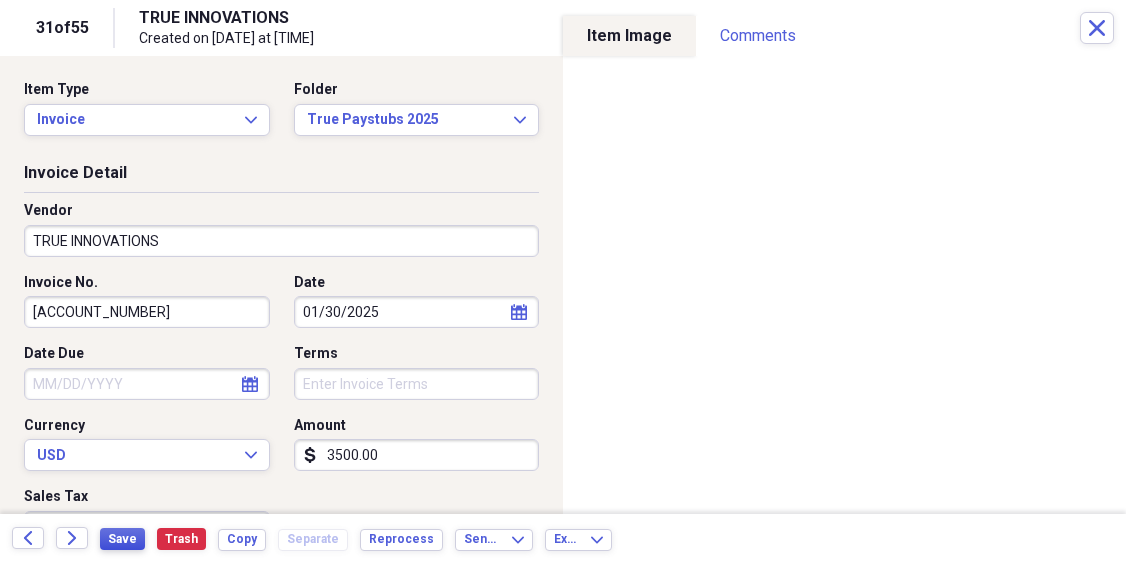click on "Save" at bounding box center (122, 539) 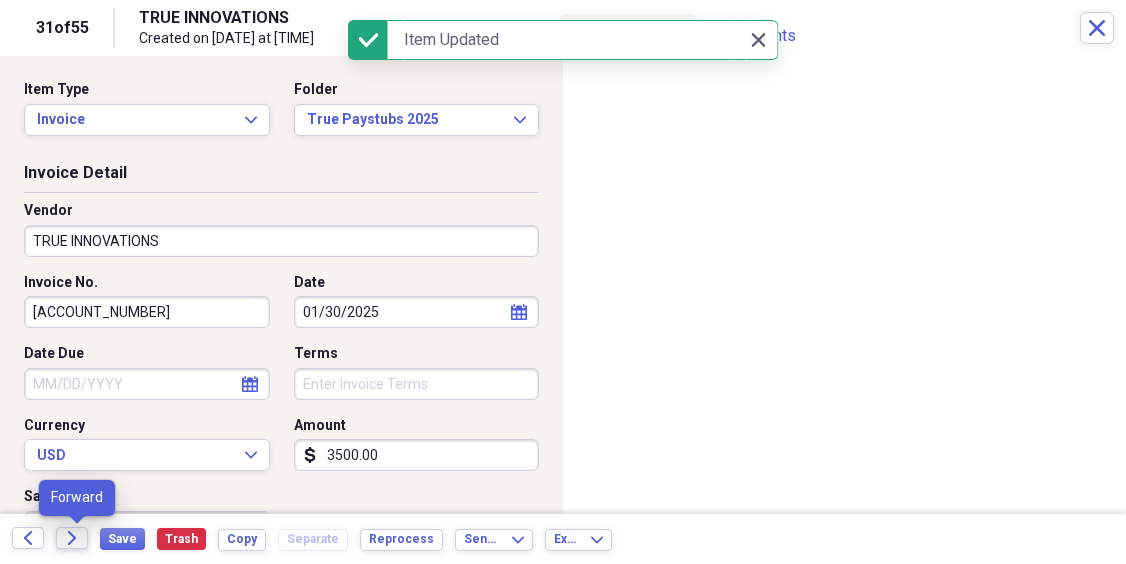 click on "Forward" 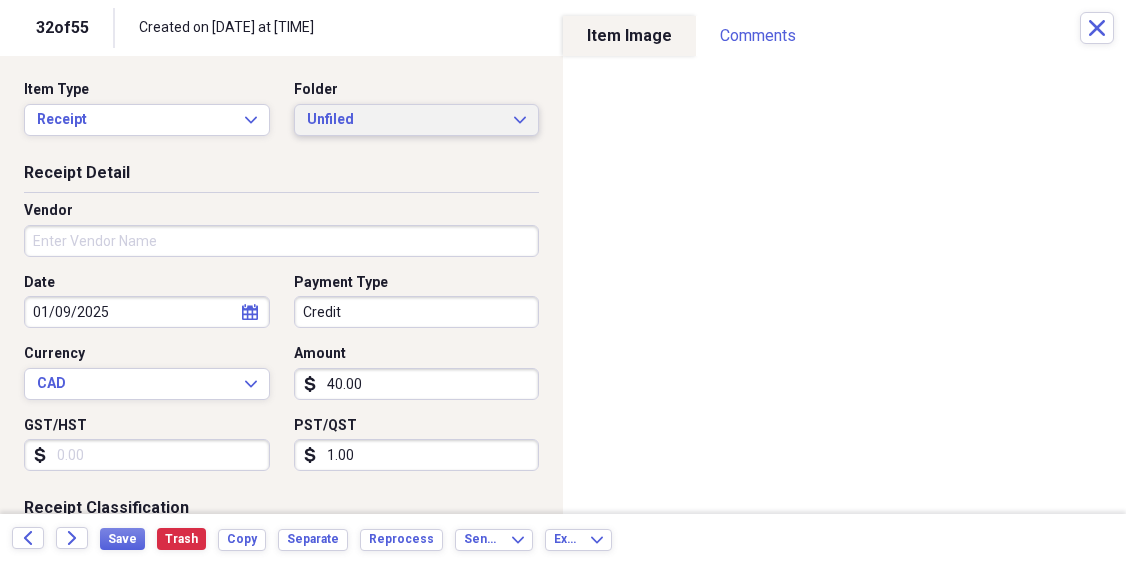 click on "Expand" 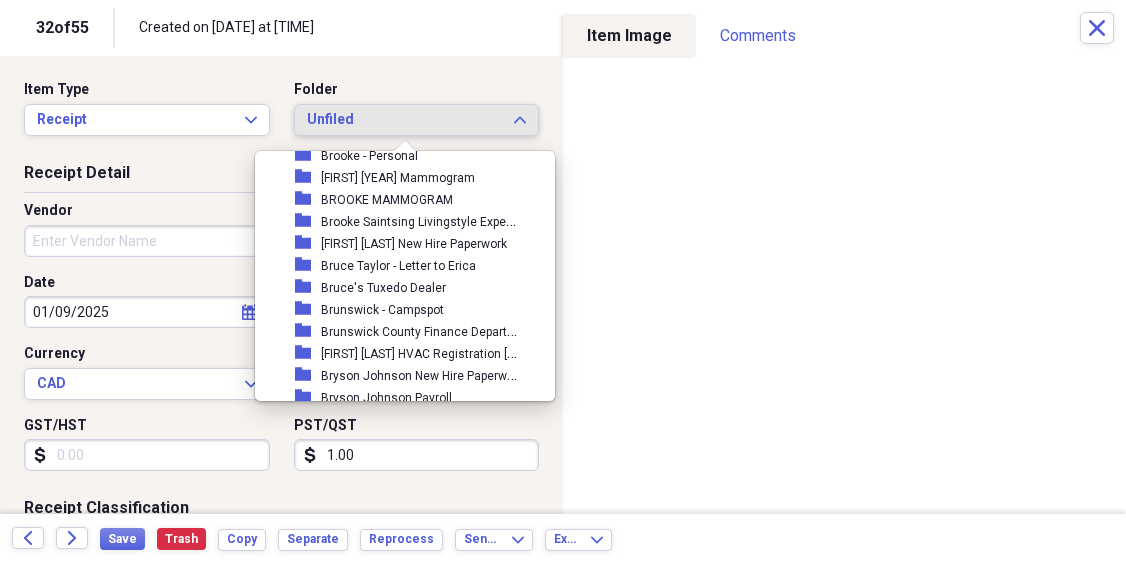 scroll, scrollTop: 3286, scrollLeft: 0, axis: vertical 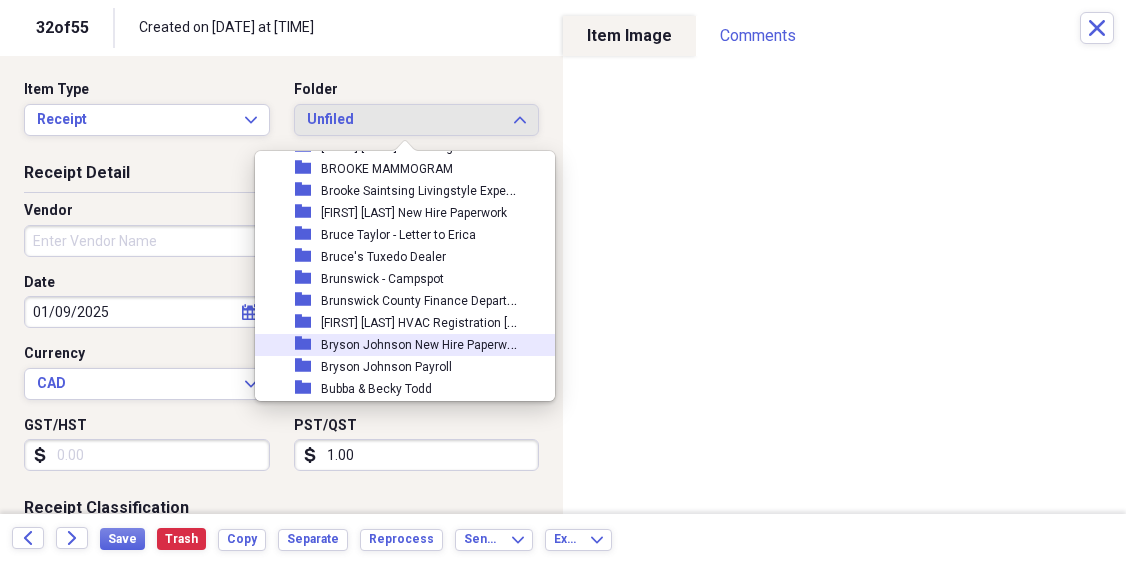 drag, startPoint x: 433, startPoint y: 346, endPoint x: 400, endPoint y: 363, distance: 37.12142 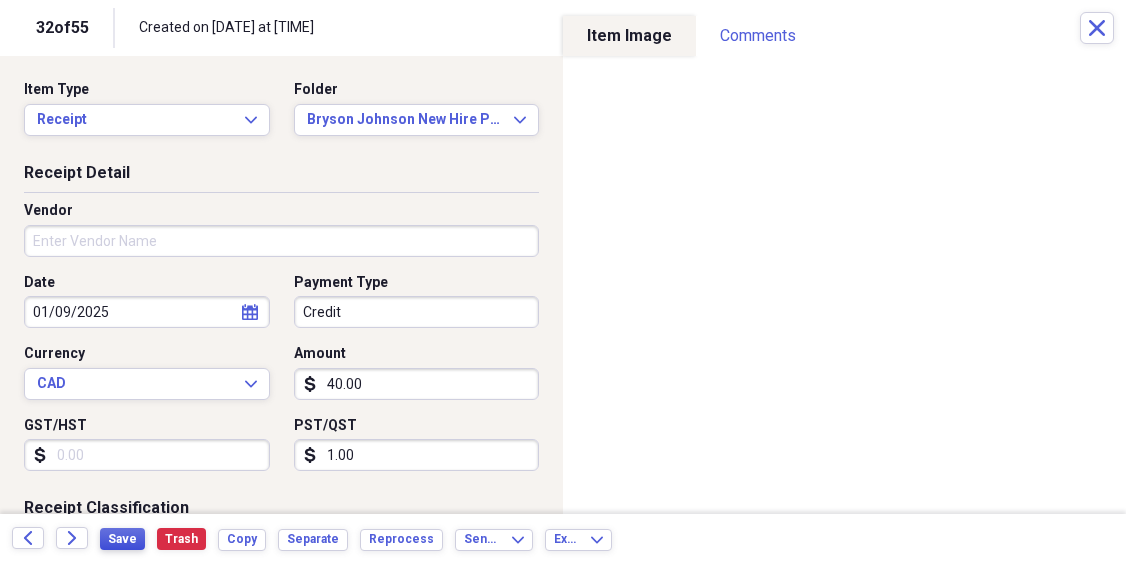 click on "Save" at bounding box center [122, 539] 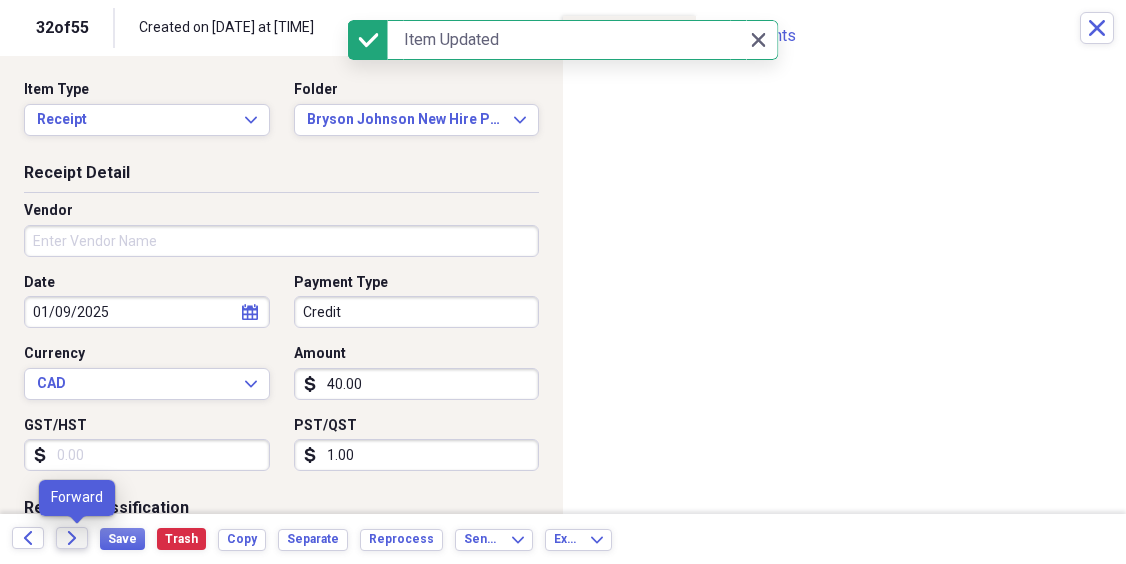 click on "Forward" 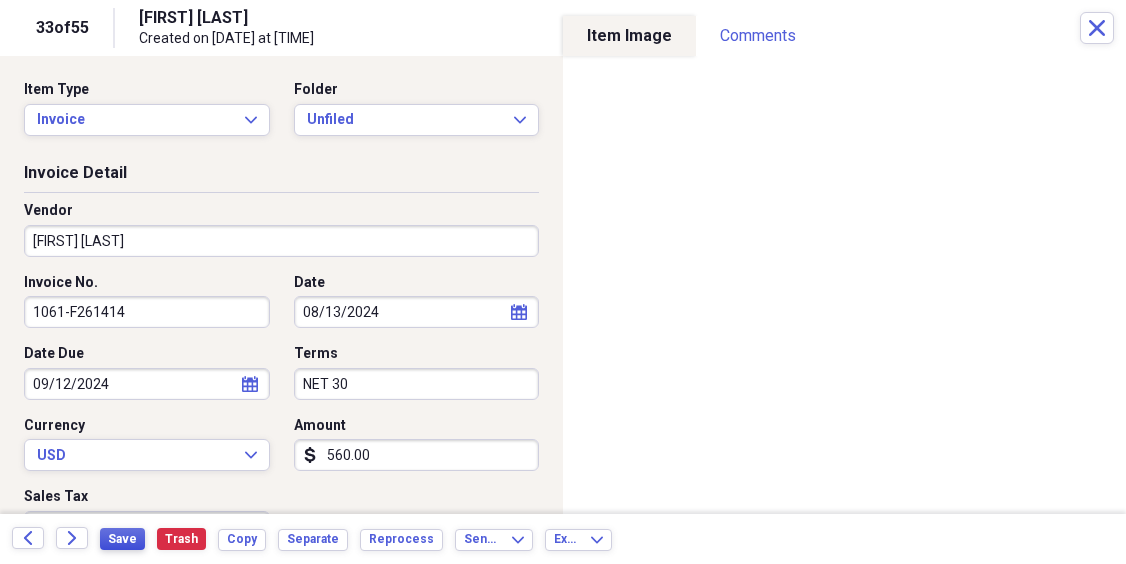 click on "Save" at bounding box center (122, 539) 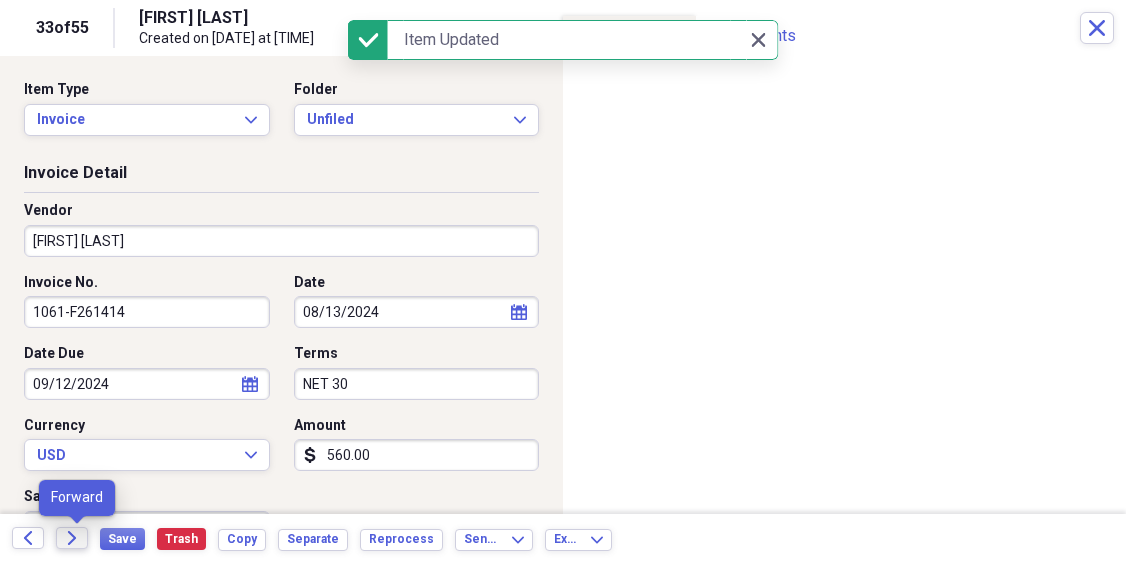 click on "Forward" 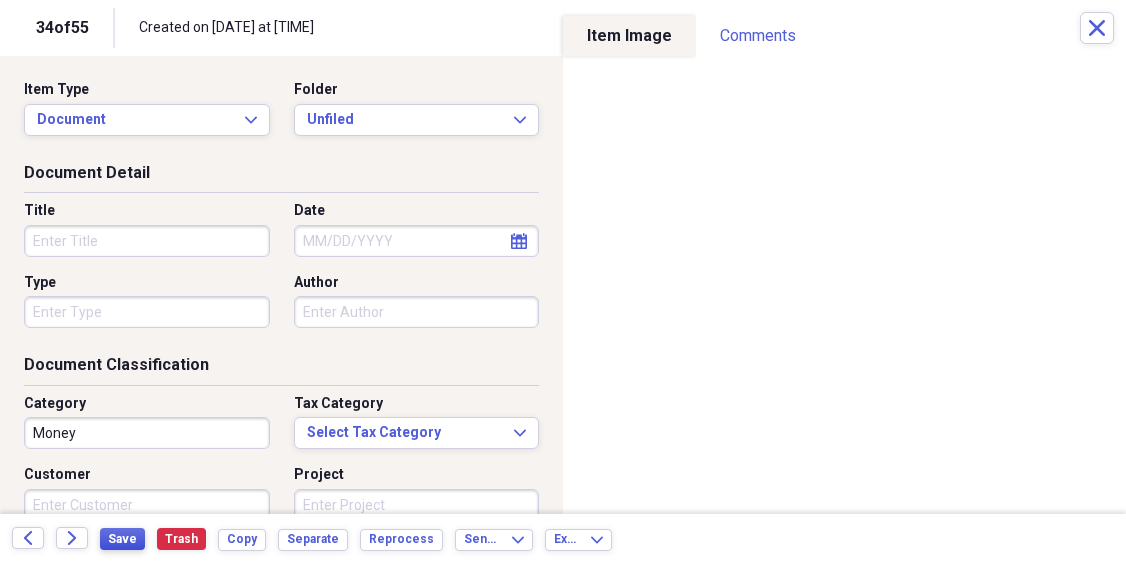 click on "Save" at bounding box center (122, 539) 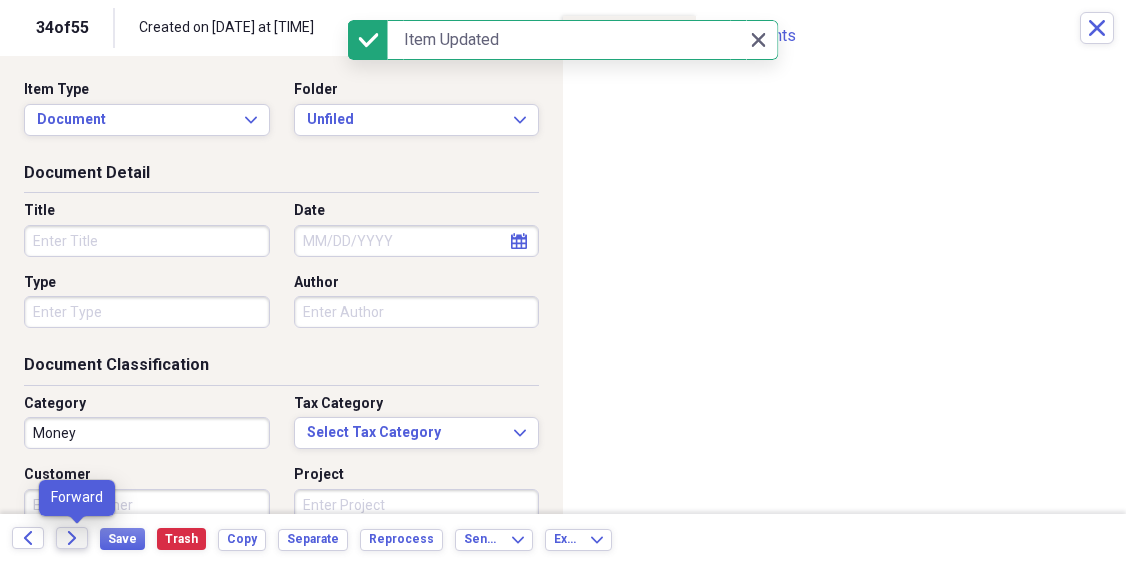 click on "Forward" at bounding box center (72, 538) 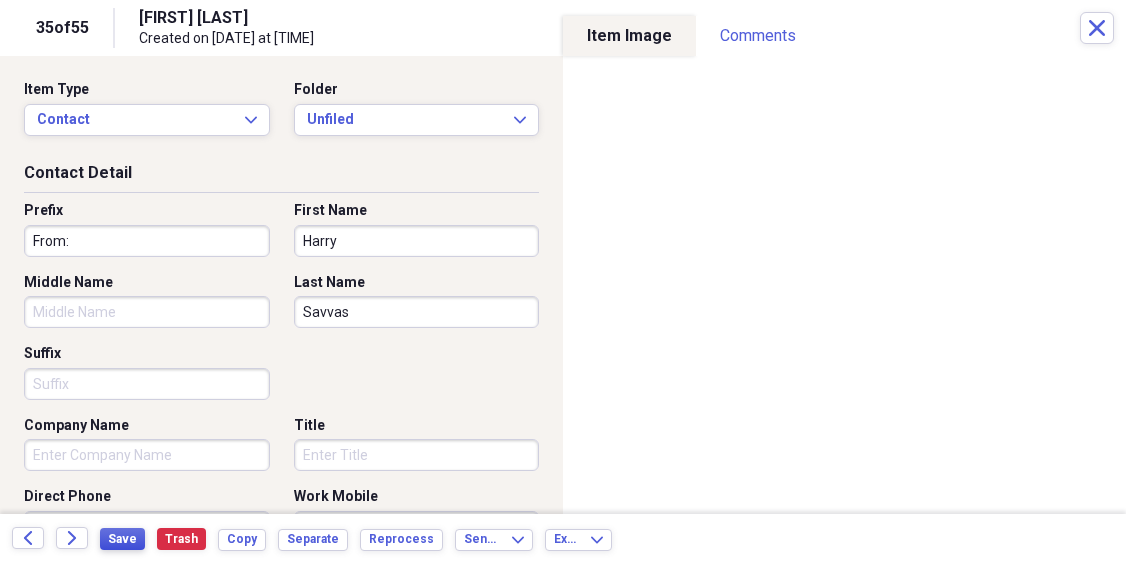 click on "Save" at bounding box center [122, 539] 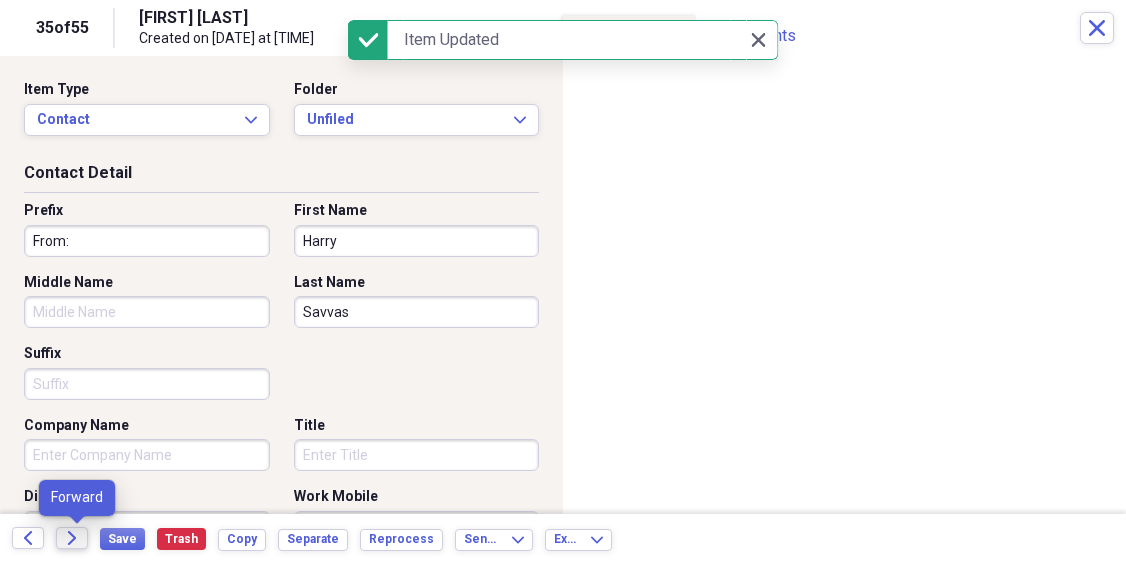 click on "Forward" 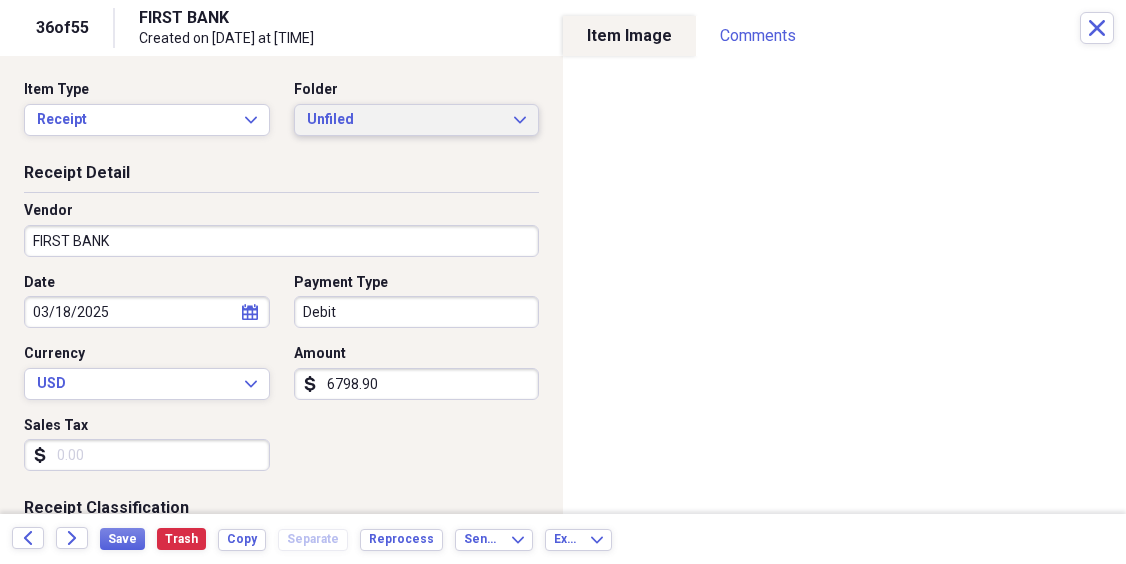 click on "Expand" 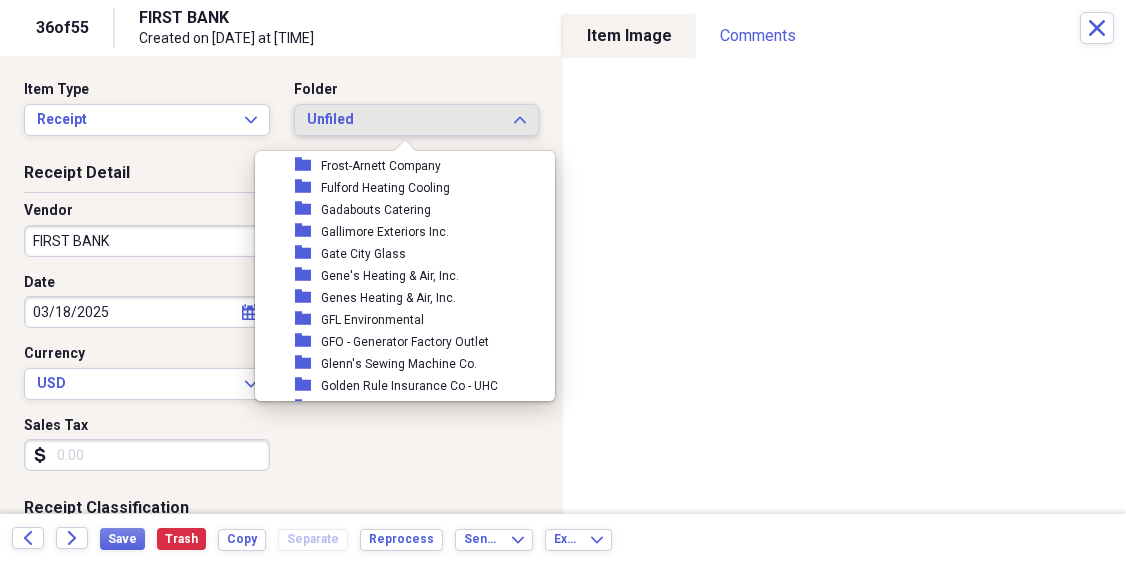 scroll, scrollTop: 9422, scrollLeft: 0, axis: vertical 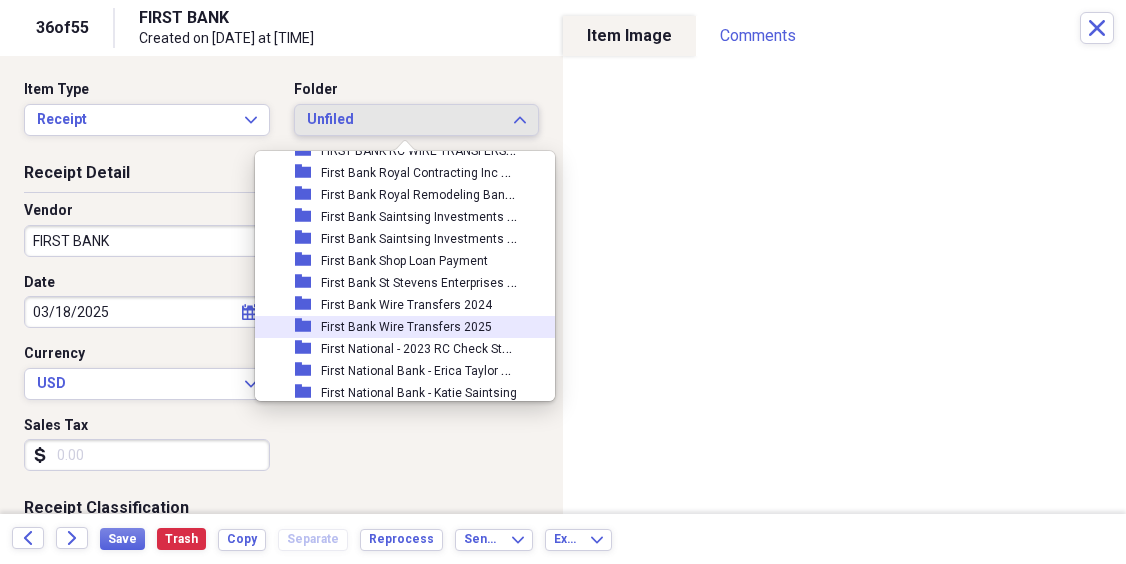 click on "First Bank Wire Transfers 2025" at bounding box center (406, 327) 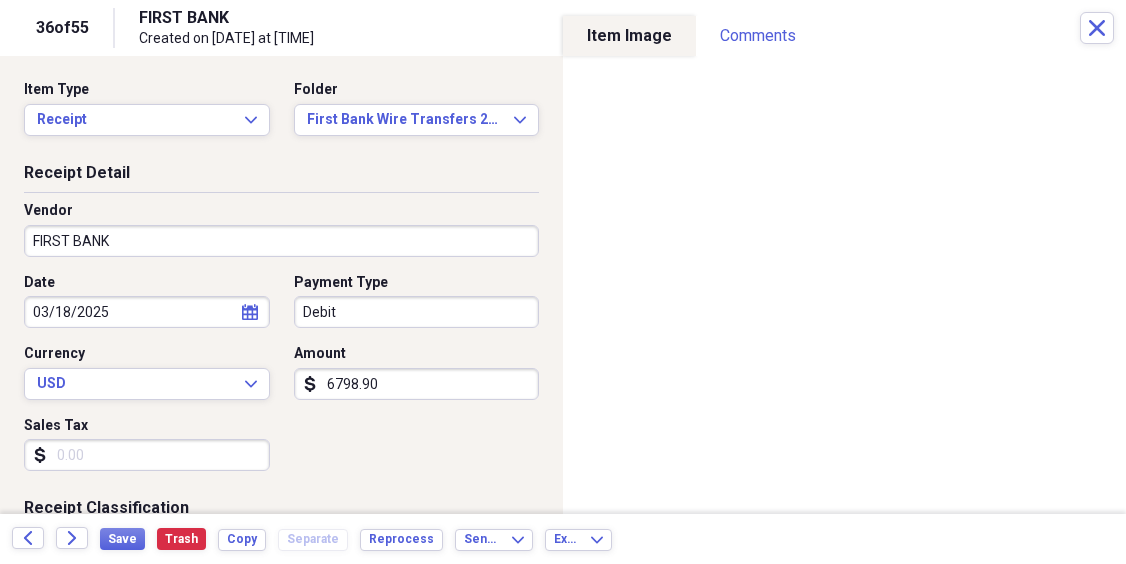 click on "FIRST BANK Created on [DATE] at [TIME]" at bounding box center [609, 28] 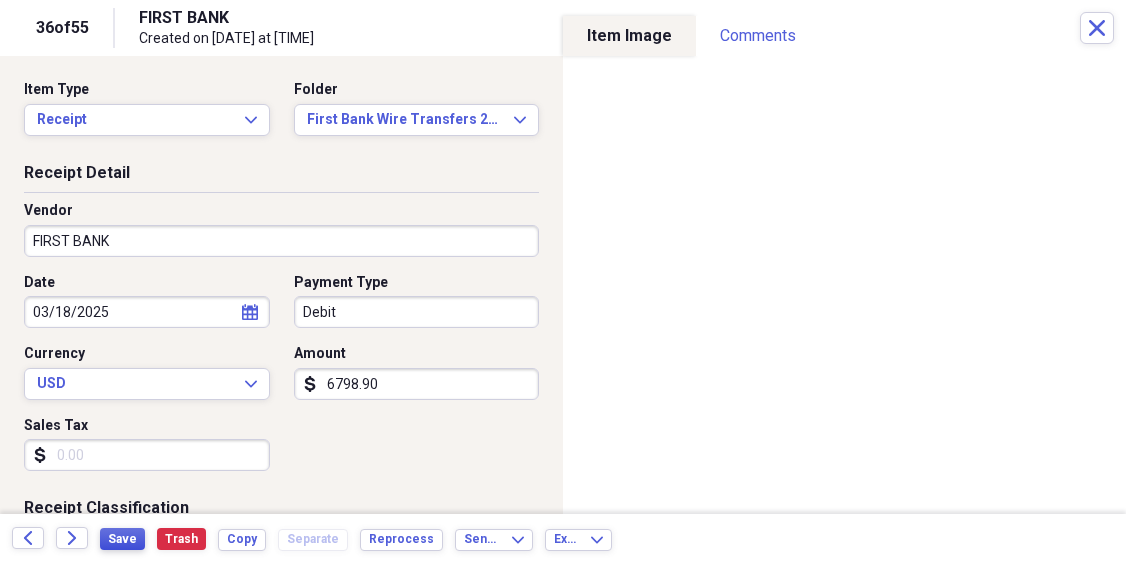 click on "Save" at bounding box center [122, 539] 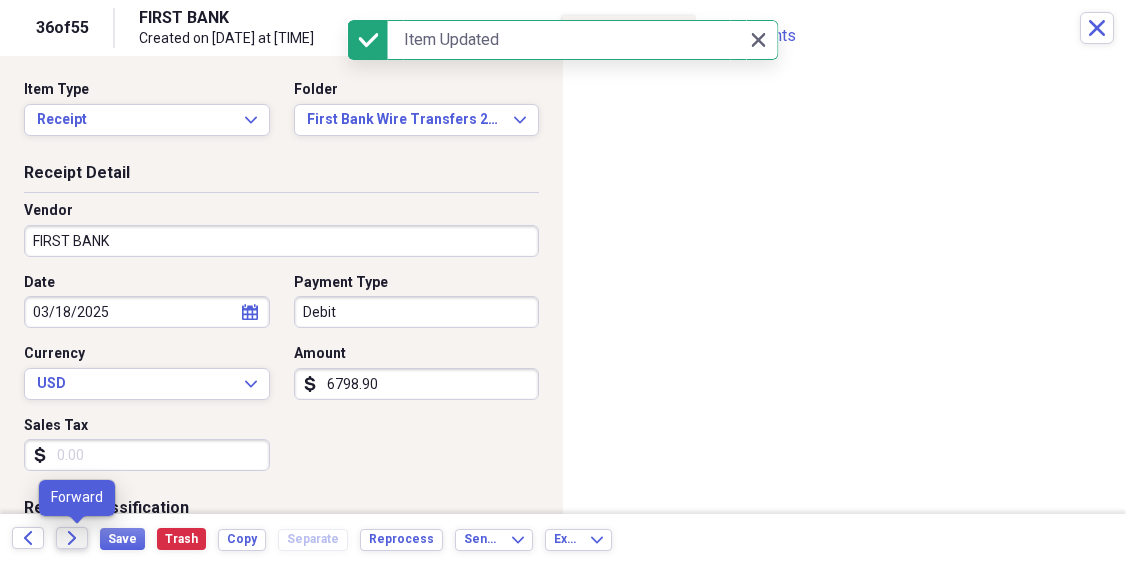click on "Forward" at bounding box center [72, 538] 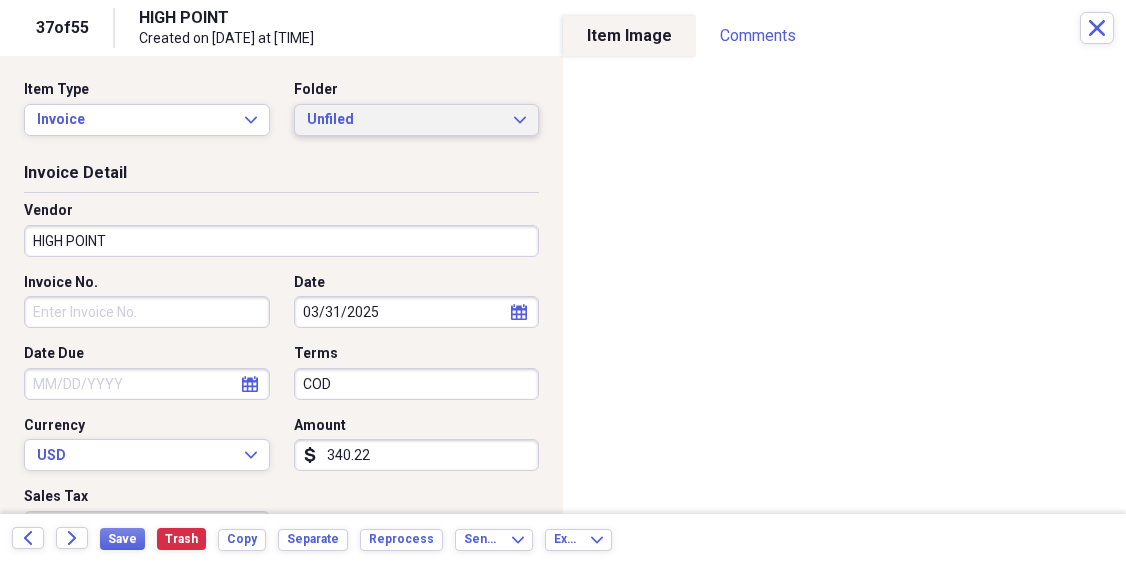 click on "Expand" 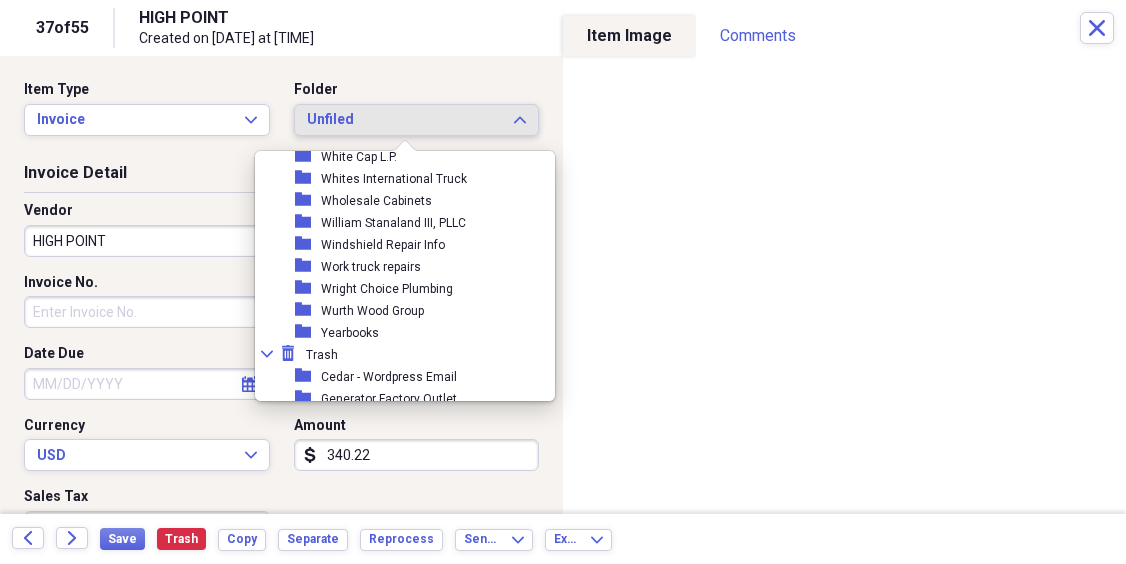 scroll, scrollTop: 18531, scrollLeft: 0, axis: vertical 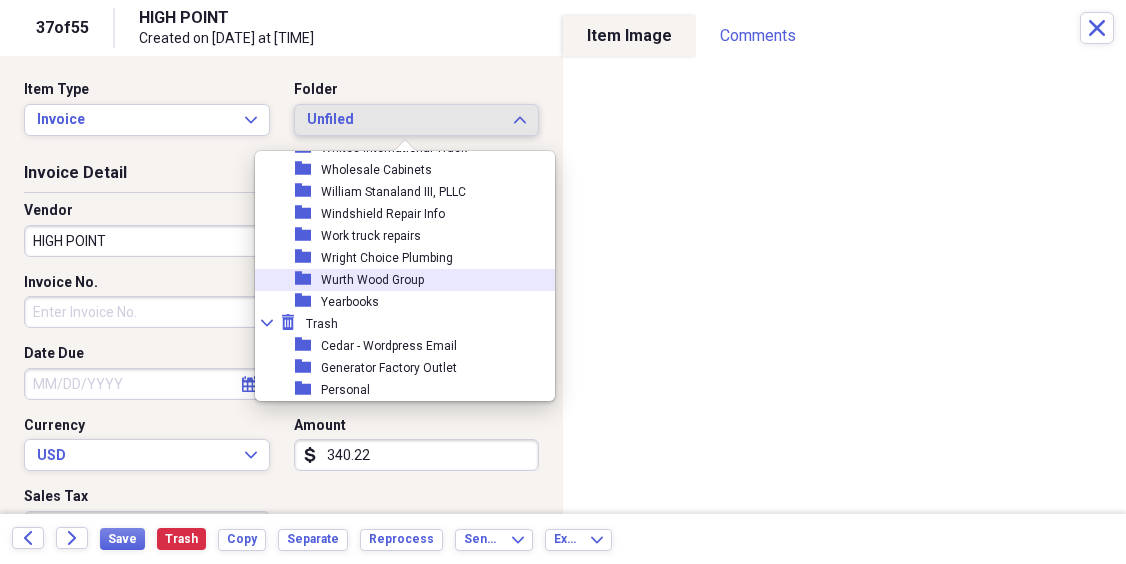 click on "Wurth Wood Group" at bounding box center (372, 280) 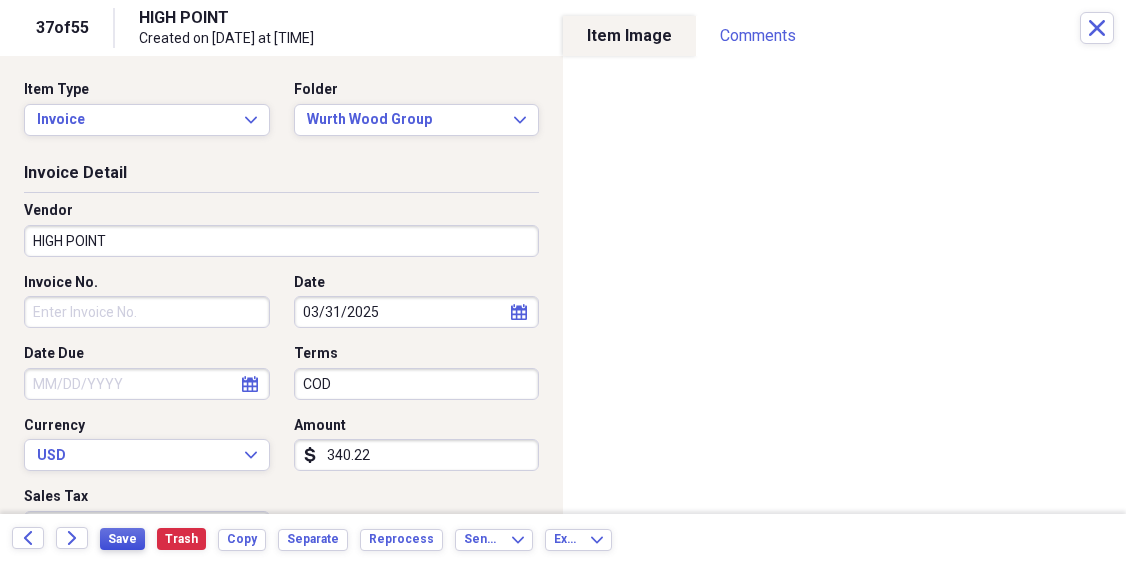 click on "Save" at bounding box center [122, 539] 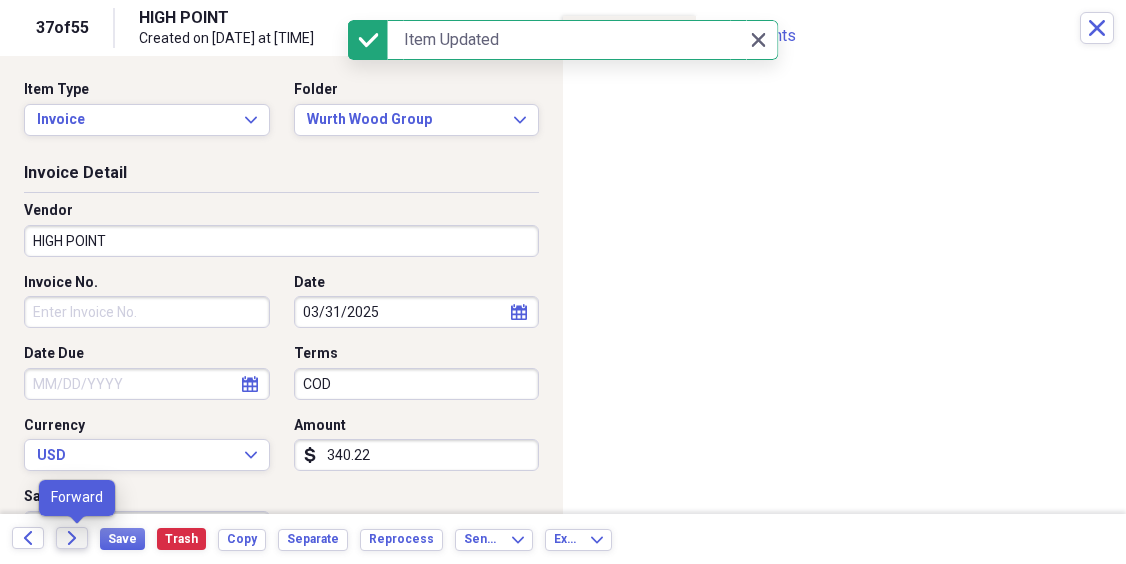 click 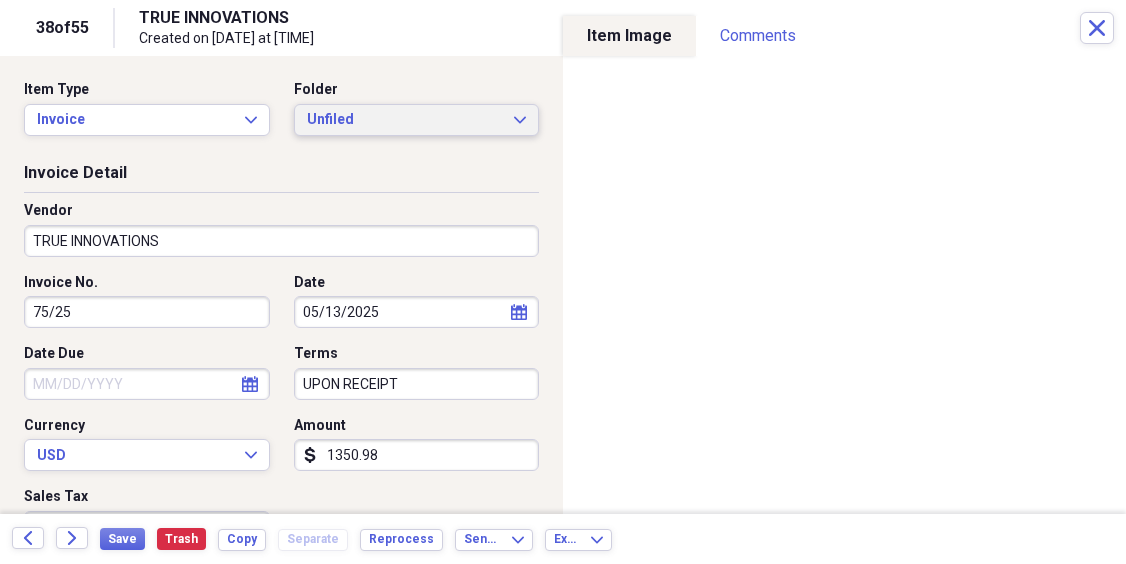 click on "Expand" 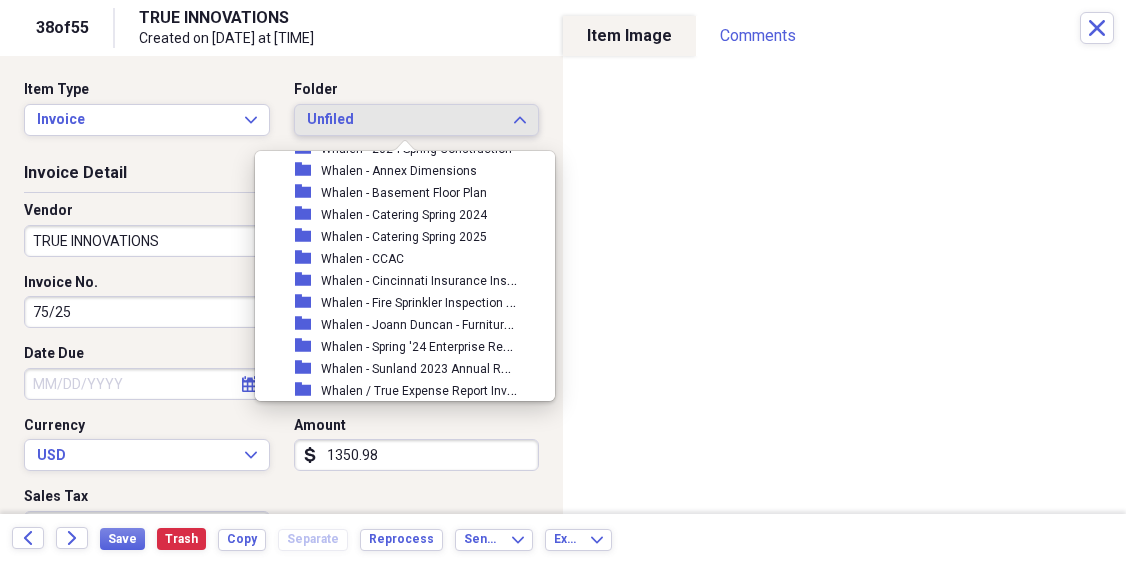 scroll, scrollTop: 18531, scrollLeft: 0, axis: vertical 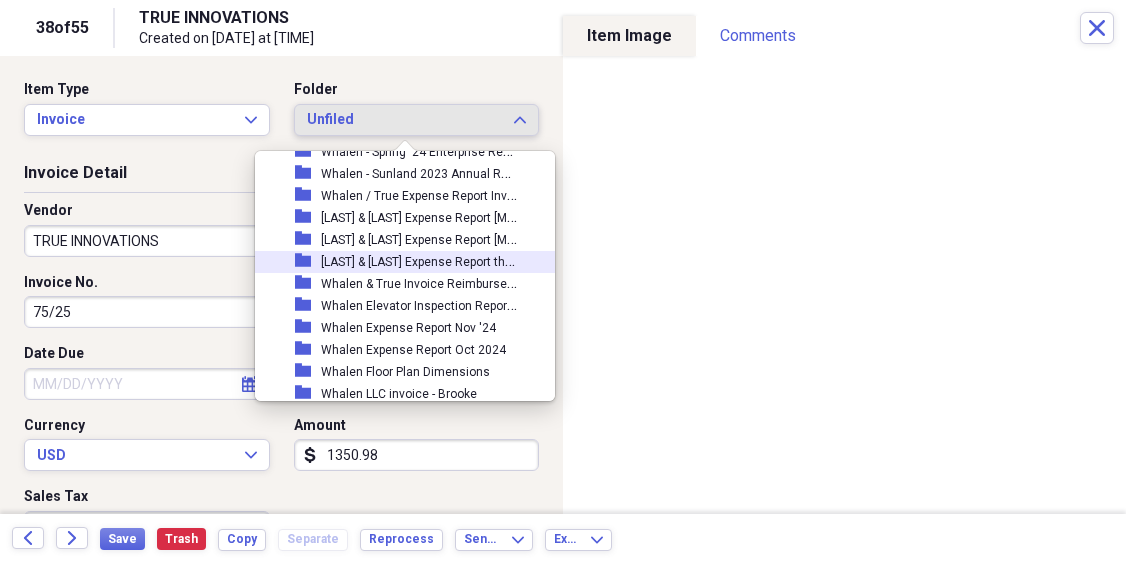 click on "[LAST] & [LAST] Expense Report through [DATE]" at bounding box center (448, 260) 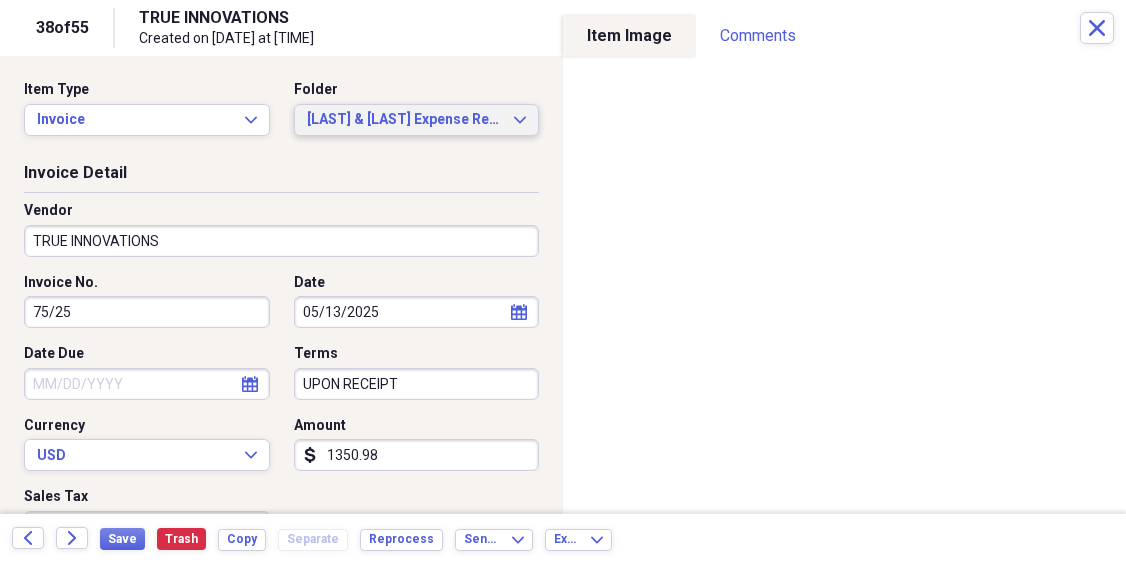 click on "Expand" 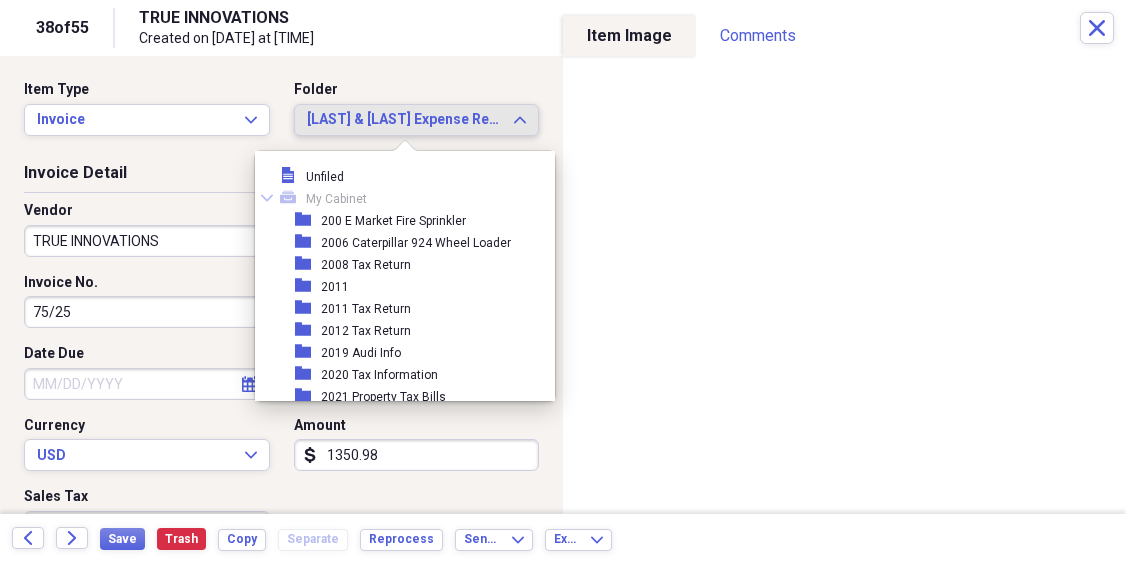 scroll, scrollTop: 18117, scrollLeft: 0, axis: vertical 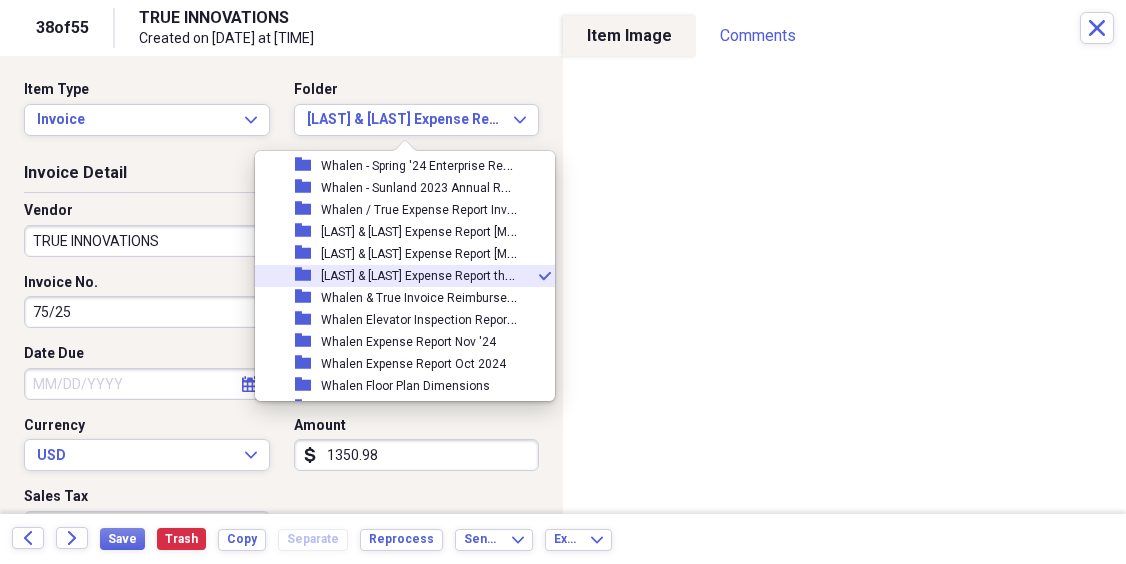 click on "Item Type Invoice Expand Folder [LAST] & [LAST] Expense Report through [DATE] Expand" at bounding box center [281, 121] 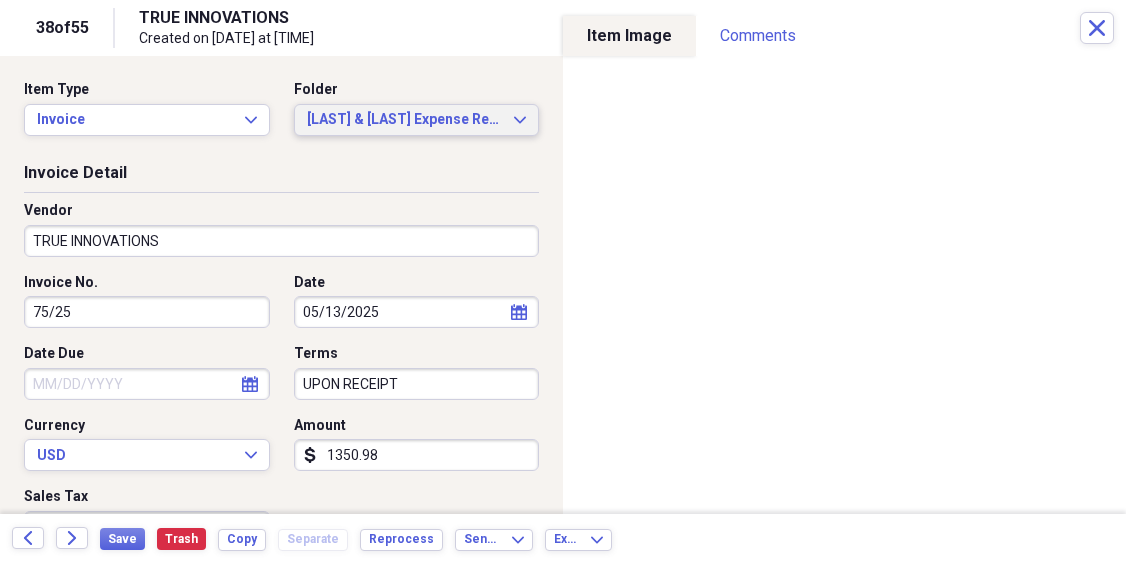click on "Expand" 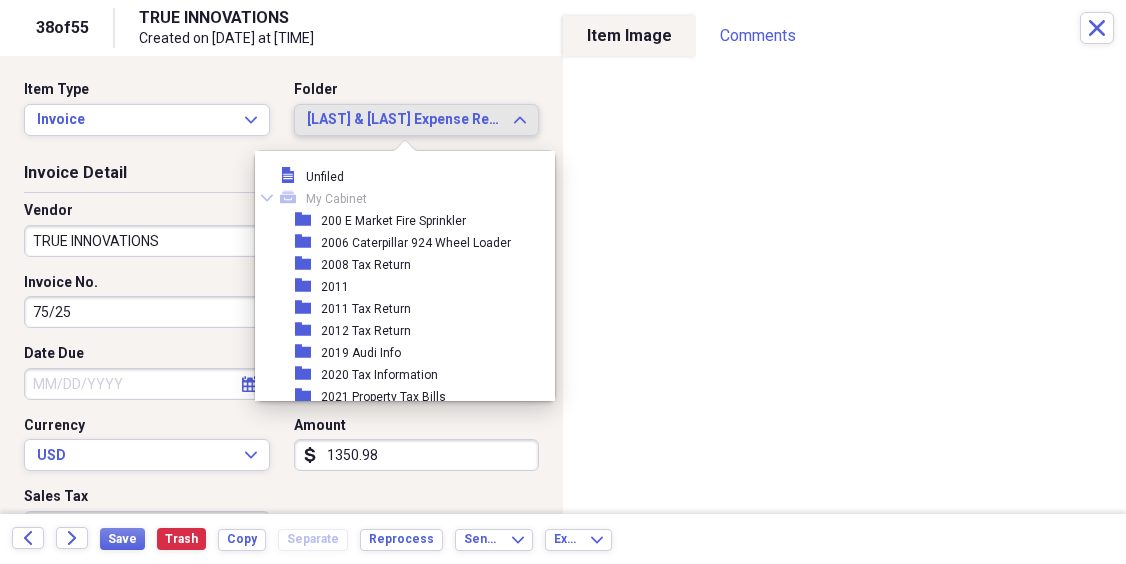 scroll, scrollTop: 18117, scrollLeft: 0, axis: vertical 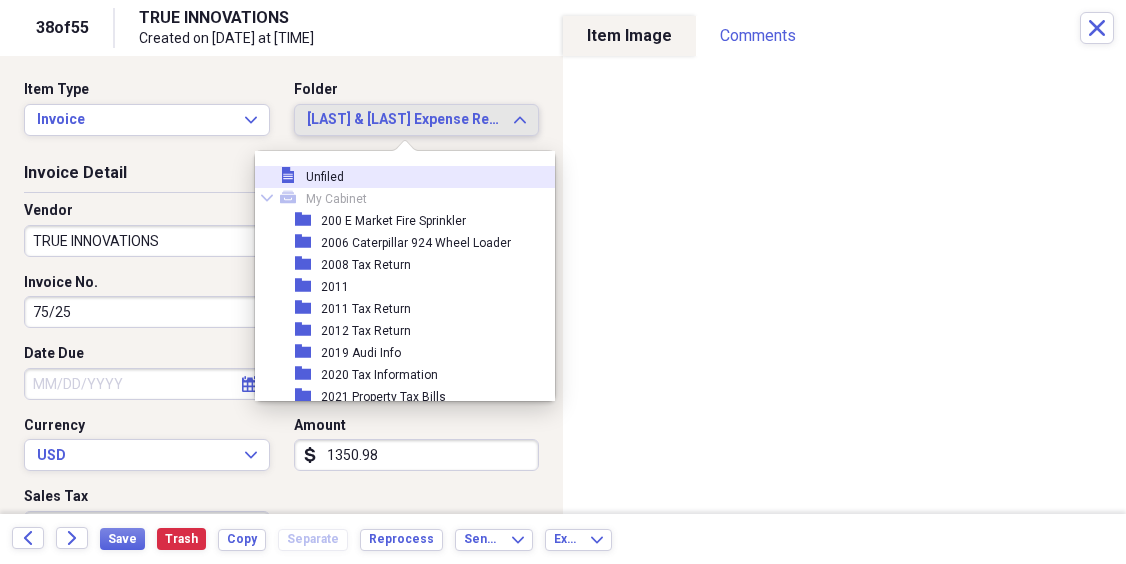 click on "file Unfiled" at bounding box center [397, 177] 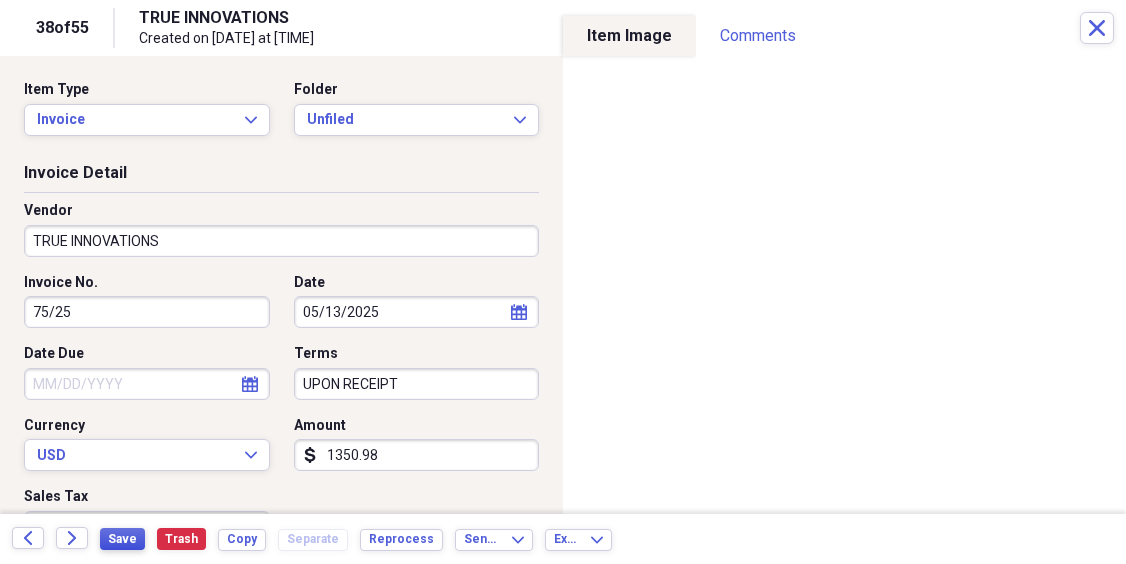 click on "Save" at bounding box center [122, 539] 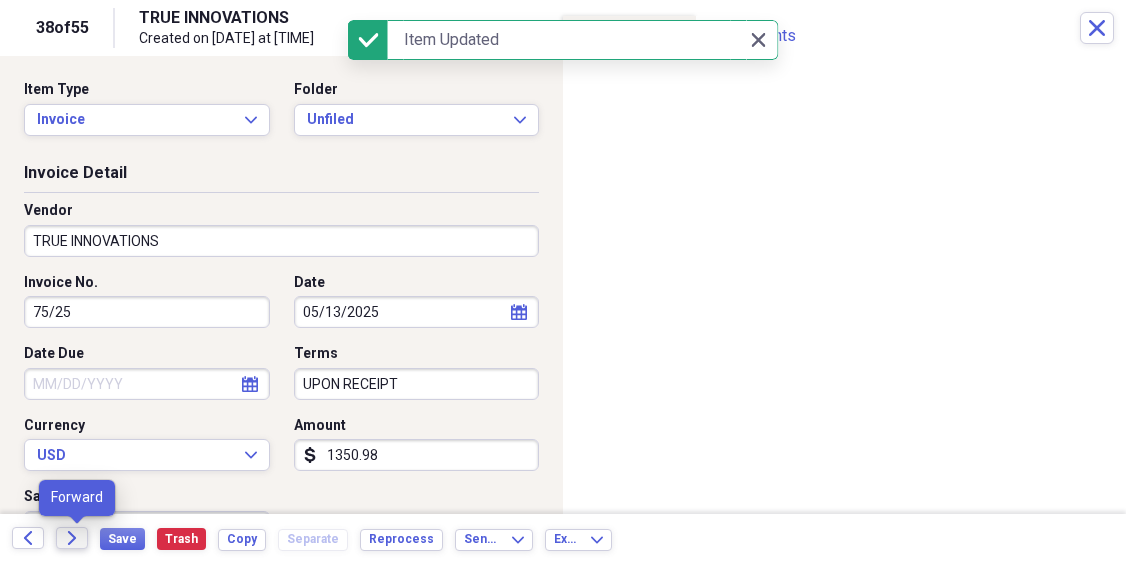 click on "Forward" 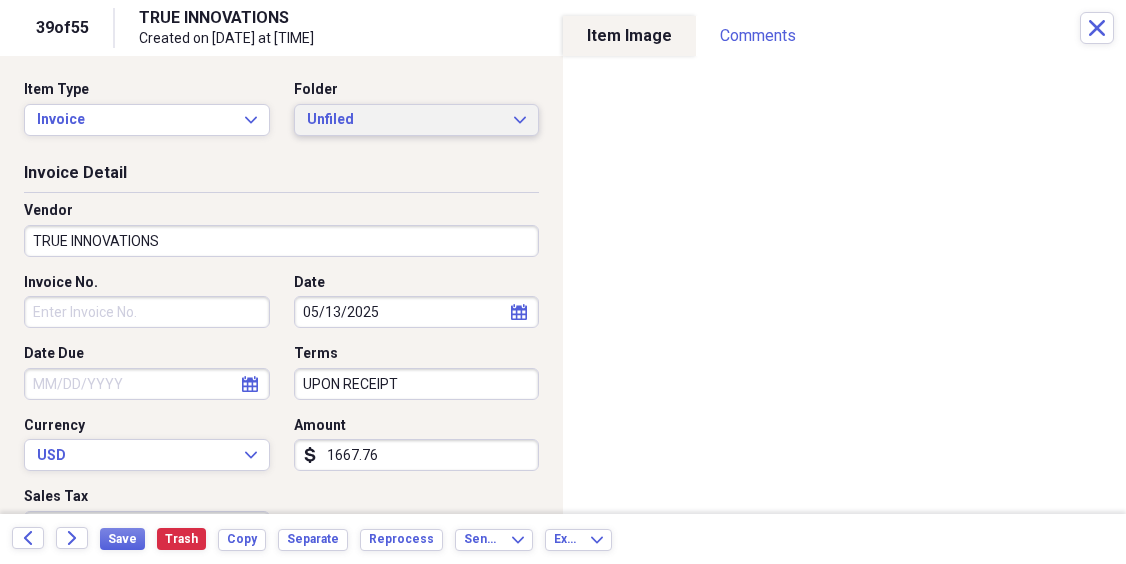 click on "Expand" 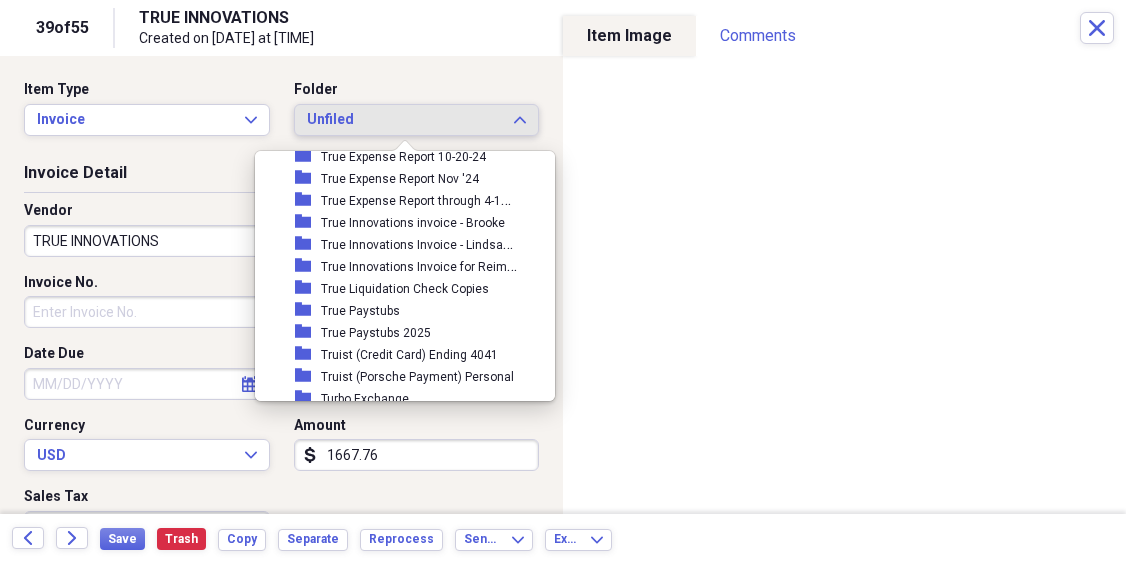 scroll, scrollTop: 17122, scrollLeft: 0, axis: vertical 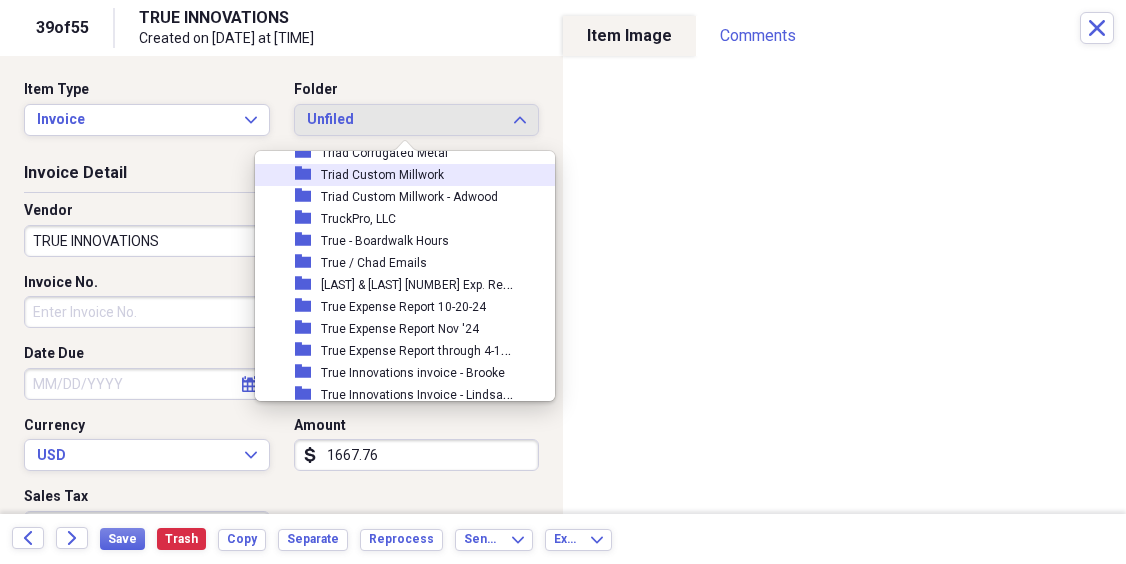 click on "Item Type Invoice Expand" at bounding box center [153, 108] 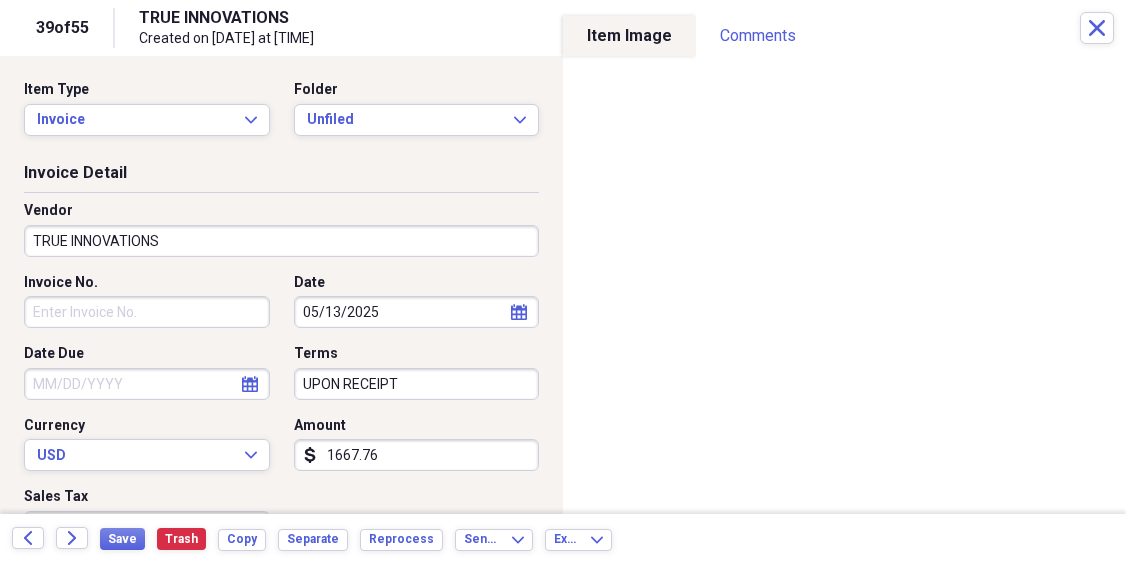scroll, scrollTop: 0, scrollLeft: 0, axis: both 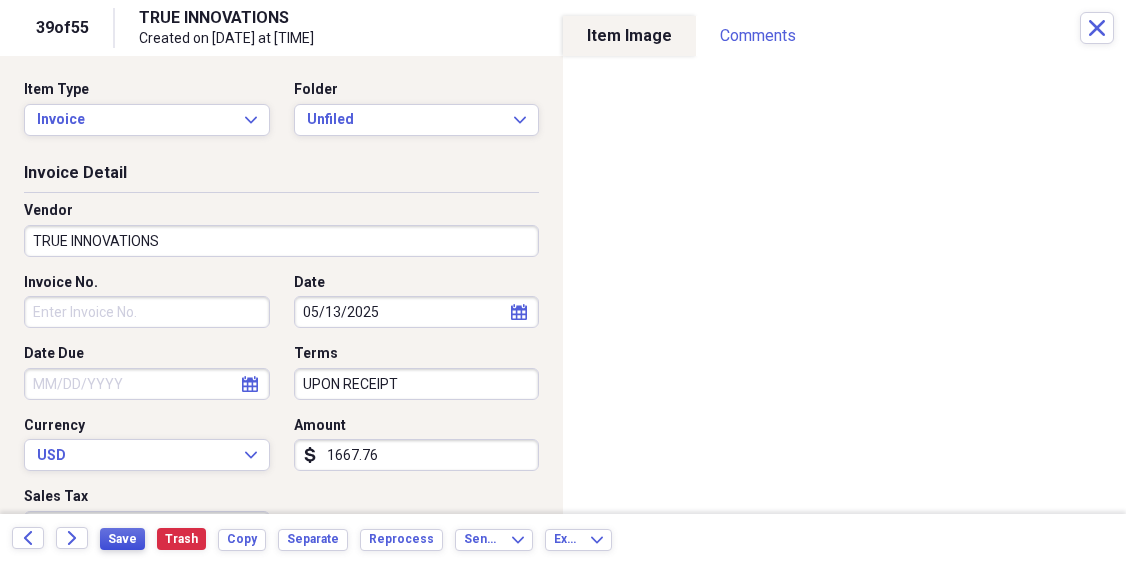 click on "Save" at bounding box center (122, 539) 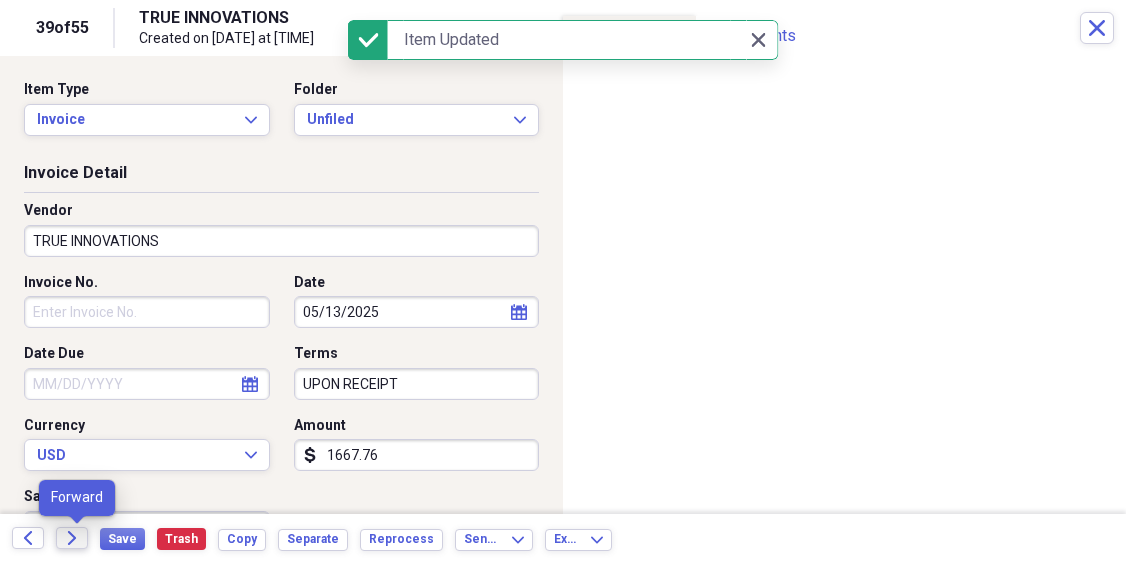 click 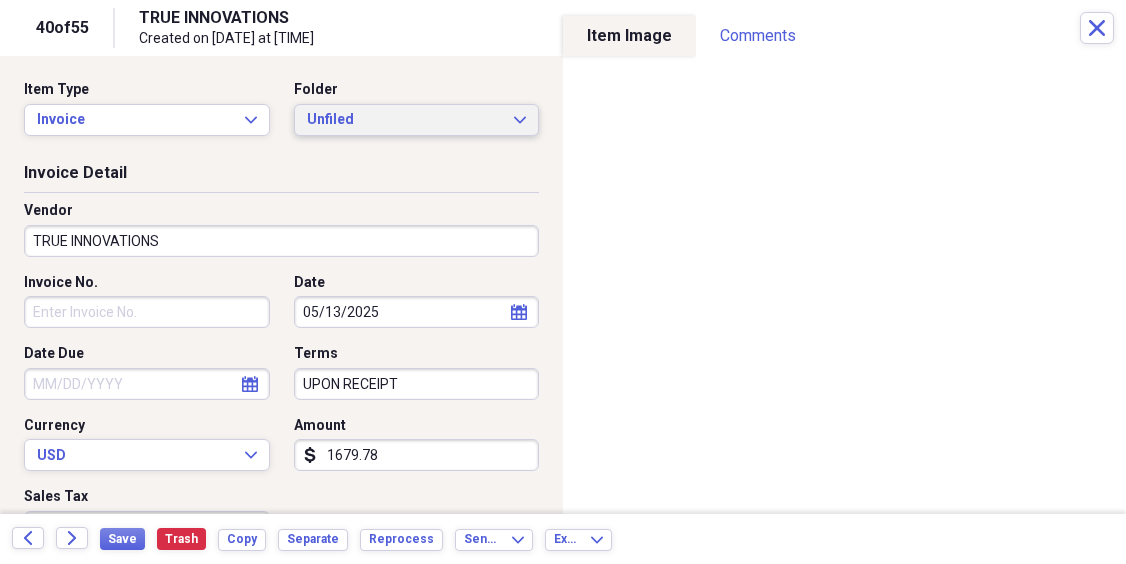 click on "Expand" 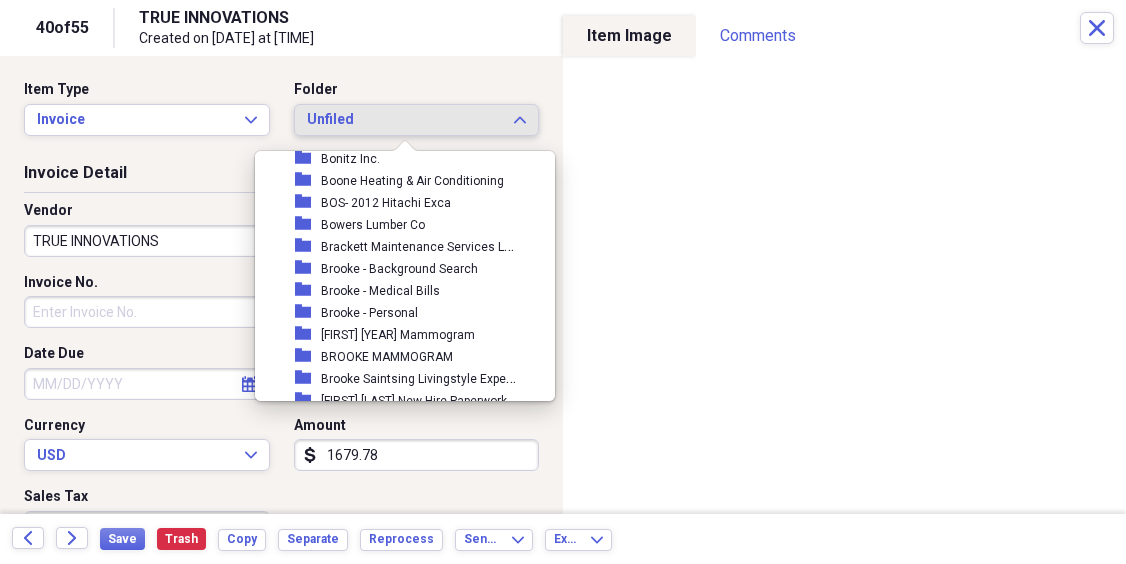 scroll, scrollTop: 3537, scrollLeft: 0, axis: vertical 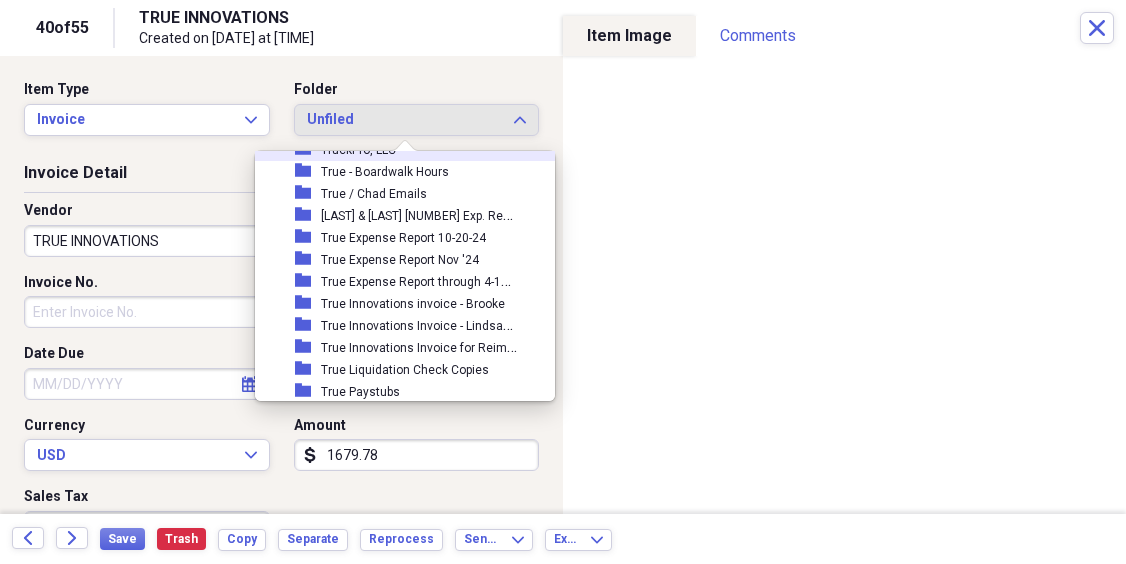 click on "Folder" at bounding box center [417, 90] 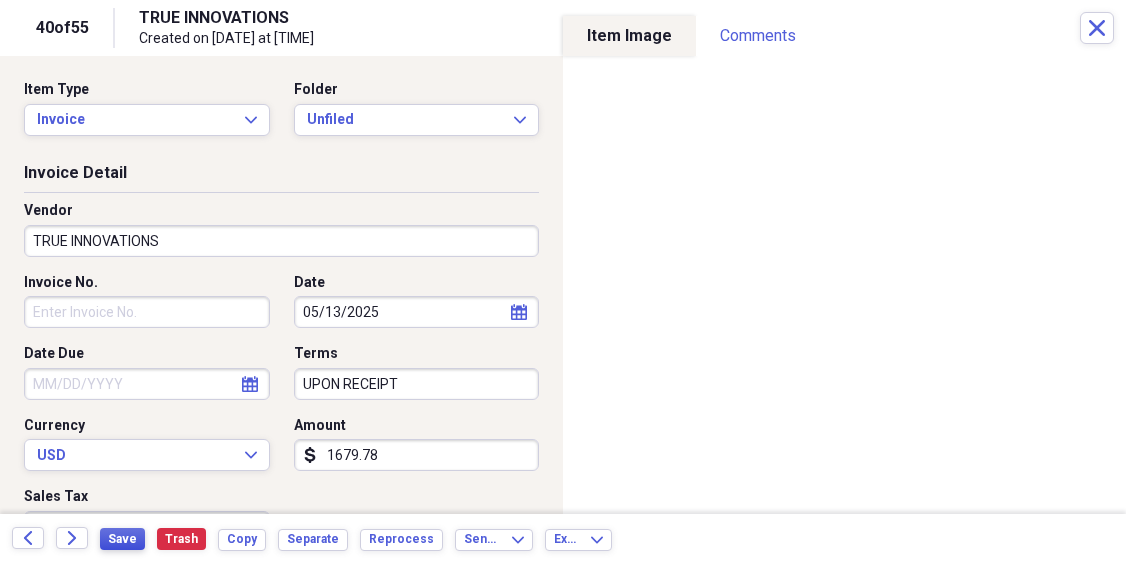 click on "Save" at bounding box center (122, 539) 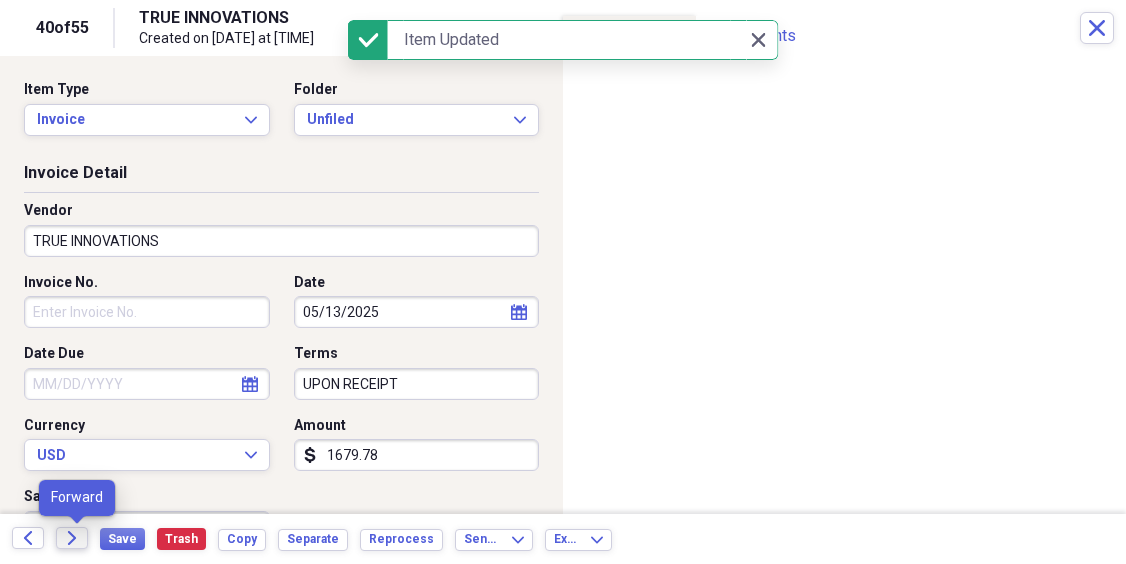 click on "Forward" 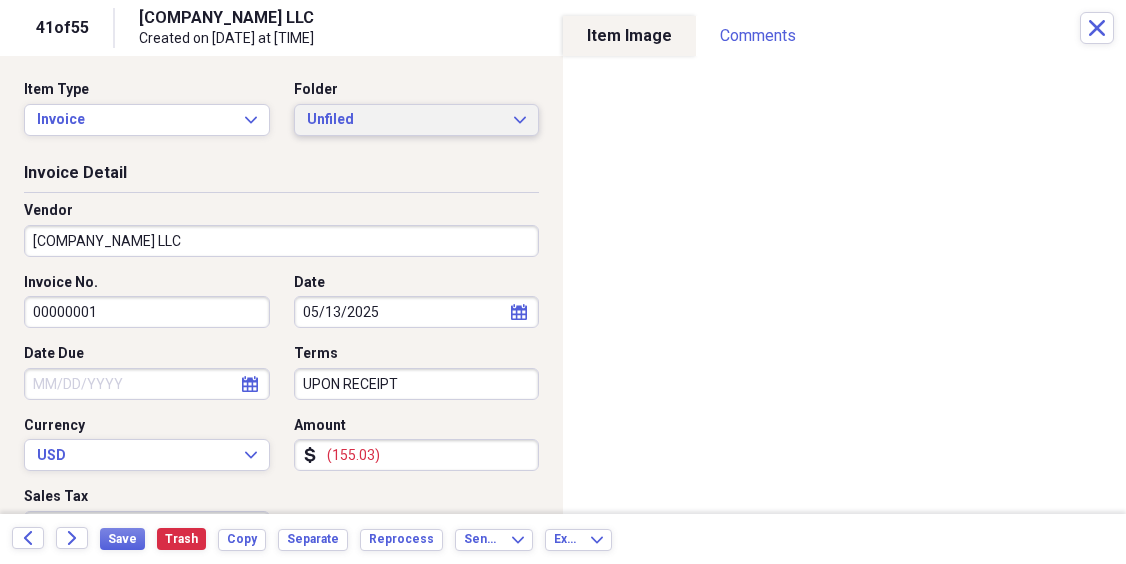 click on "Expand" 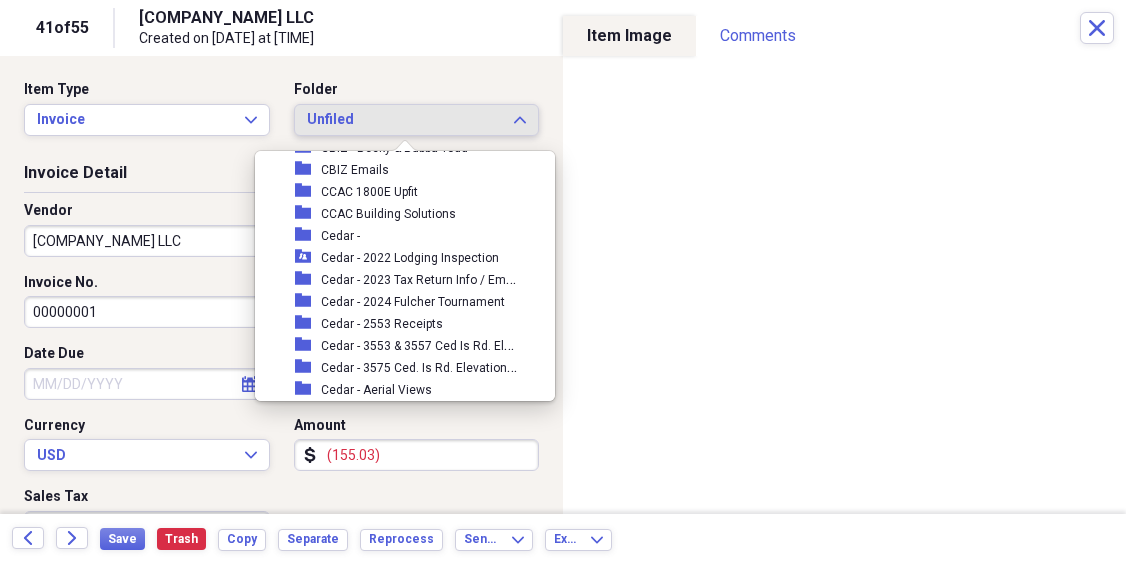 scroll, scrollTop: 4288, scrollLeft: 0, axis: vertical 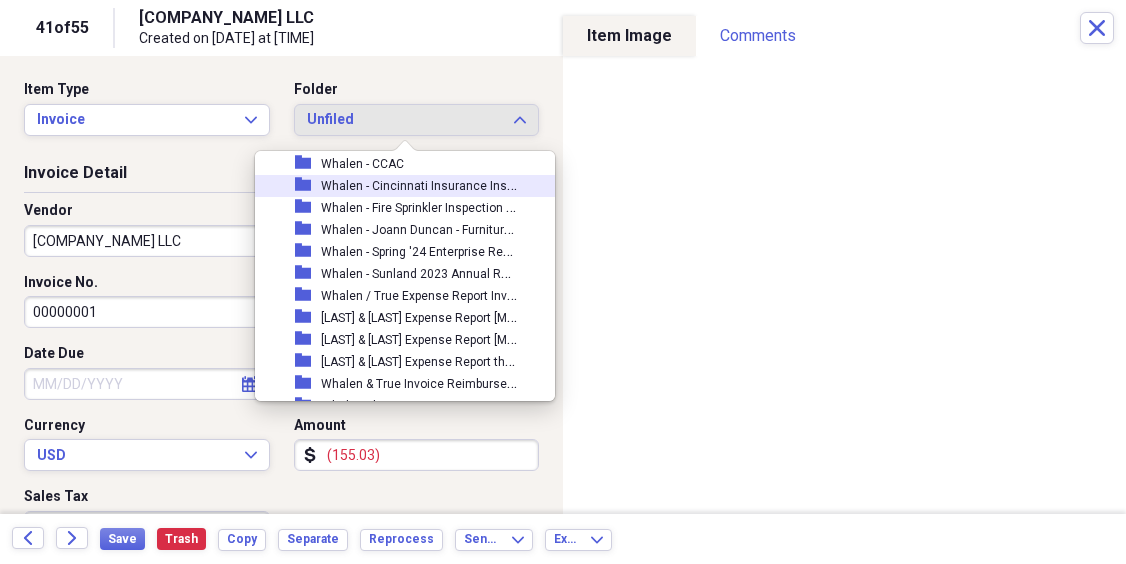 click on "Item Type Invoice Expand Folder Unfiled Expand Invoice Detail Vendor [LAST] Invoice No. 00000001 Date [DATE] calendar Calendar Date Due calendar Calendar Terms UPON RECEIPT Currency USD Expand Amount dollar-sign ([AMOUNT]) Sales Tax dollar-sign Invoice Classification Category Product Customer Project Account Number XXXXXXXXXXXX[LAST_FOUR_DIGITS] Purchase Order Number Class Location Notes Sold To... First Name Middle Name Last Name Suffix Street 1 Street 2 Country Select Country Expand State/Province Select State/Province Expand City Zip Ship To... First Name Middle Name Last Name Suffix Street 1 Street 2 Country Select Country Expand State/Province Select State/Province Expand City Zip Sold By... First Name Middle Name Last Name Suffix Street 1 Street 2 Country Select Country Expand State/Province Select State/Province Expand City Zip" at bounding box center (281, 285) 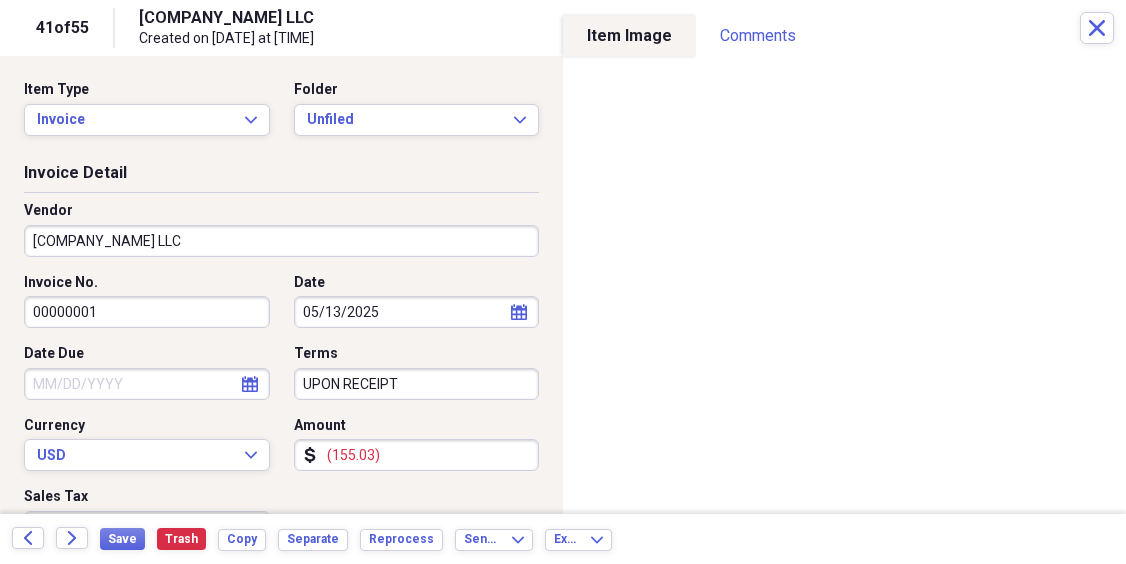 scroll, scrollTop: 0, scrollLeft: 0, axis: both 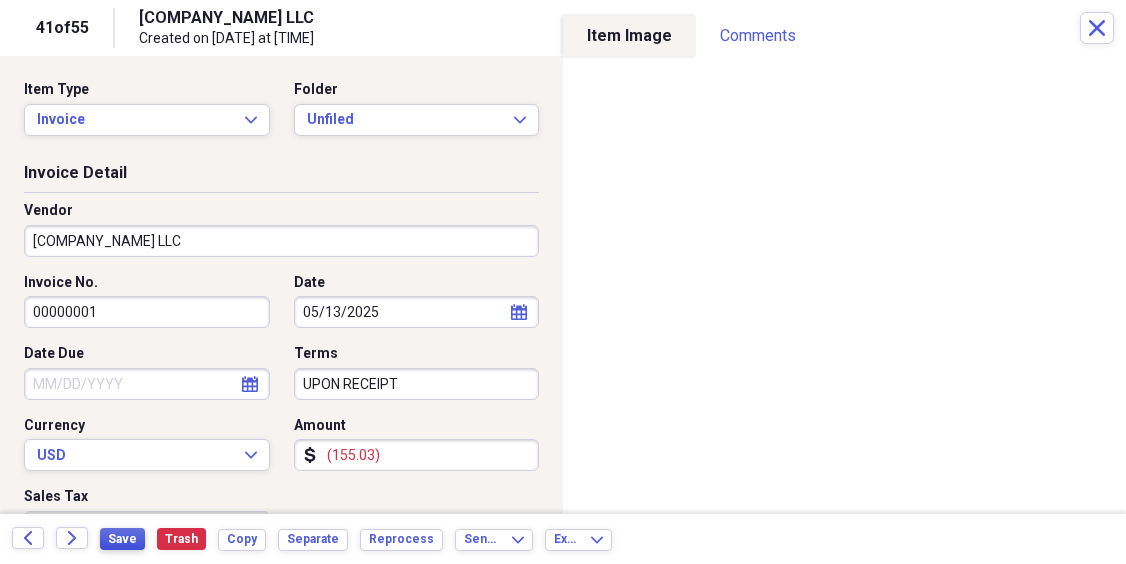 click on "Save" at bounding box center (122, 539) 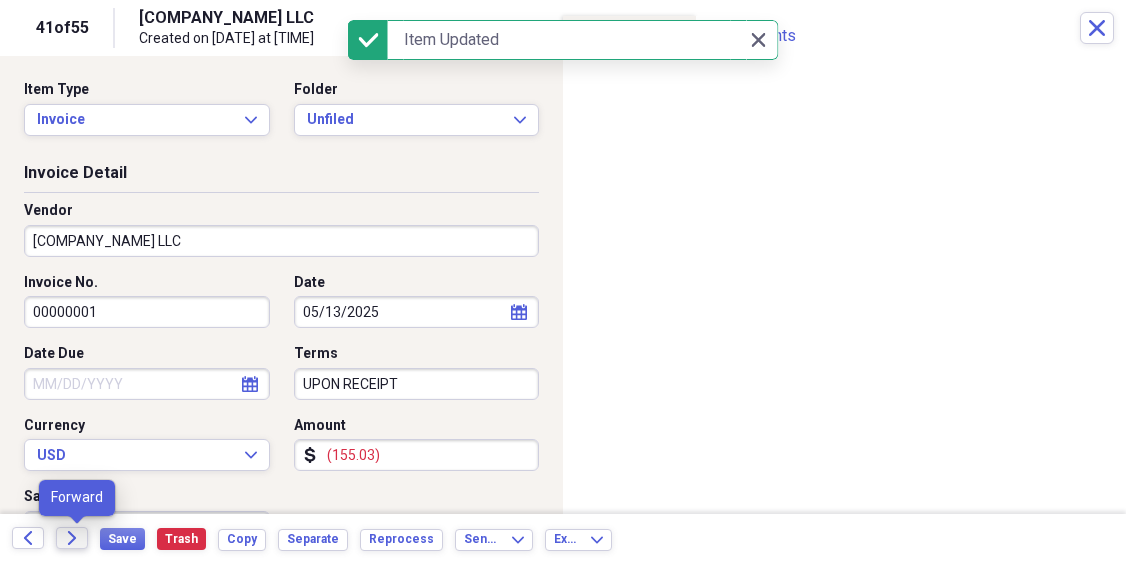 click on "Forward" 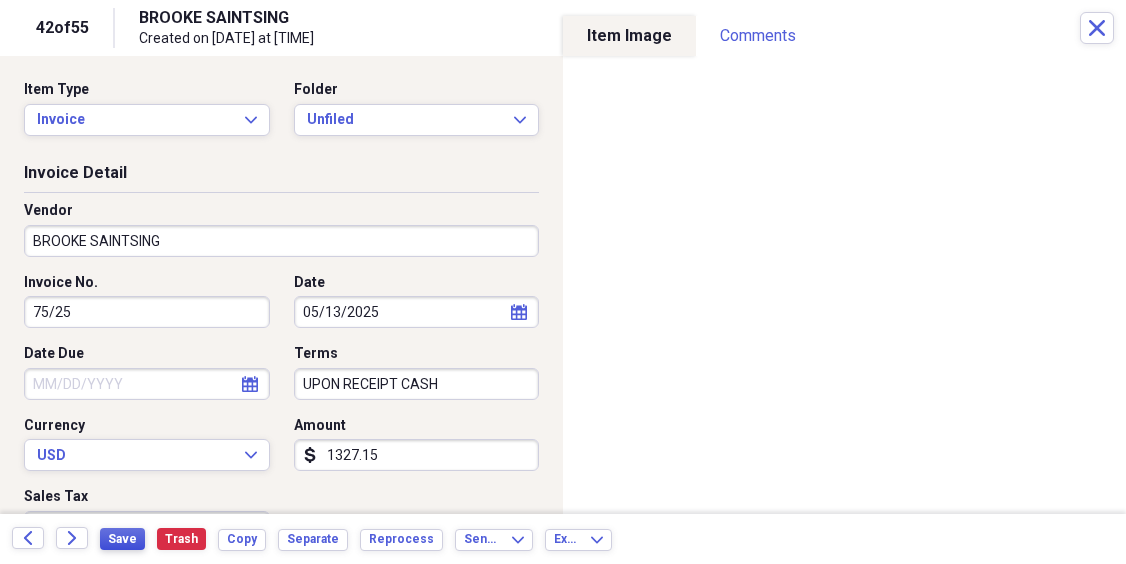 click on "Save" at bounding box center (122, 539) 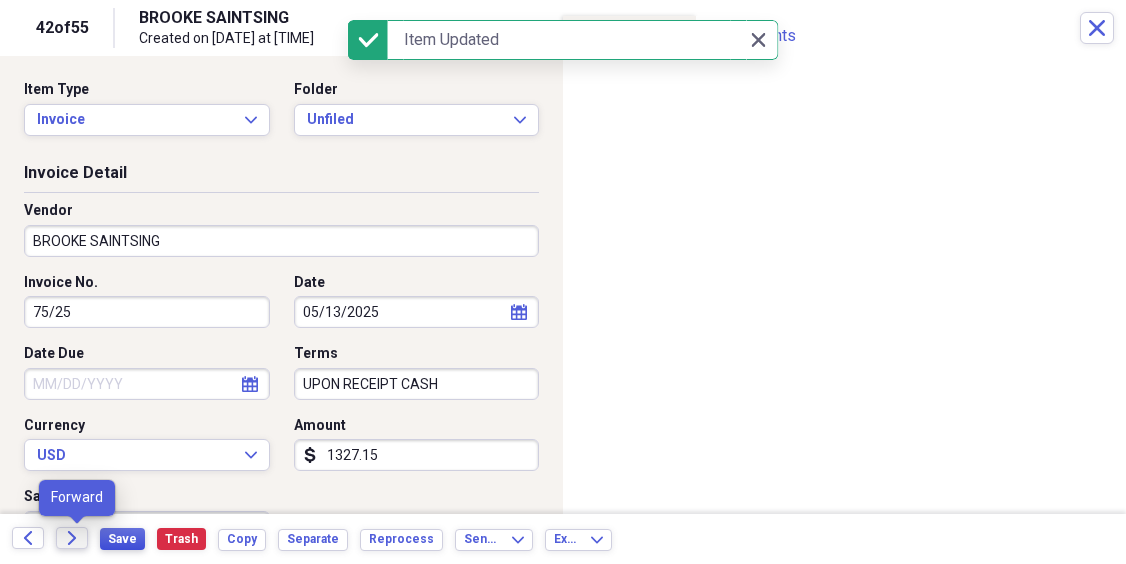 type on "UPON RECEIPT CASH" 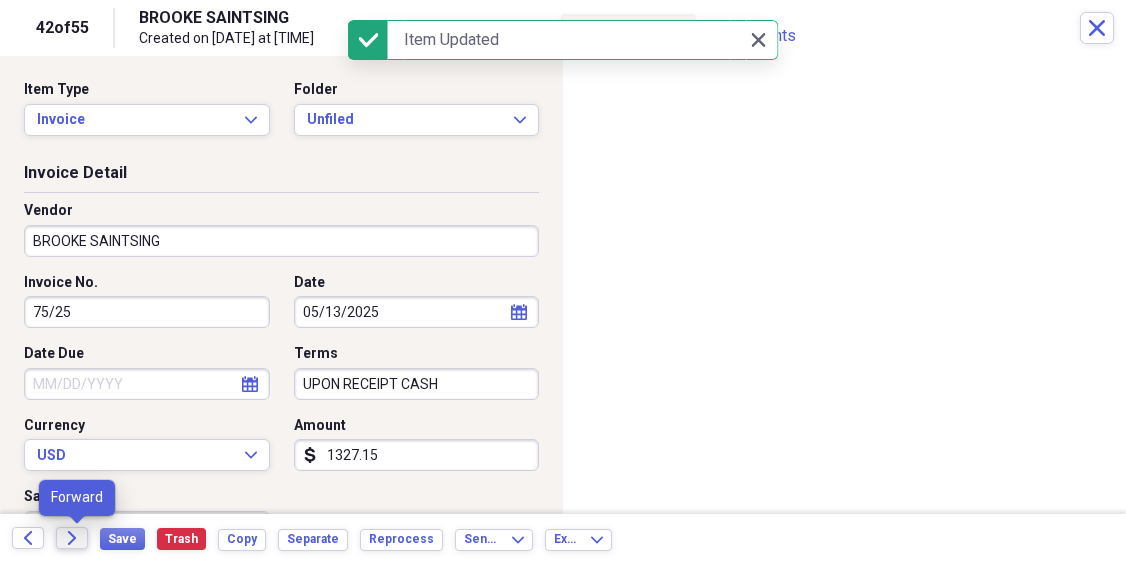 click on "Forward" 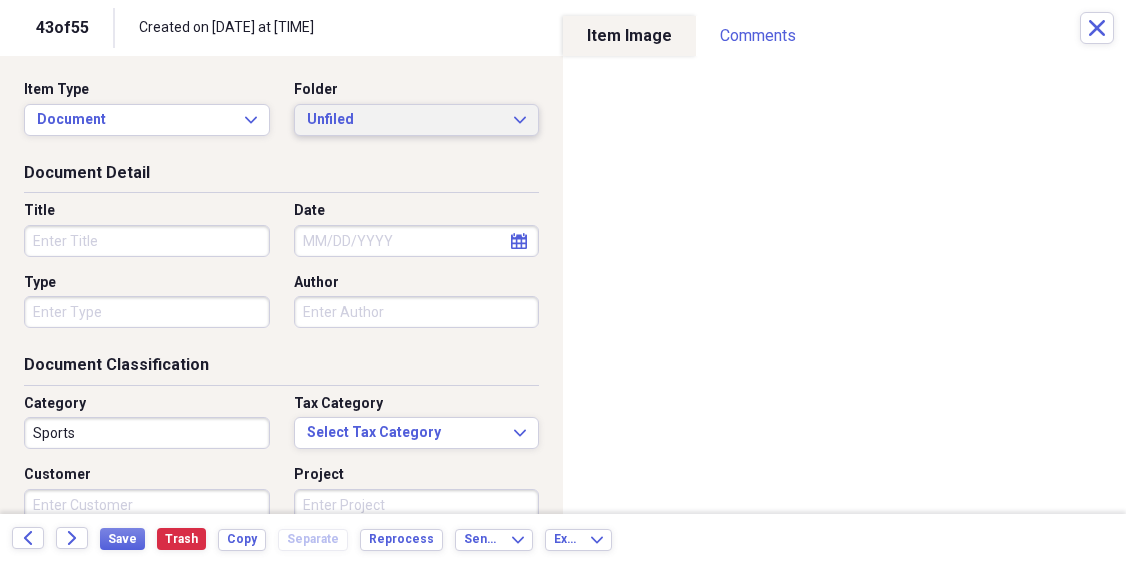 click on "Expand" 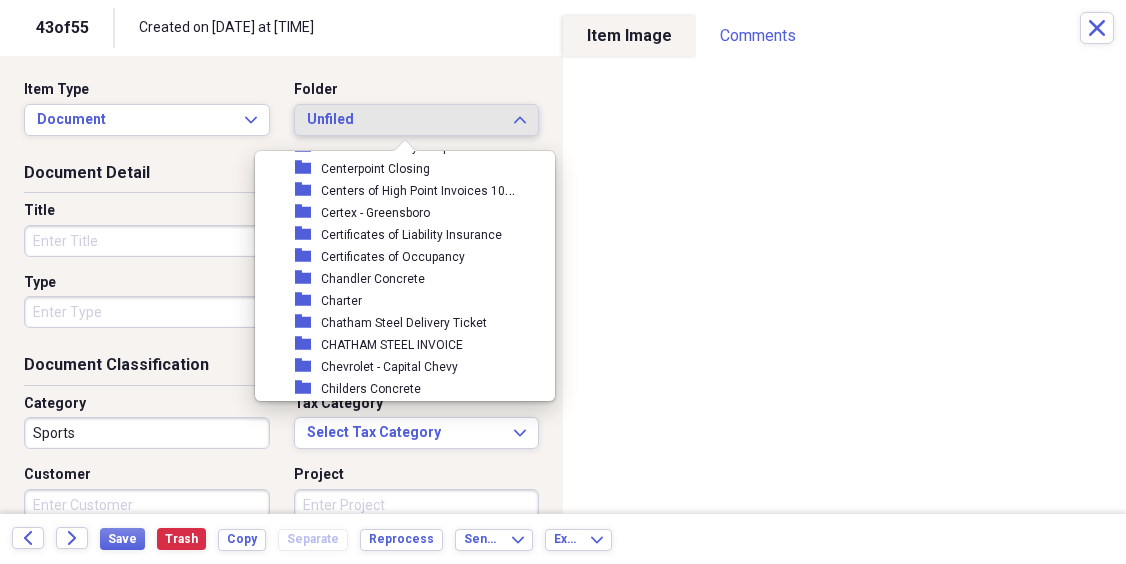 scroll, scrollTop: 6417, scrollLeft: 0, axis: vertical 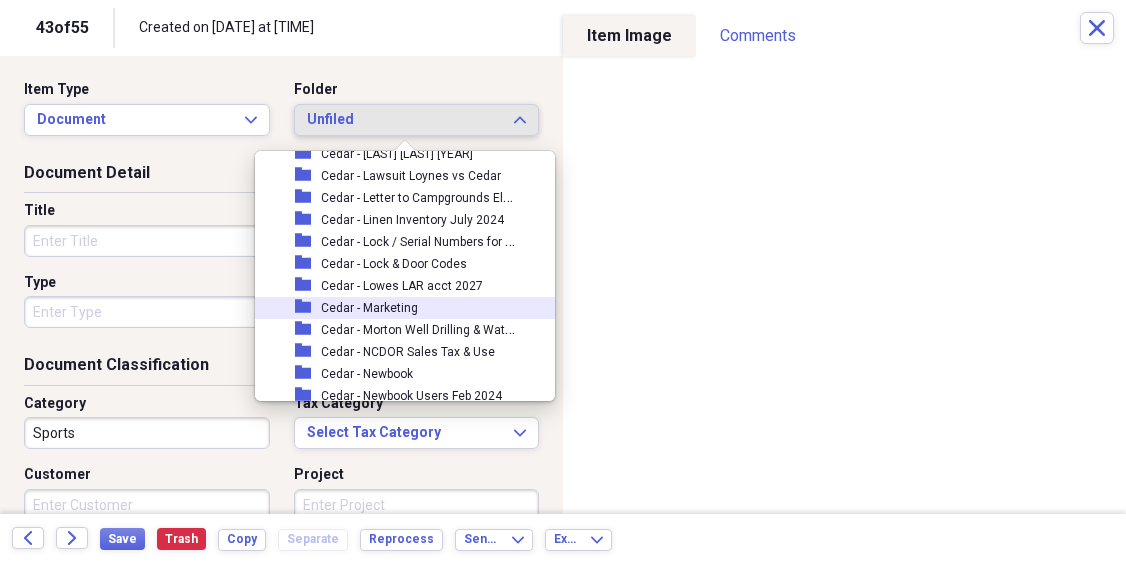 click on "Cedar - Marketing" at bounding box center (369, 308) 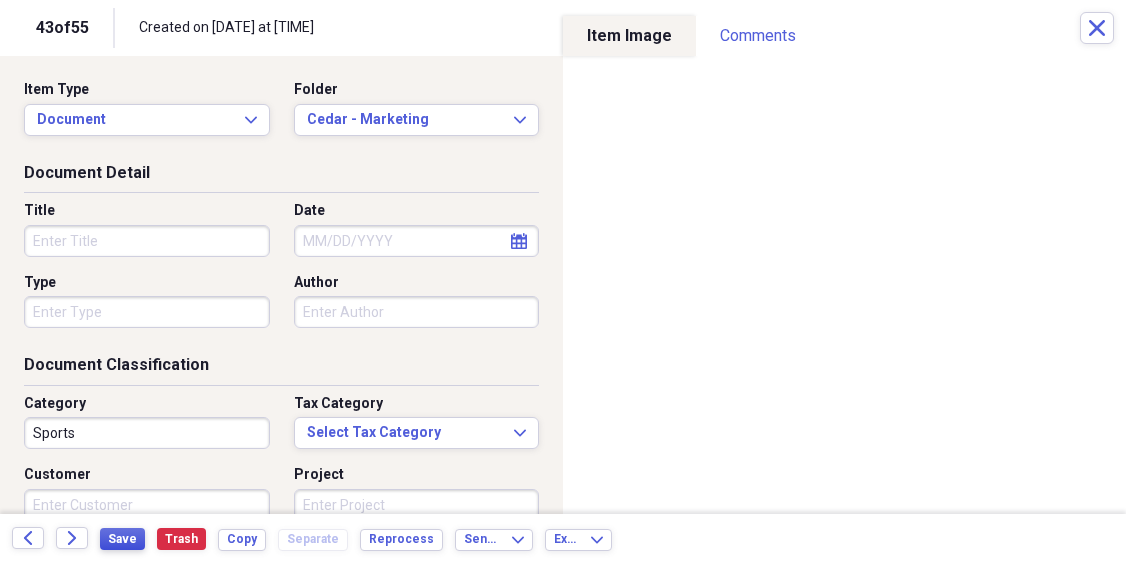 click on "Save" at bounding box center (122, 539) 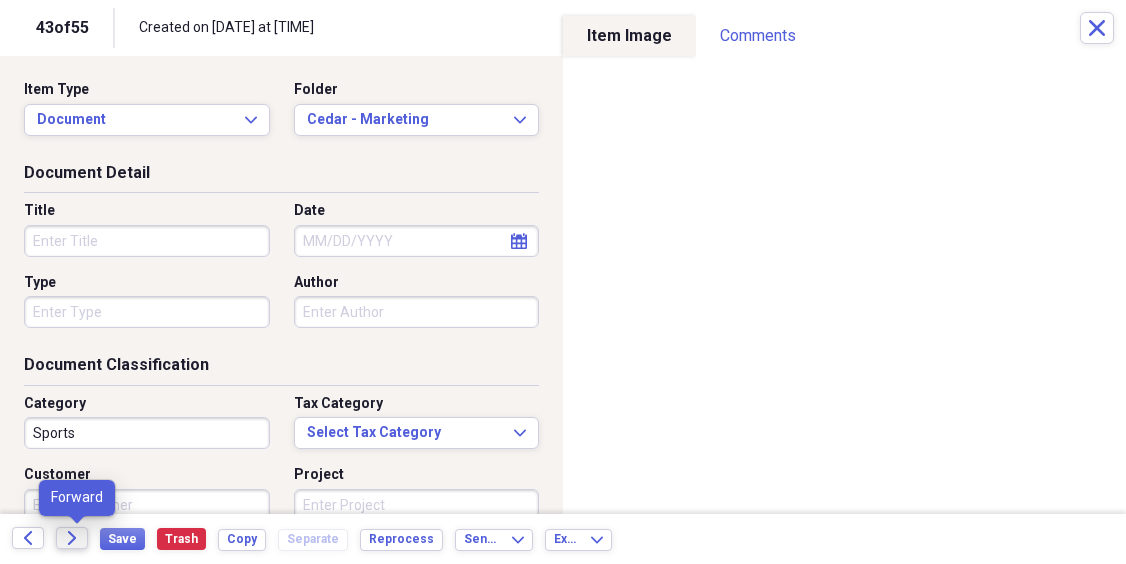 click on "Forward" 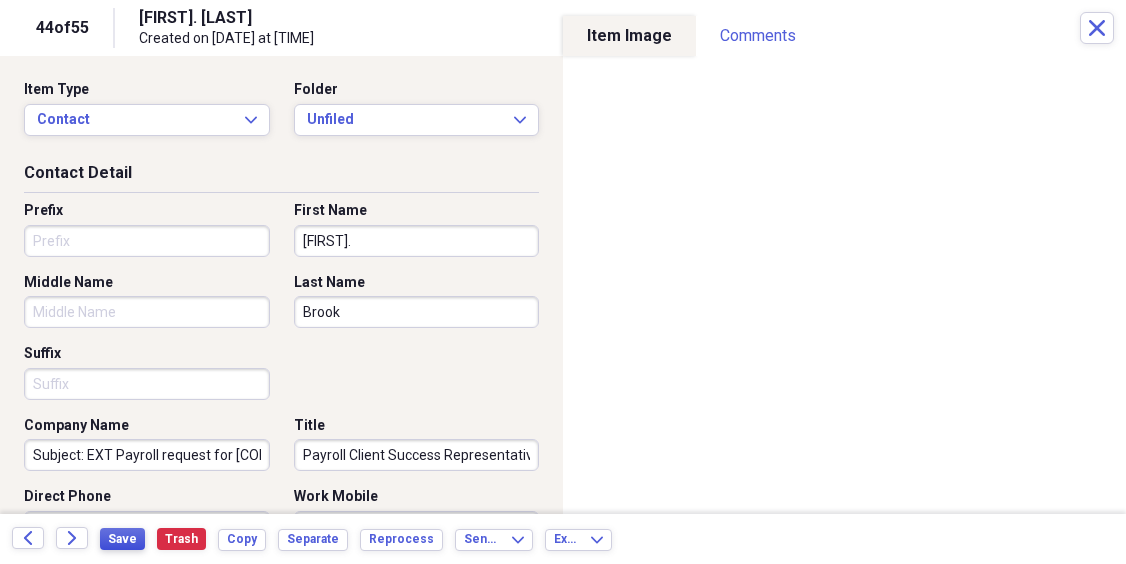 click on "Save" at bounding box center [122, 539] 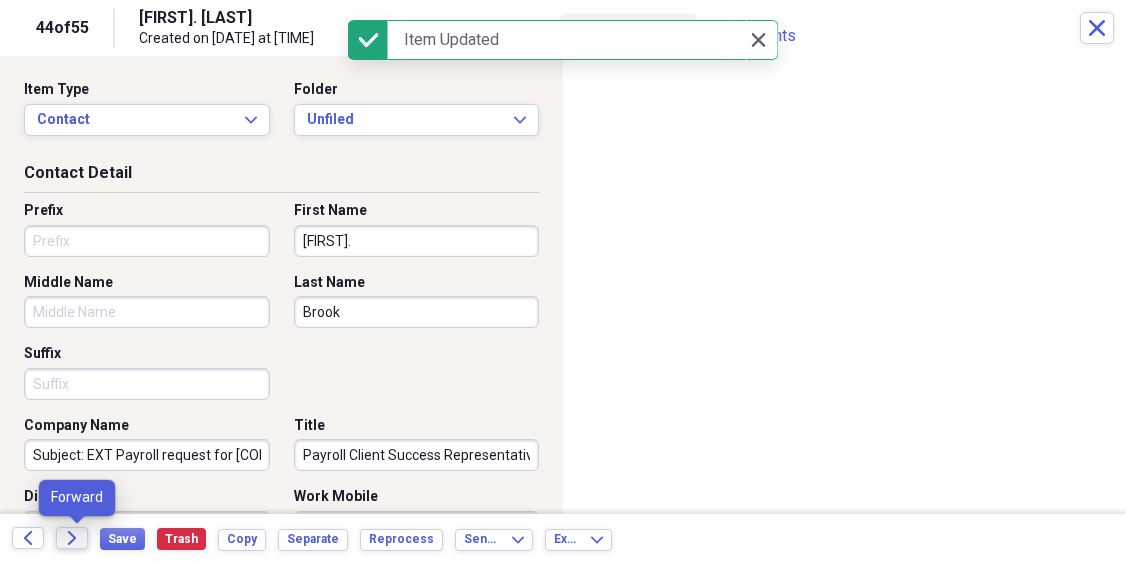 click on "Forward" 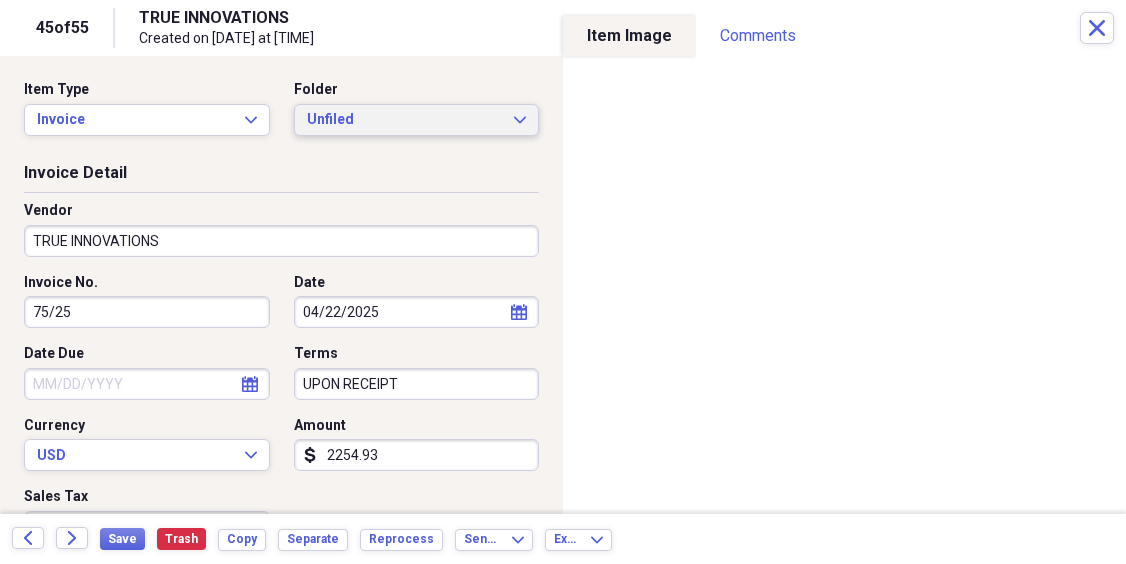 click on "Expand" 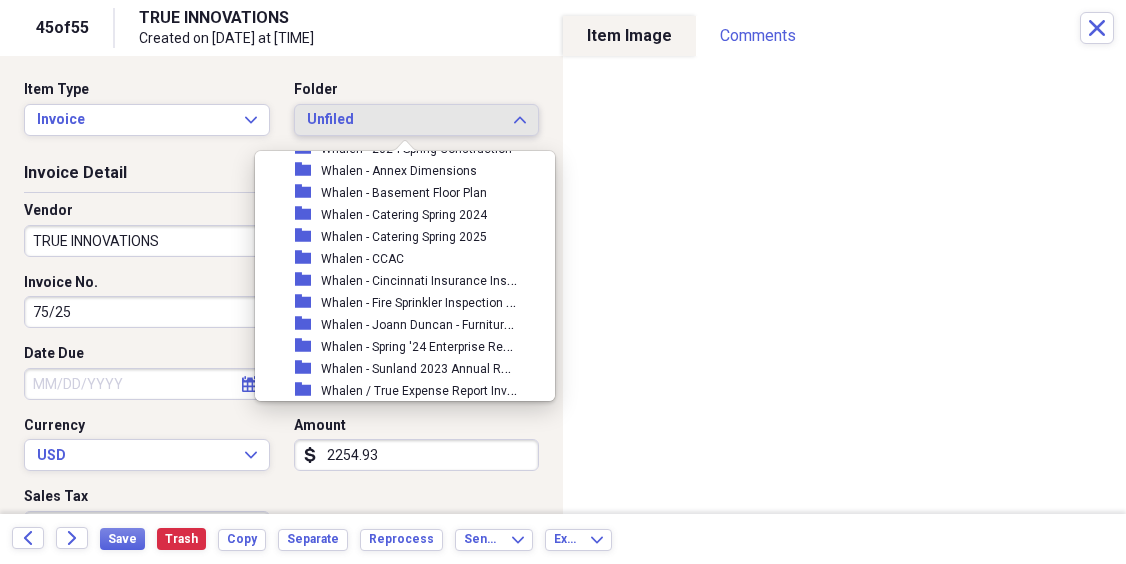 scroll, scrollTop: 18062, scrollLeft: 0, axis: vertical 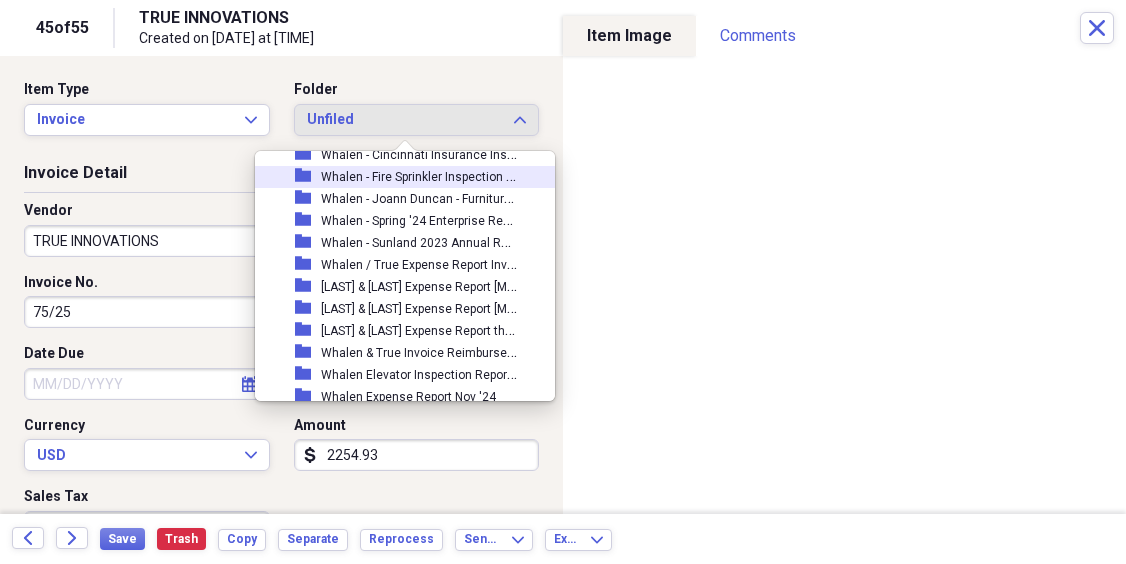click on "Item Type Invoice Expand Folder Unfiled Expand Invoice Detail Vendor [LAST] Invoice No. 75/25 Date [DATE] calendar Calendar Date Due calendar Calendar Terms UPON RECEIPT Currency USD Expand Amount dollar-sign [AMOUNT] Sales Tax dollar-sign Invoice Classification Category Product Customer Project Account Number XXXXXXXXXXXX[LAST_FOUR_DIGITS] Purchase Order Number Class Location Notes Sold To... First Name Middle Name Last Name Suffix Street 1 Street 2 Country Select Country Expand State/Province Select State/Province Expand City Zip Ship To... First Name Middle Name Last Name Suffix Street 1 Street 2 Country Select Country Expand State/Province Select State/Province Expand City Zip Sold By... First Name Middle Name Last Name Suffix Street 1 Street 2 Country Select Country Expand State/Province Select State/Province Expand City Zip" at bounding box center [281, 285] 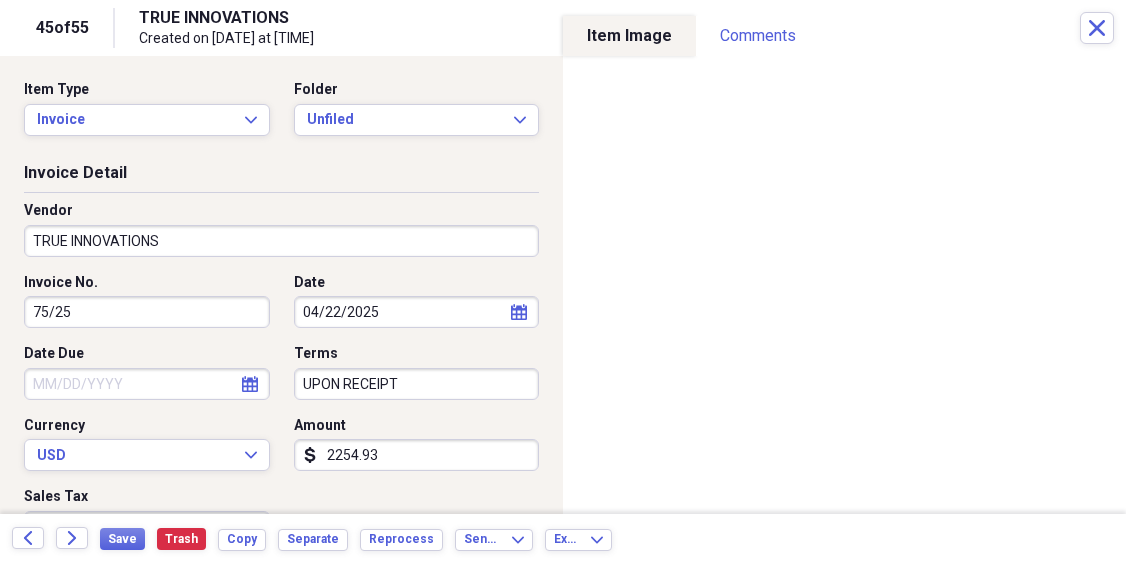 scroll, scrollTop: 0, scrollLeft: 0, axis: both 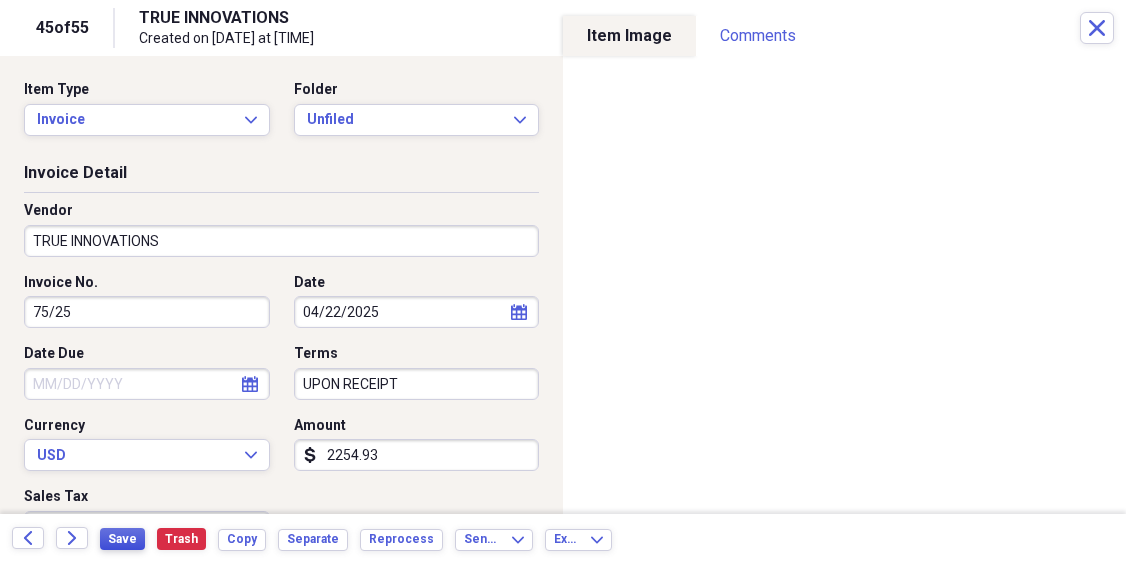 click on "Save" at bounding box center [122, 539] 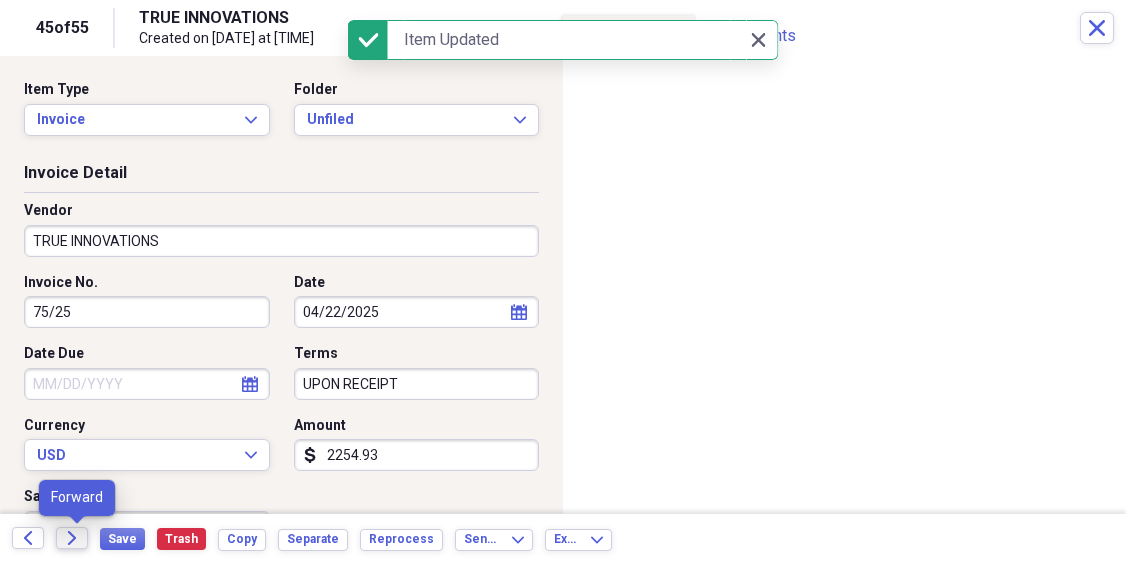 click on "Forward" 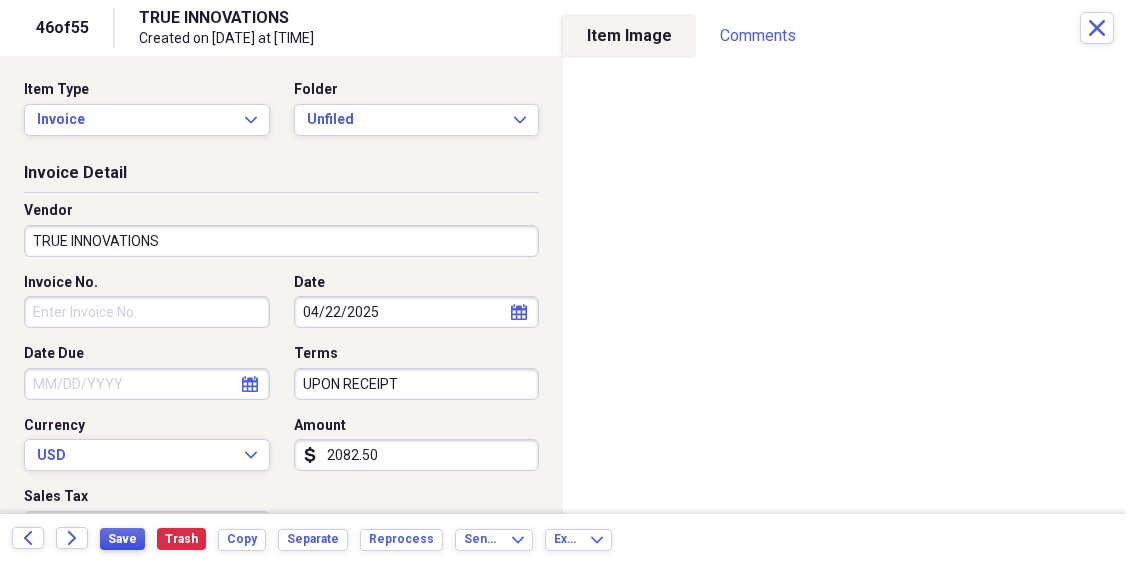 click on "Save" at bounding box center [122, 539] 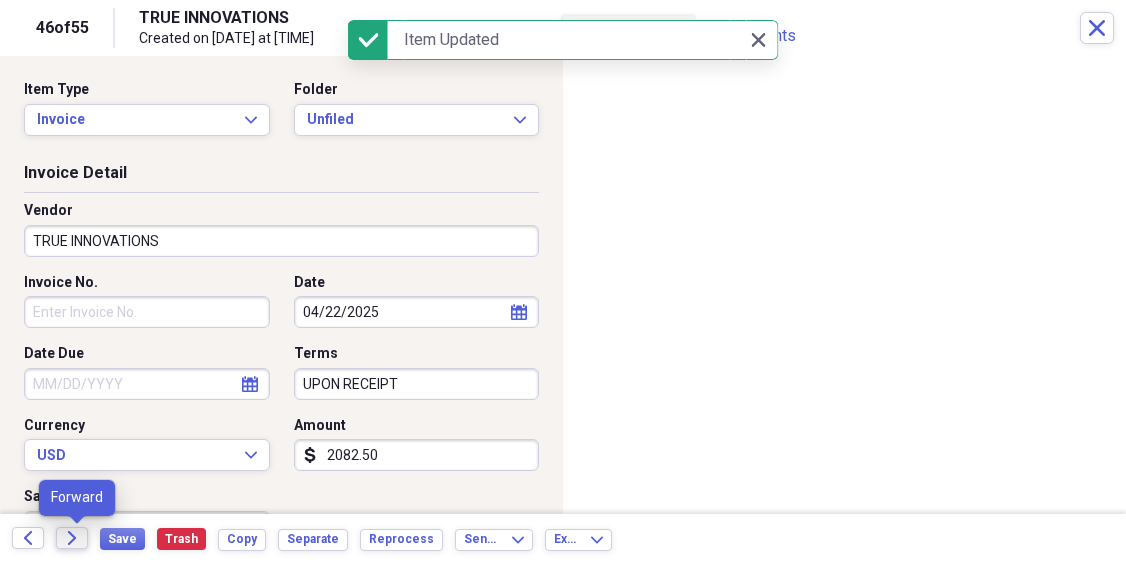 click on "Forward" at bounding box center (72, 538) 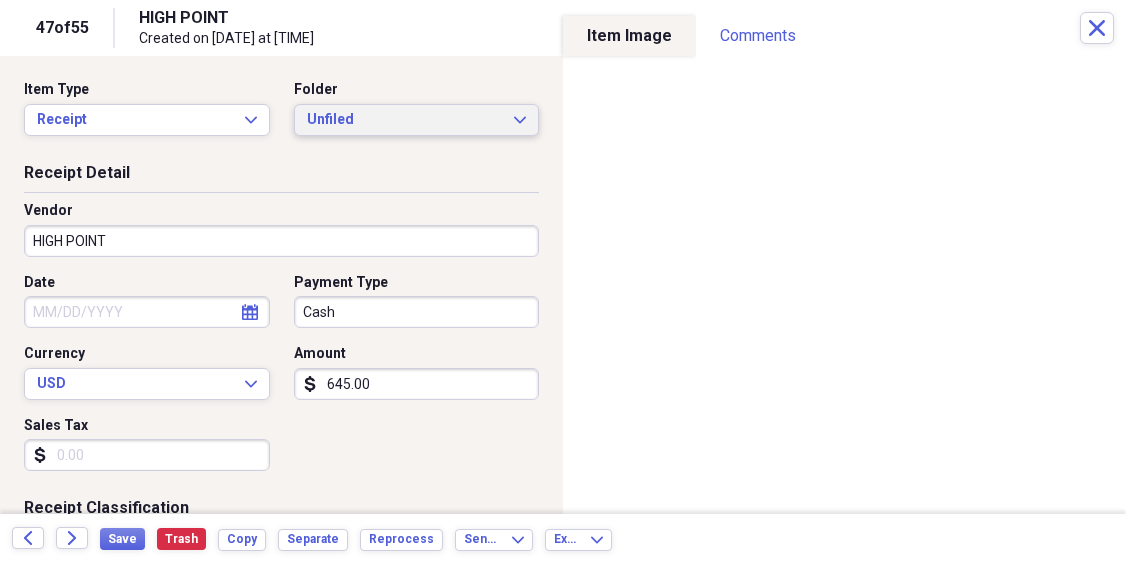 click on "Expand" 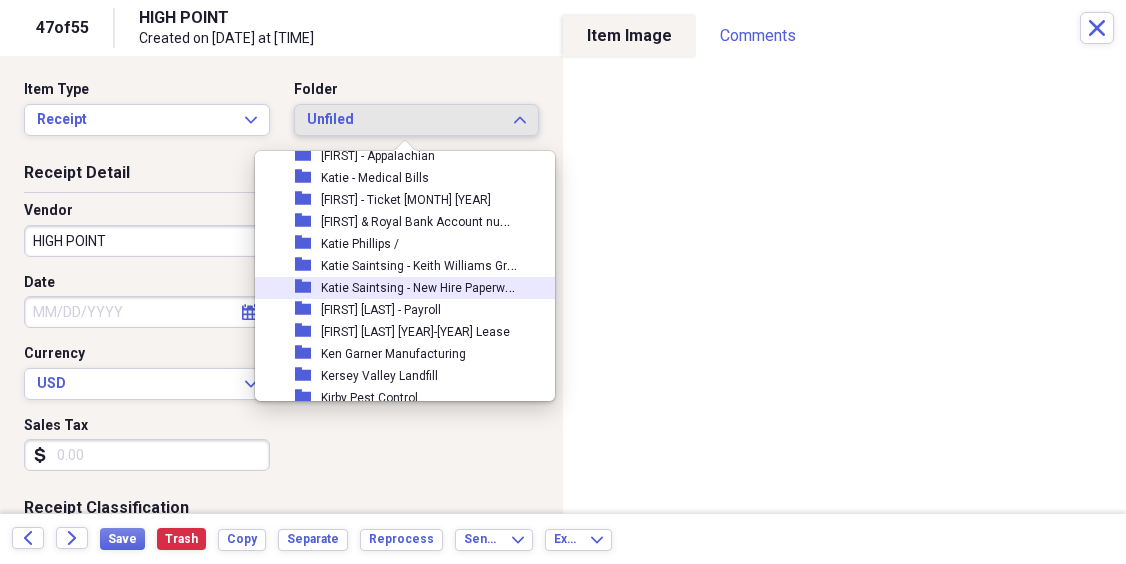 scroll, scrollTop: 11338, scrollLeft: 0, axis: vertical 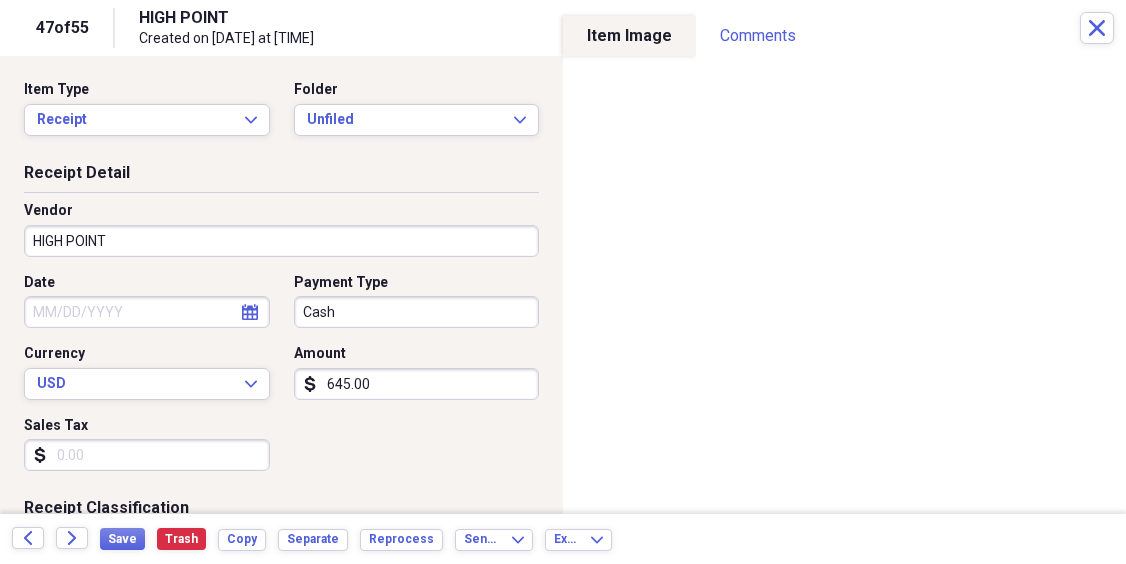click on "Folder" at bounding box center (417, 90) 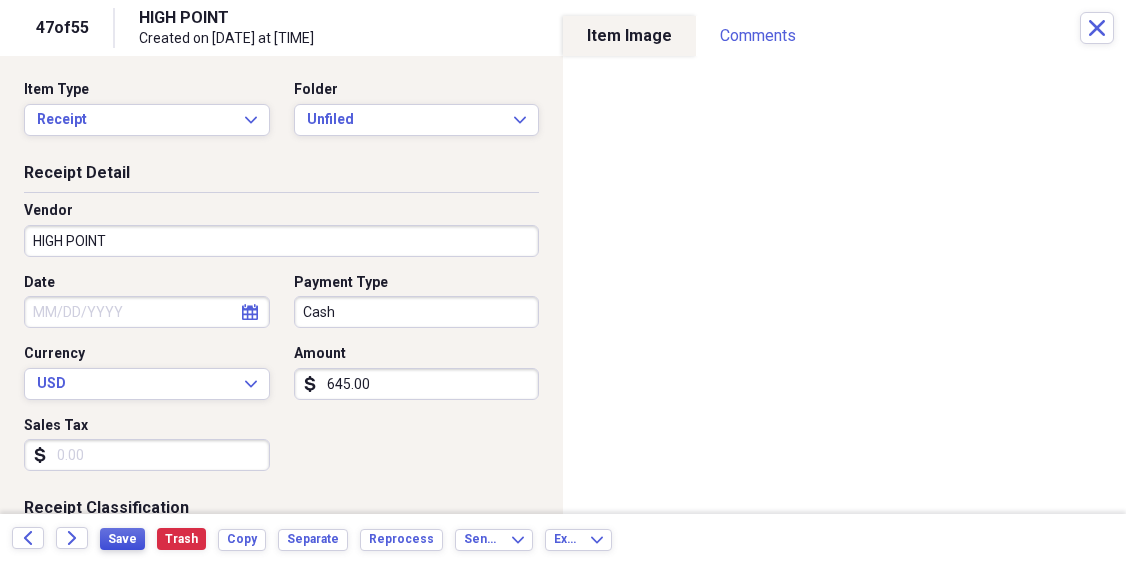 click on "Save" at bounding box center [122, 539] 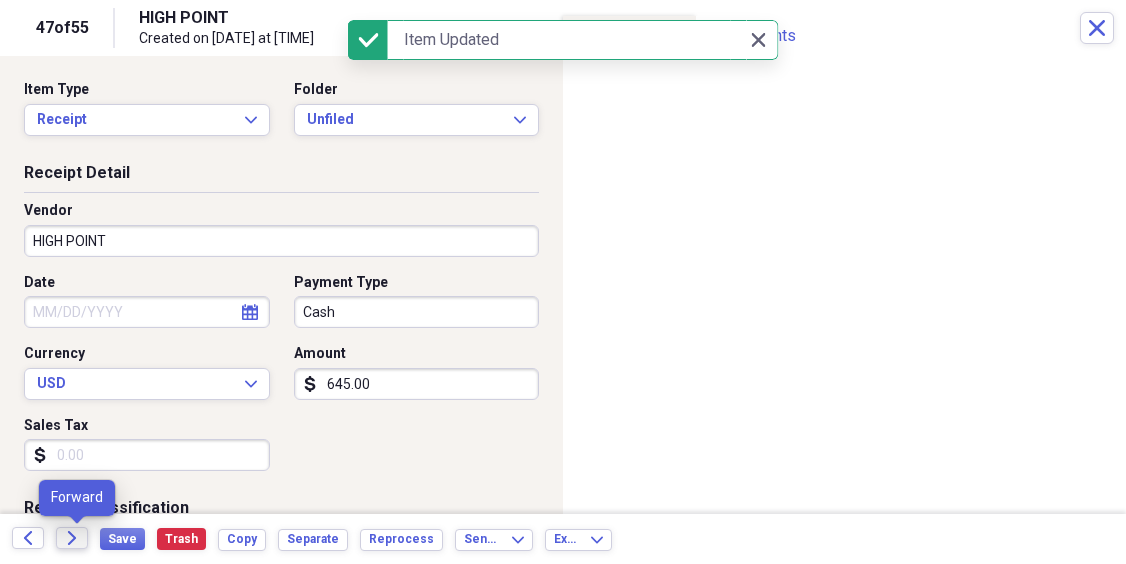 click on "Forward" 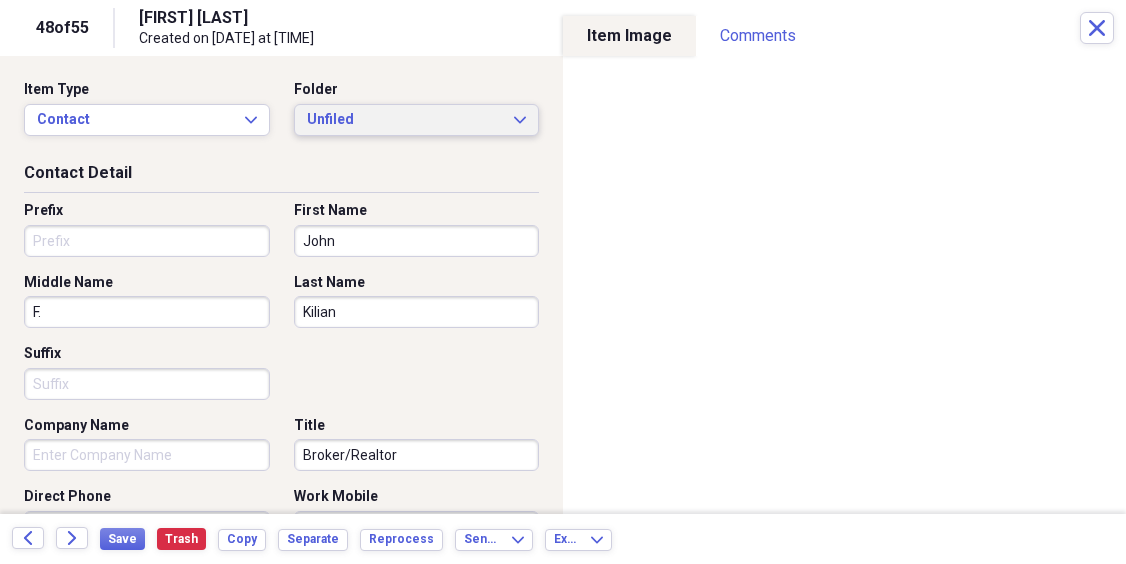 click on "Expand" 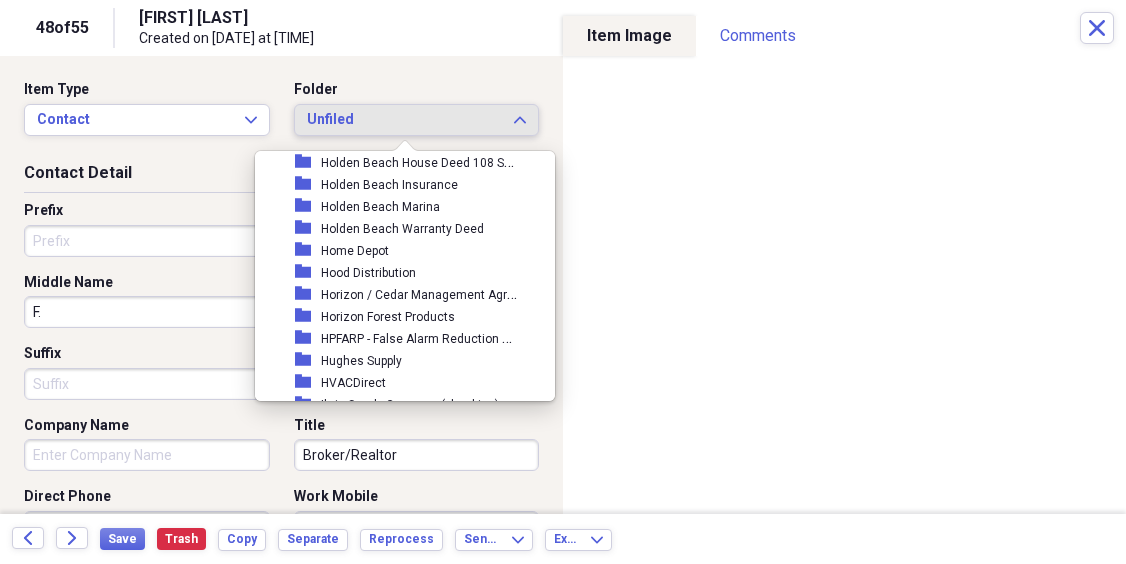 scroll, scrollTop: 10412, scrollLeft: 0, axis: vertical 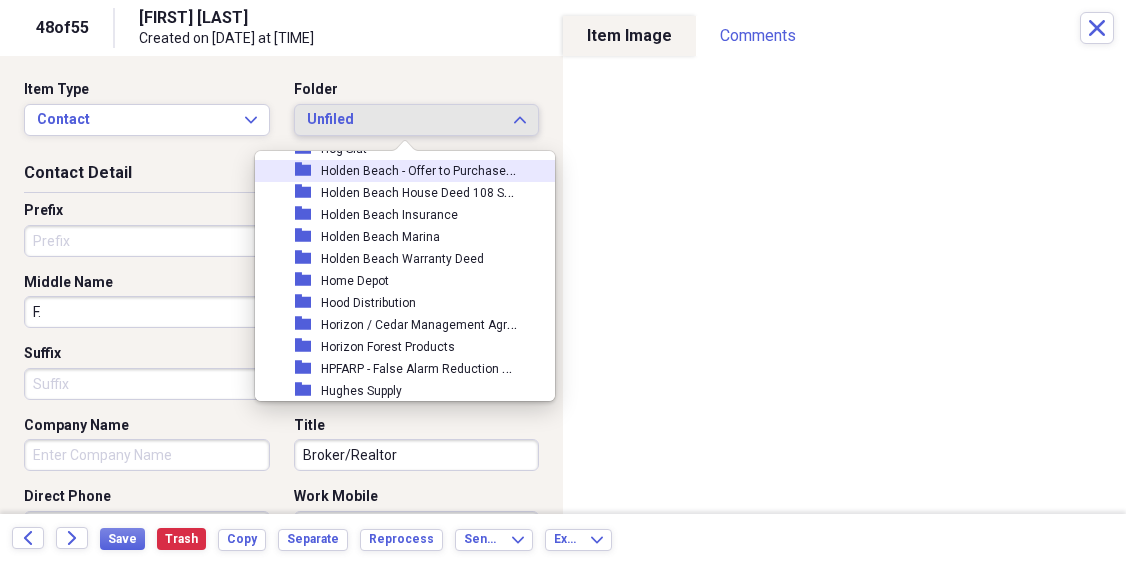 click on "Holden Beach - Offer to Purchase Contract" at bounding box center [439, 169] 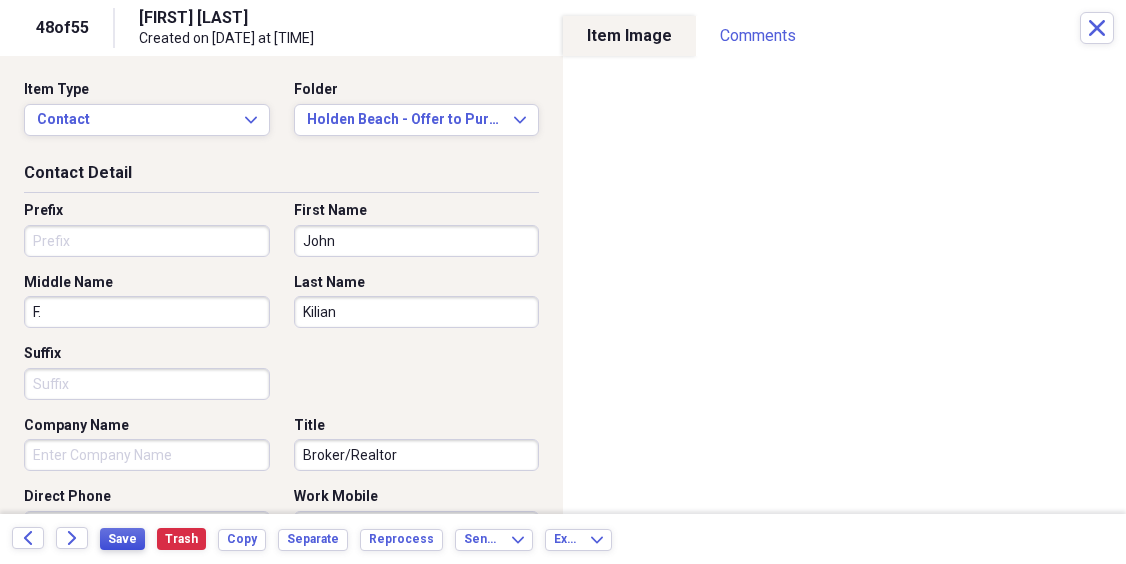 click on "Save" at bounding box center [122, 539] 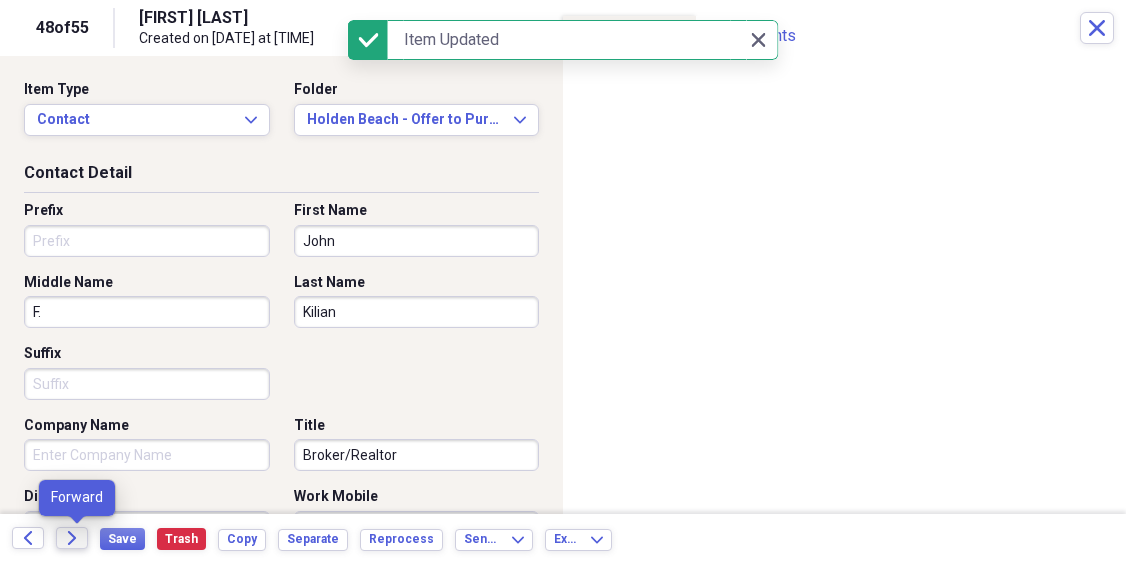 click 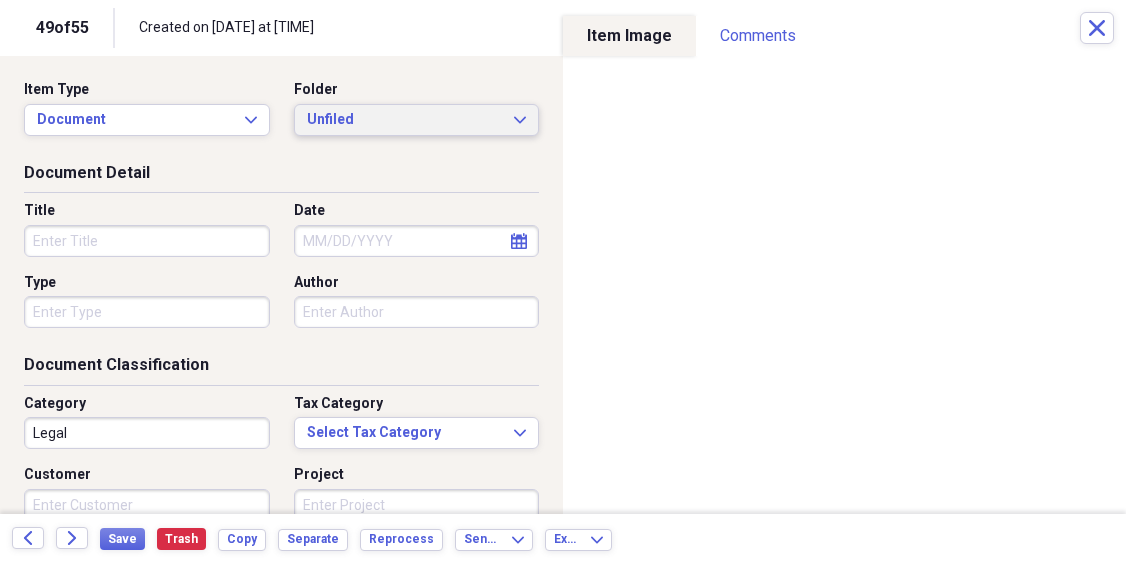 click on "Expand" 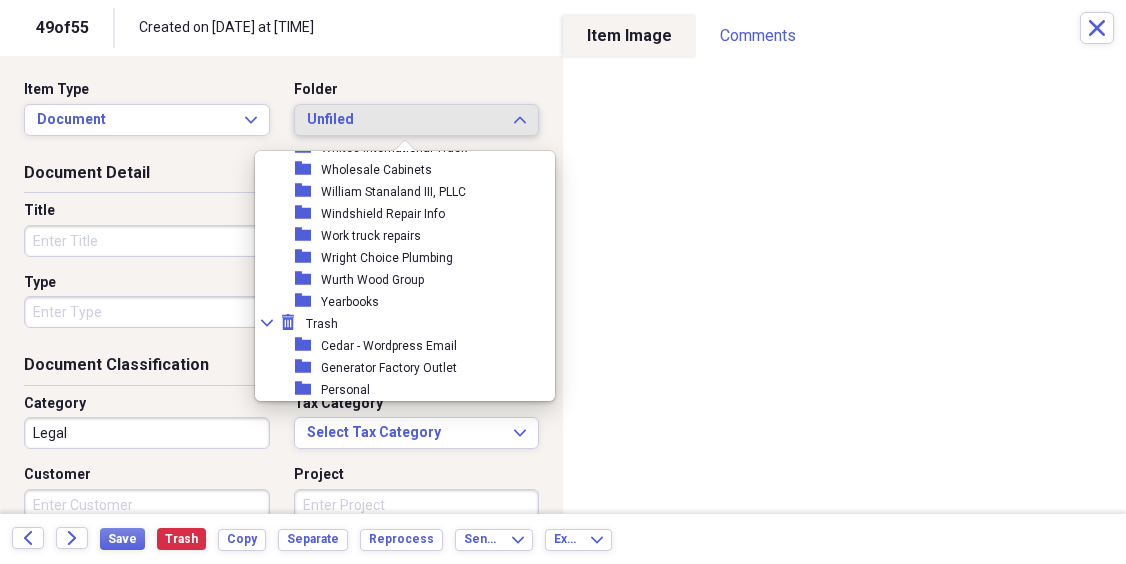 scroll, scrollTop: 18312, scrollLeft: 0, axis: vertical 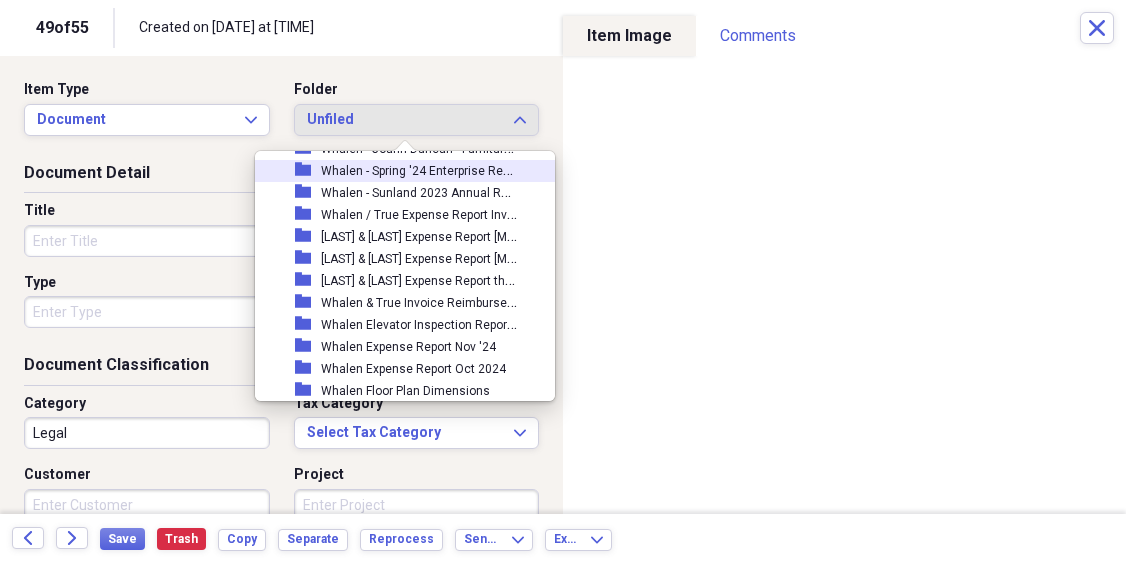 click on "Item Type Document Expand Folder Unfiled Expand Document Detail Title Date calendar Calendar Type Author Document Classification Category Legal Tax Category Select Tax Category Expand Customer Project Notes Additional Information Subject Topic Action Type Application Received calendar Calendar Date Sent calendar Calendar From To Date Due calendar Calendar" at bounding box center (281, 285) 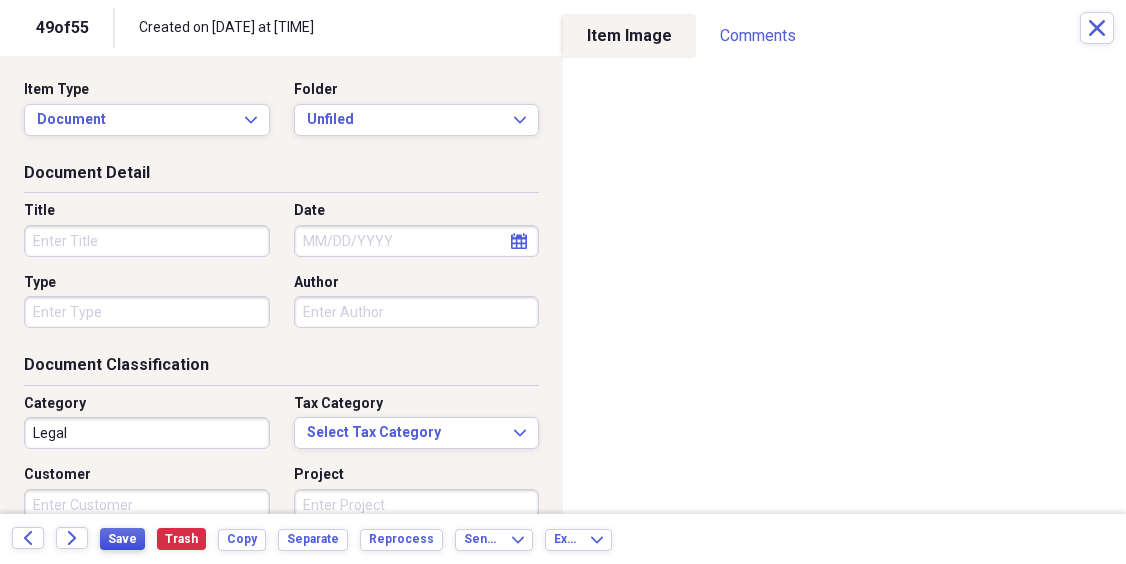 click on "Save" at bounding box center [122, 539] 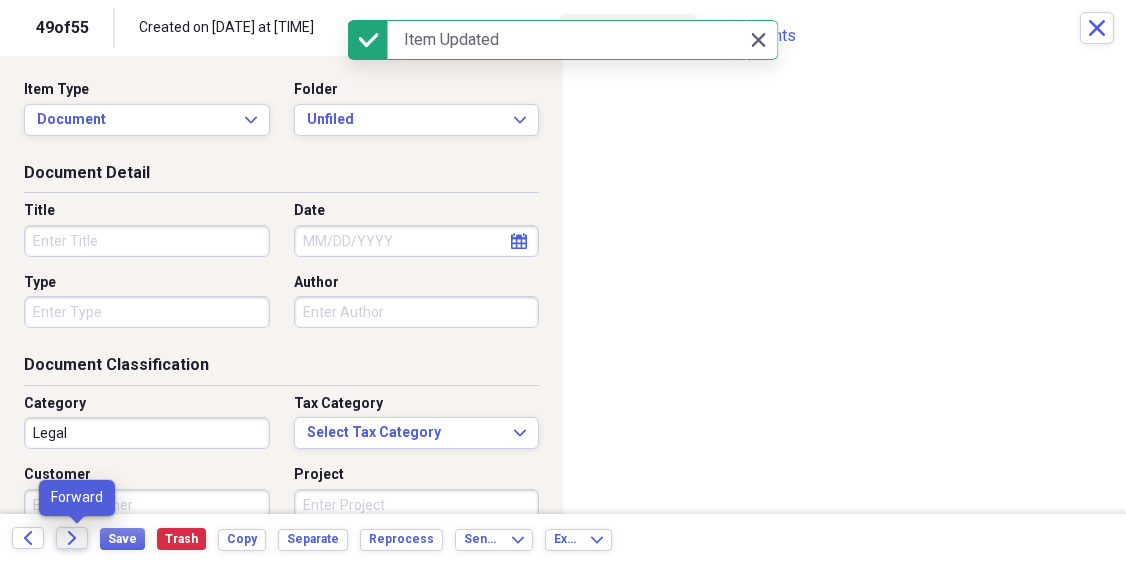 click on "Forward" 